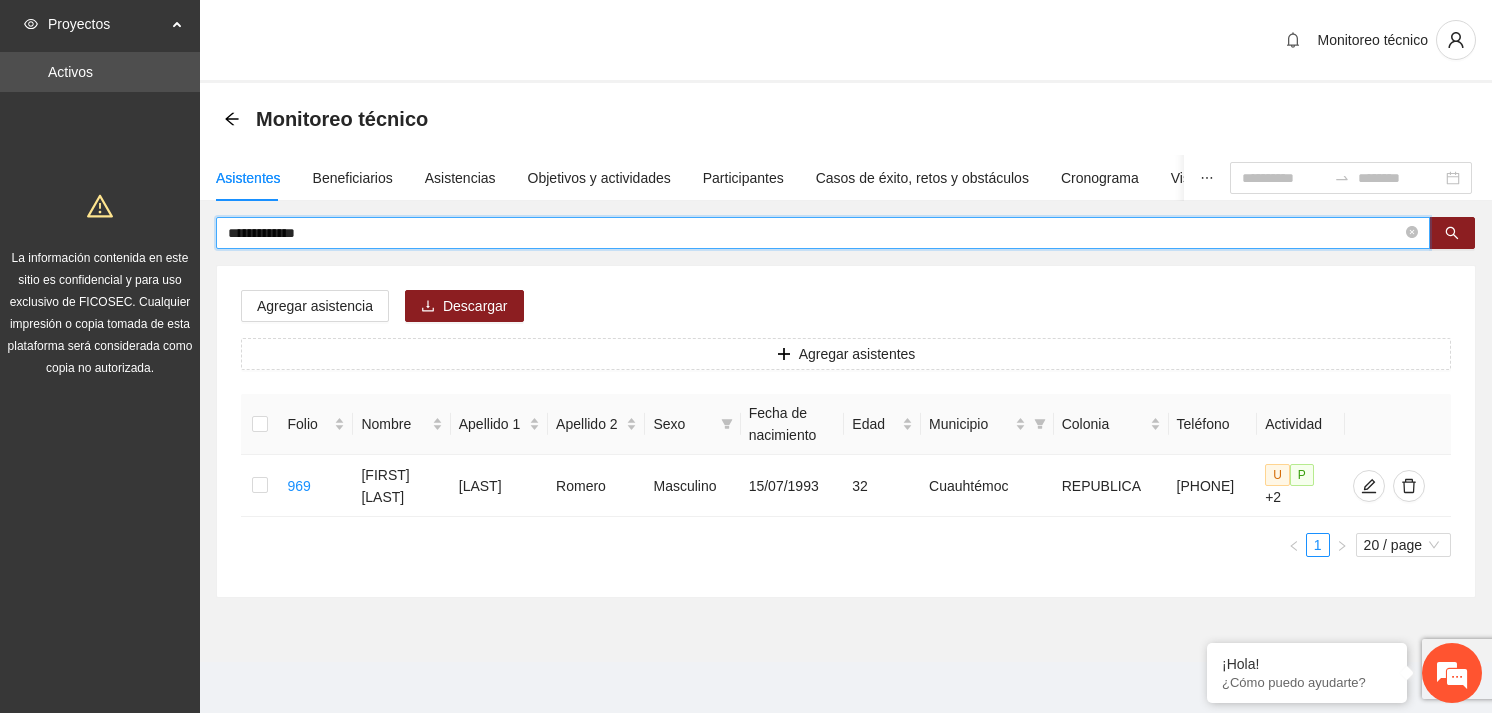scroll, scrollTop: 0, scrollLeft: 0, axis: both 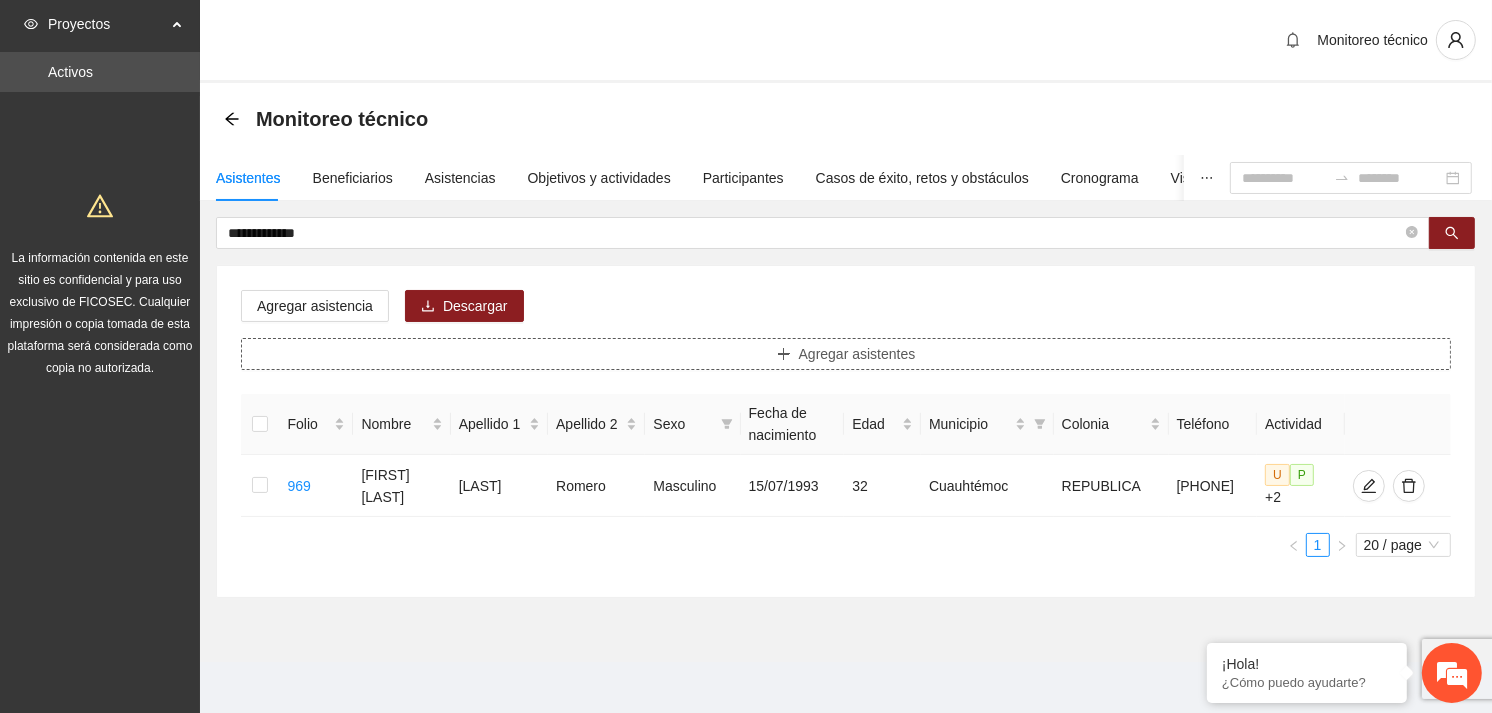 click on "Agregar asistentes" at bounding box center (857, 354) 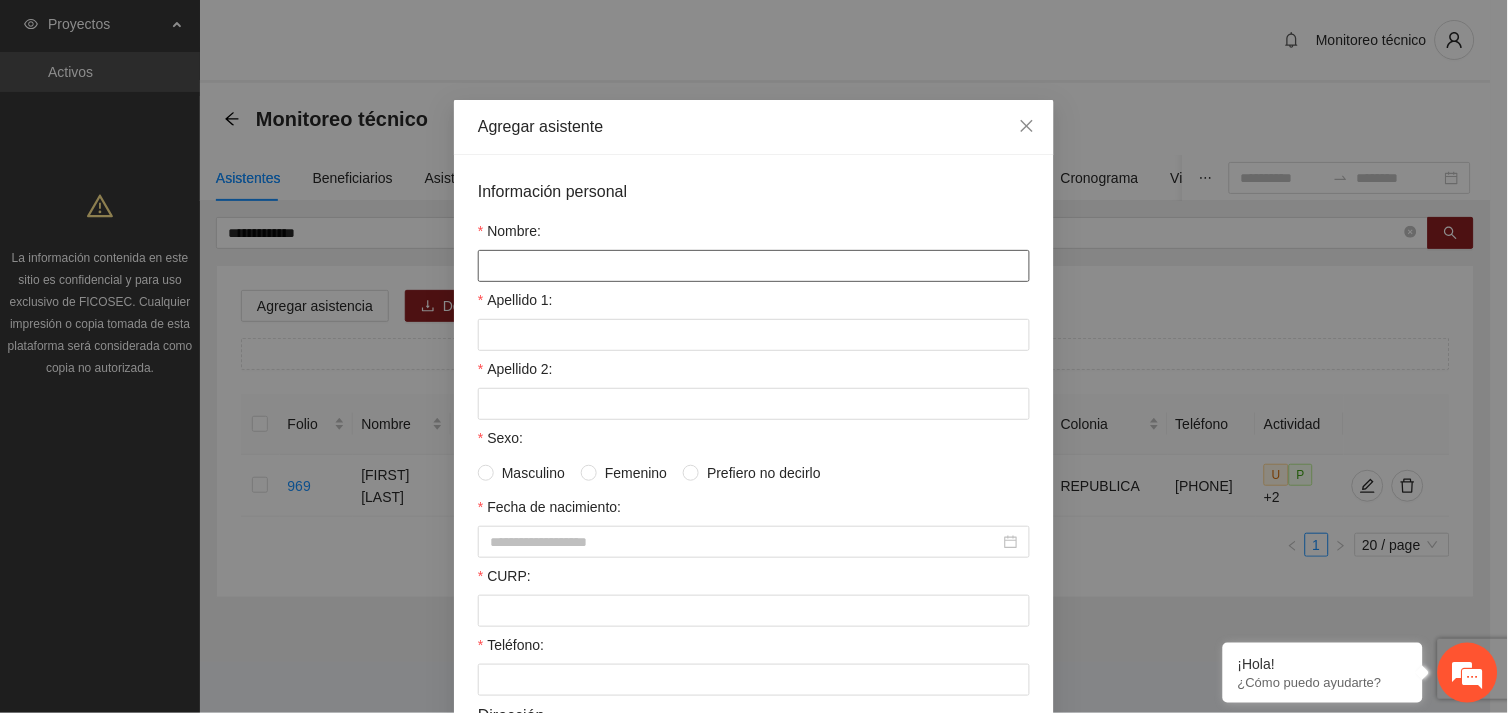 click on "Nombre:" at bounding box center (754, 266) 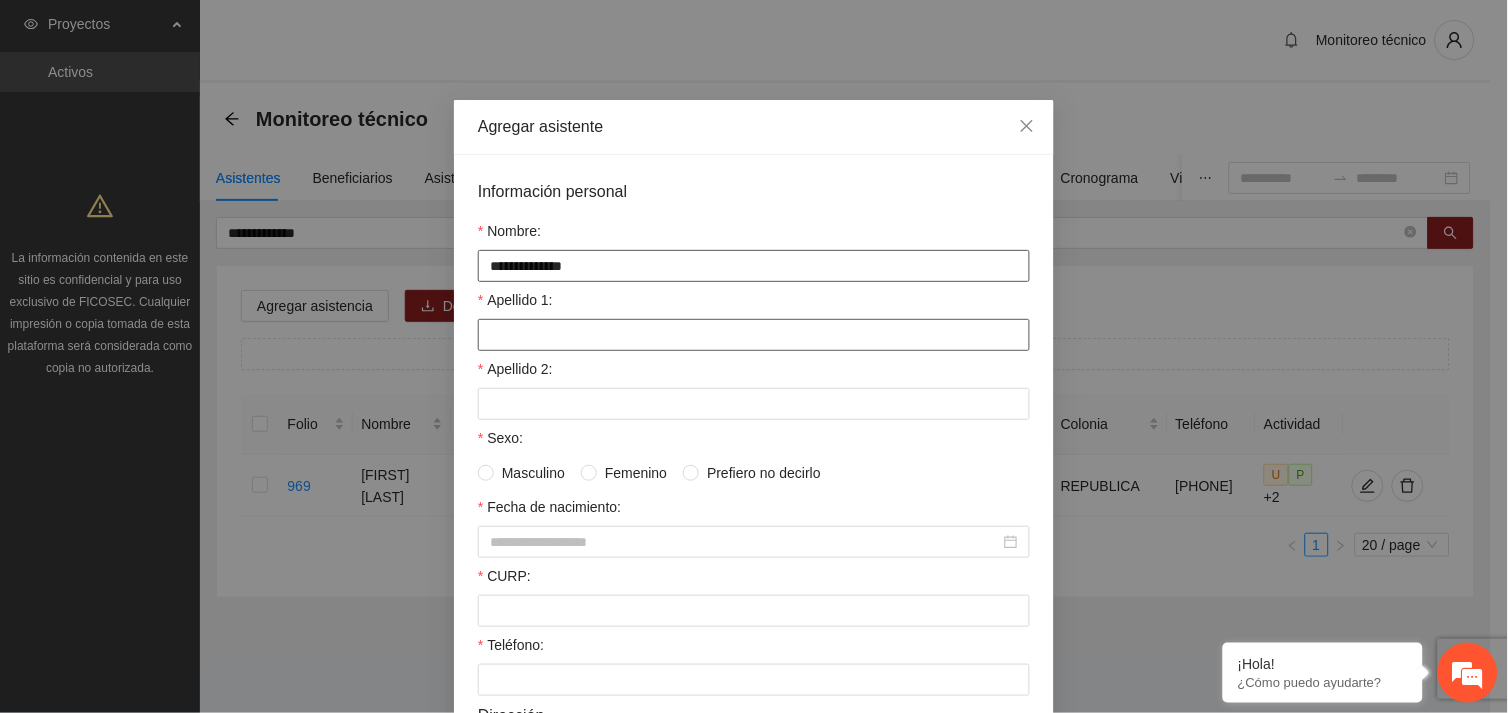 type on "**********" 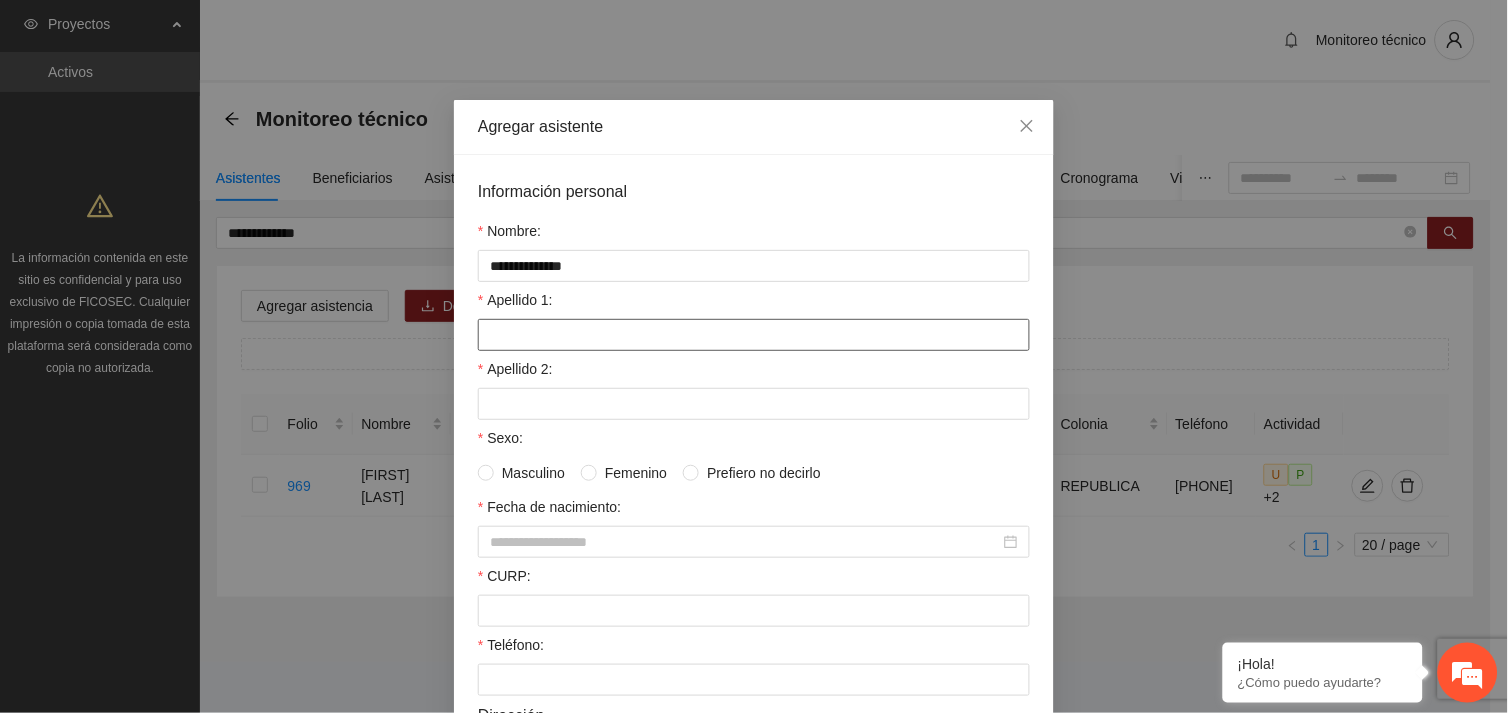 click on "Apellido 1:" at bounding box center [754, 335] 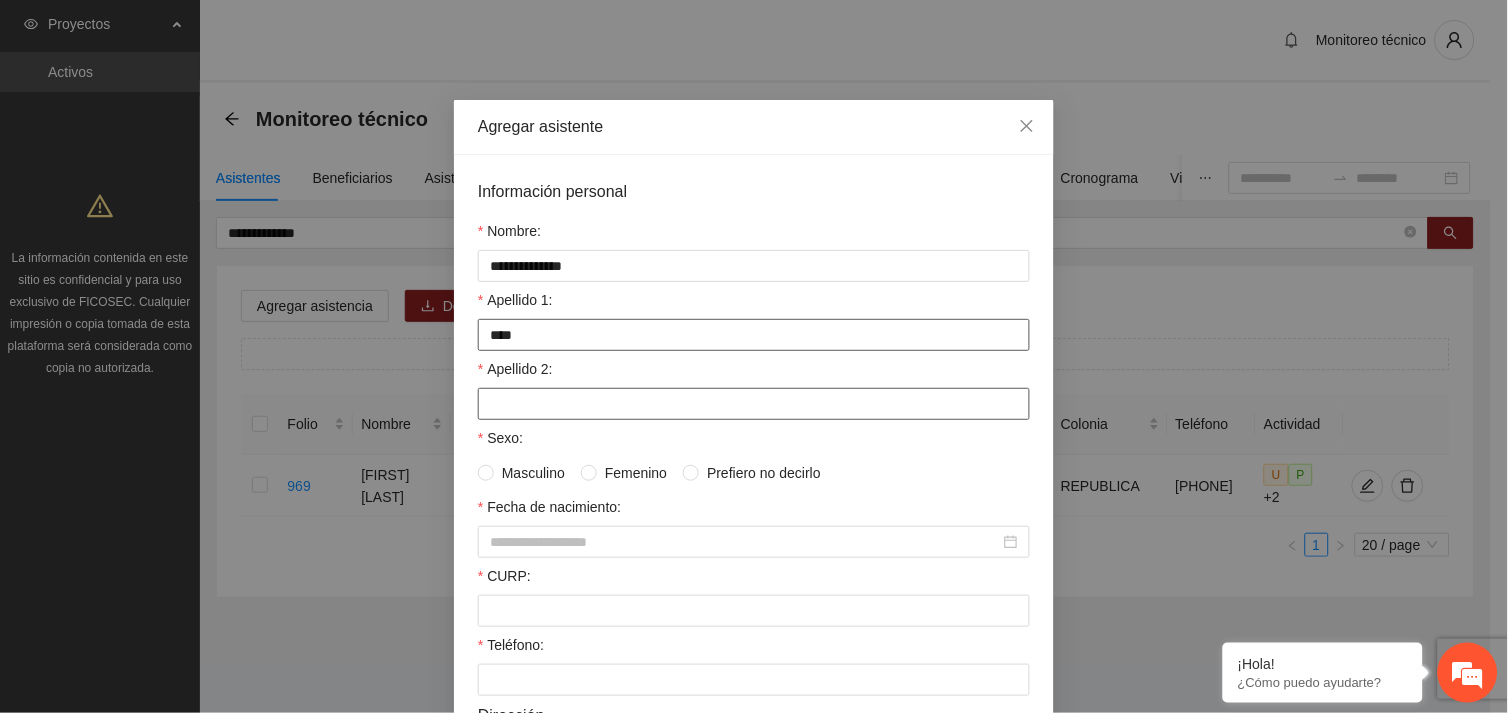 type on "****" 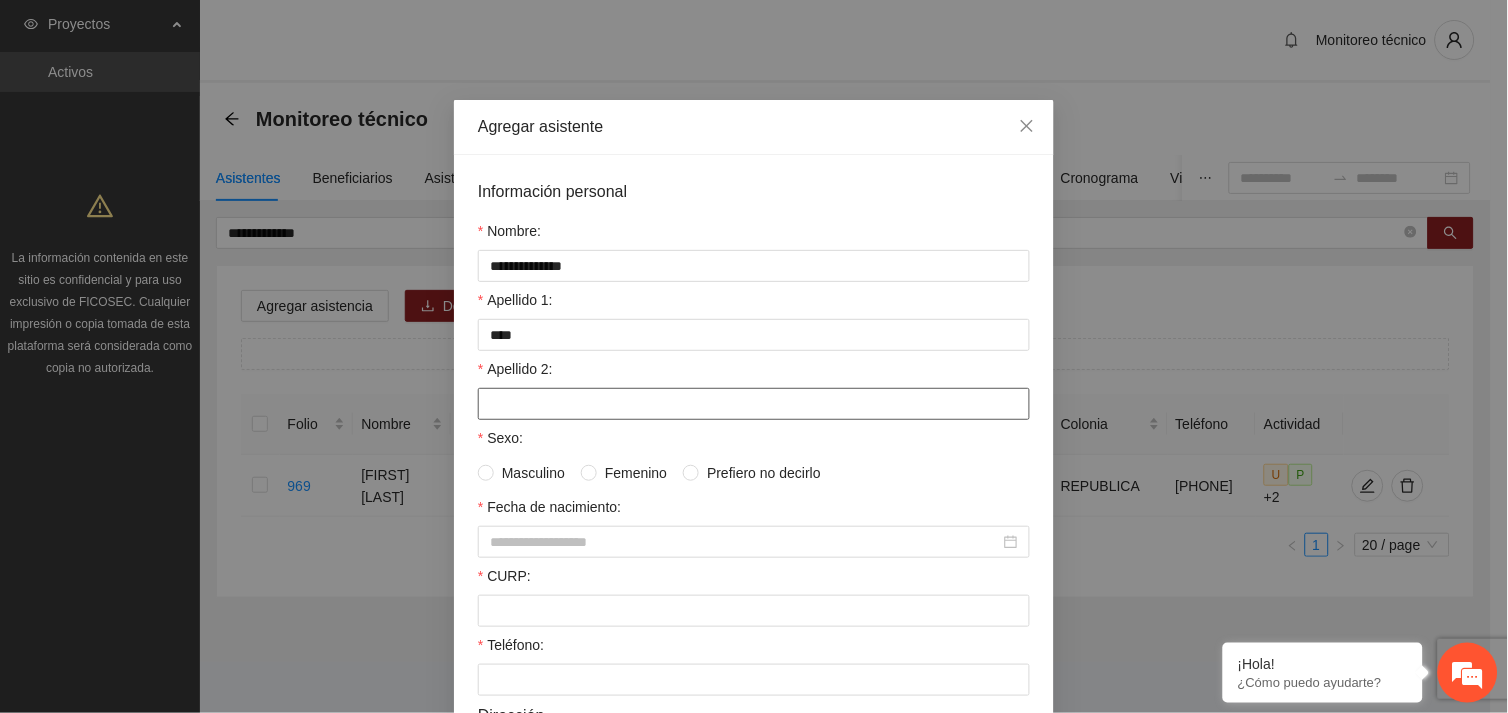 click on "Apellido 2:" at bounding box center (754, 404) 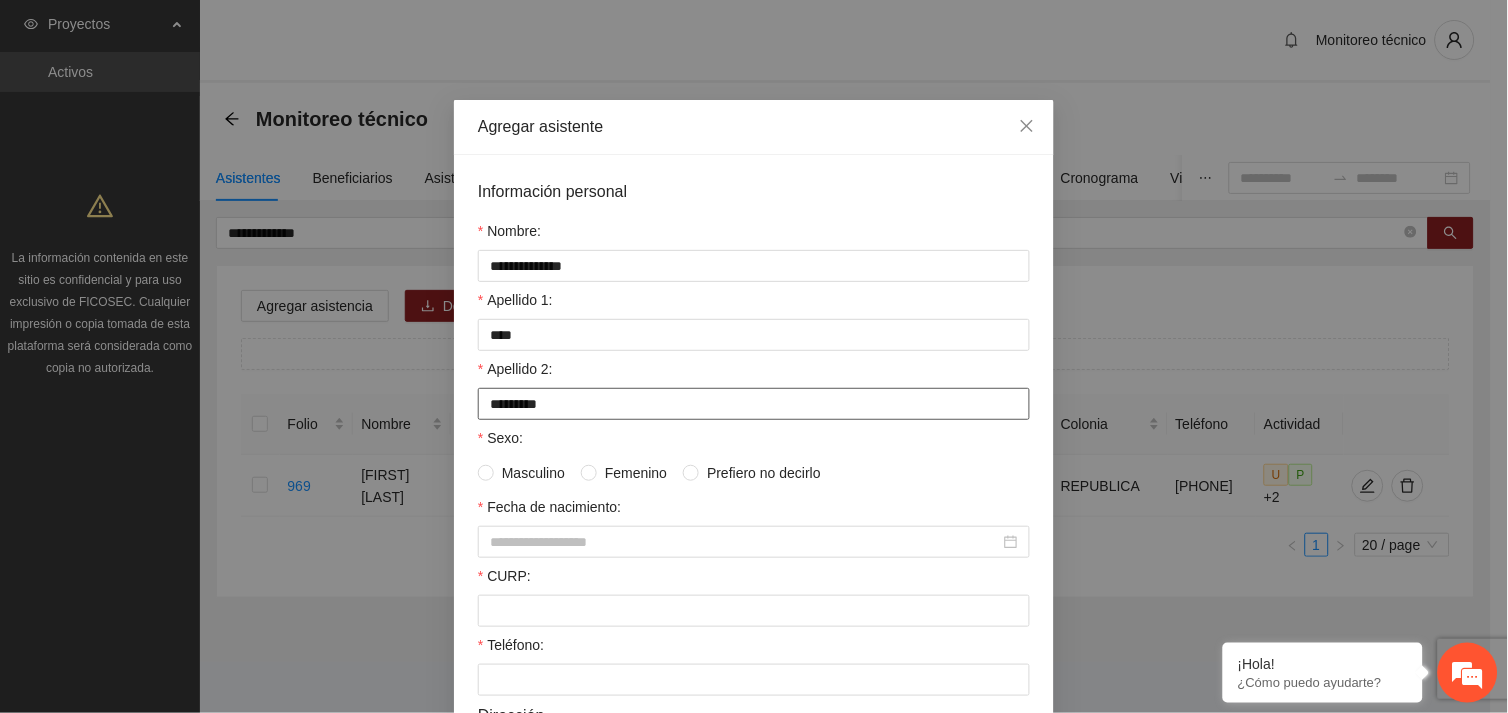 type on "*********" 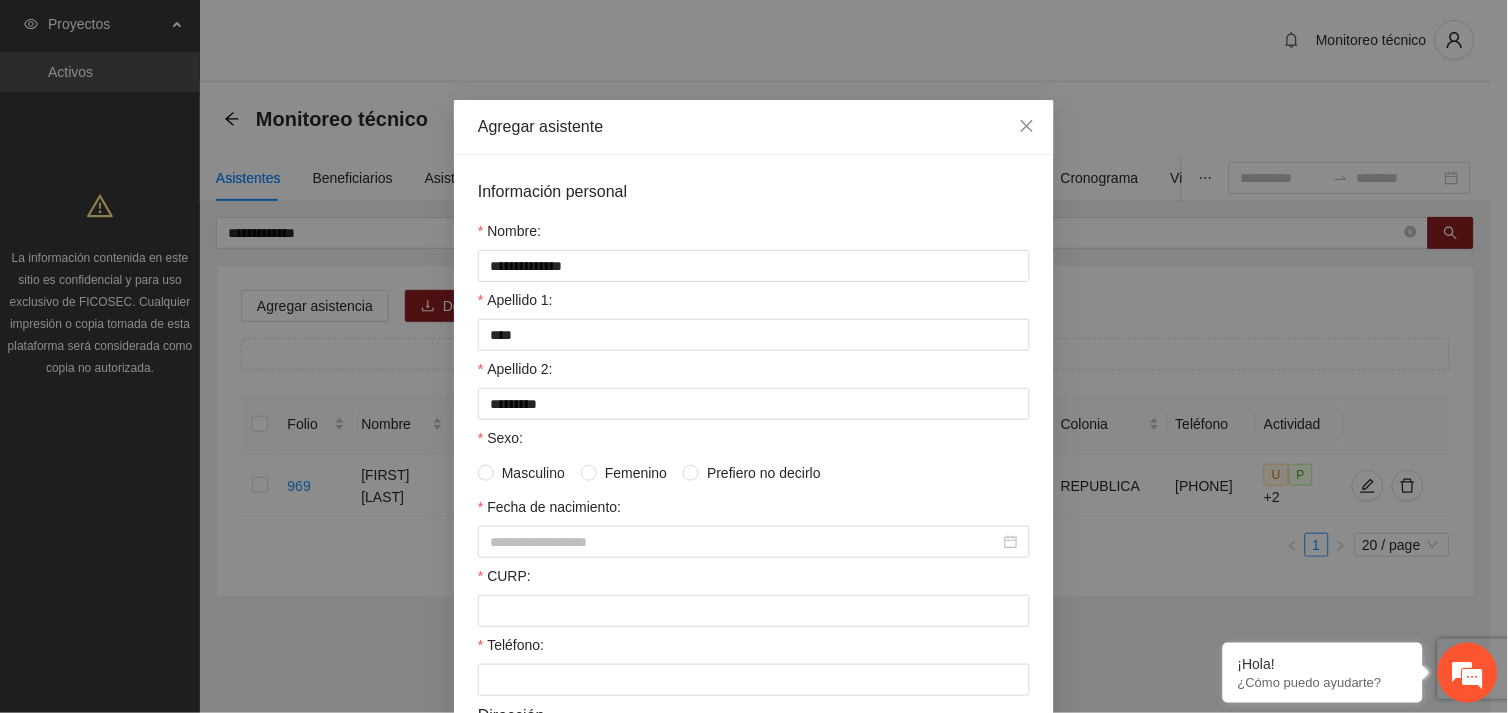 click on "Femenino" at bounding box center (636, 473) 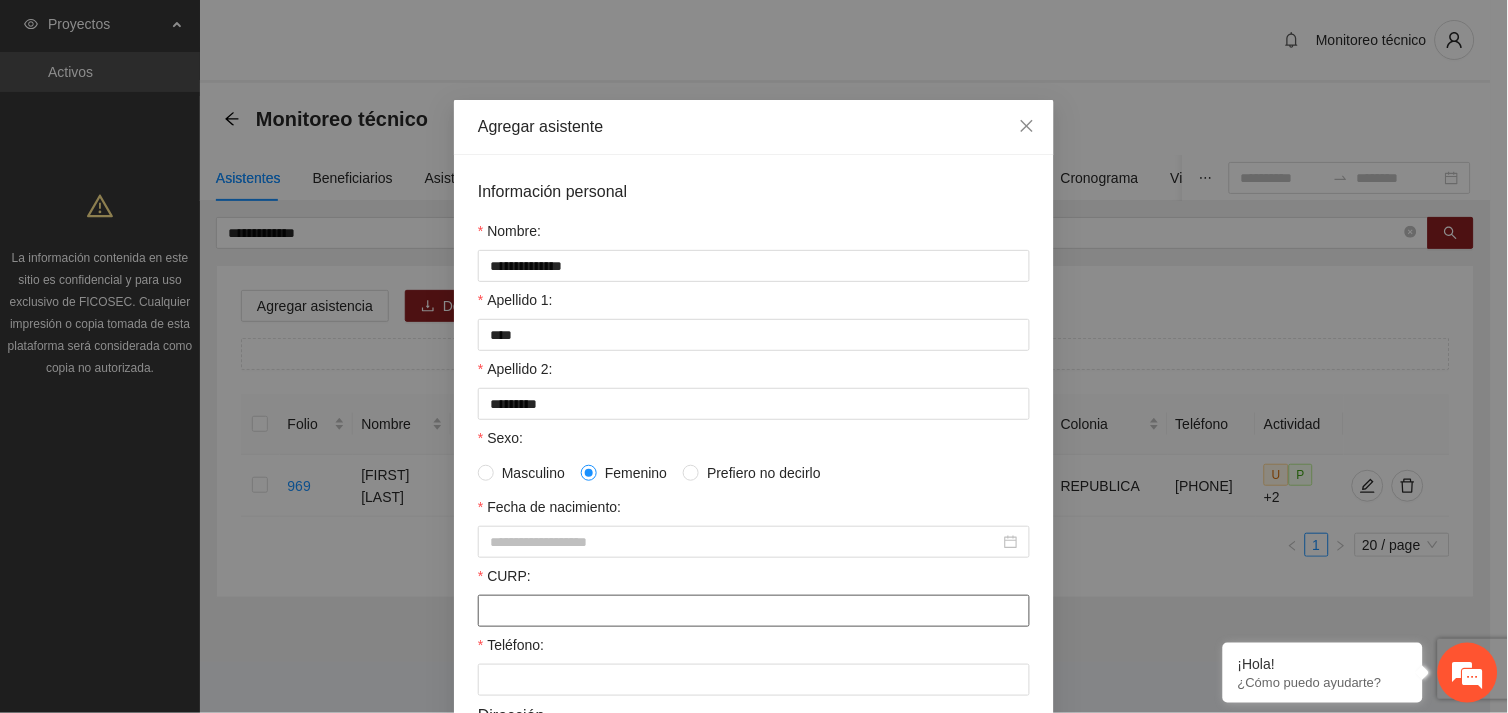 paste on "**********" 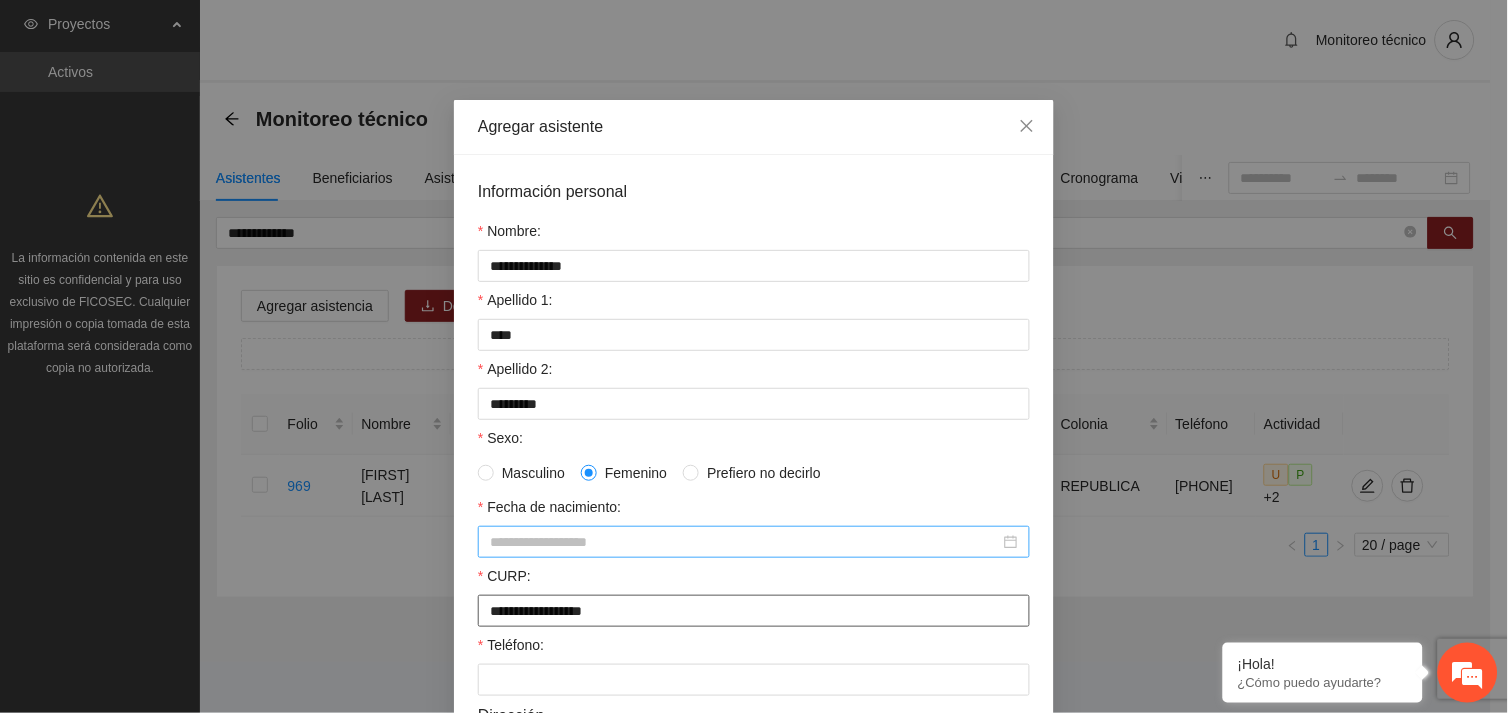 type on "**********" 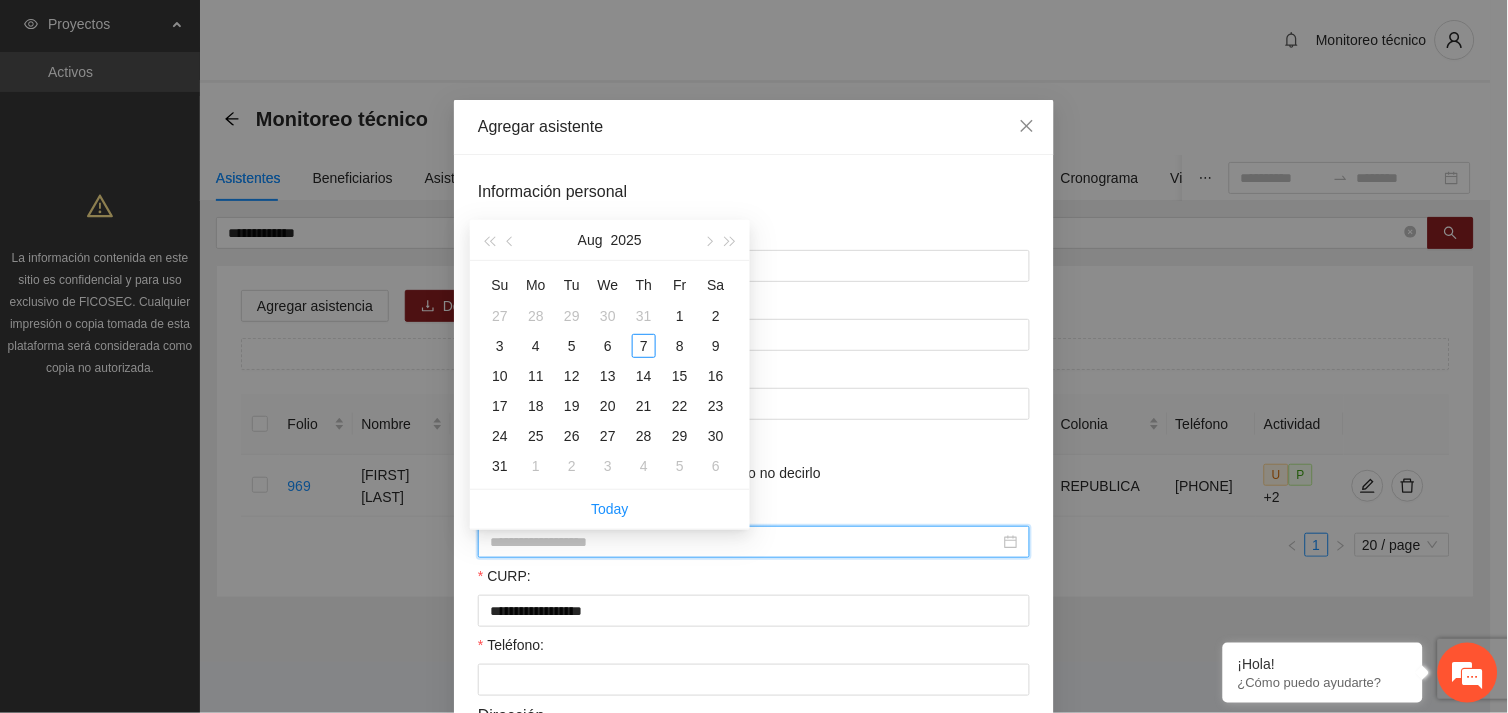 click on "Fecha de nacimiento:" at bounding box center [745, 542] 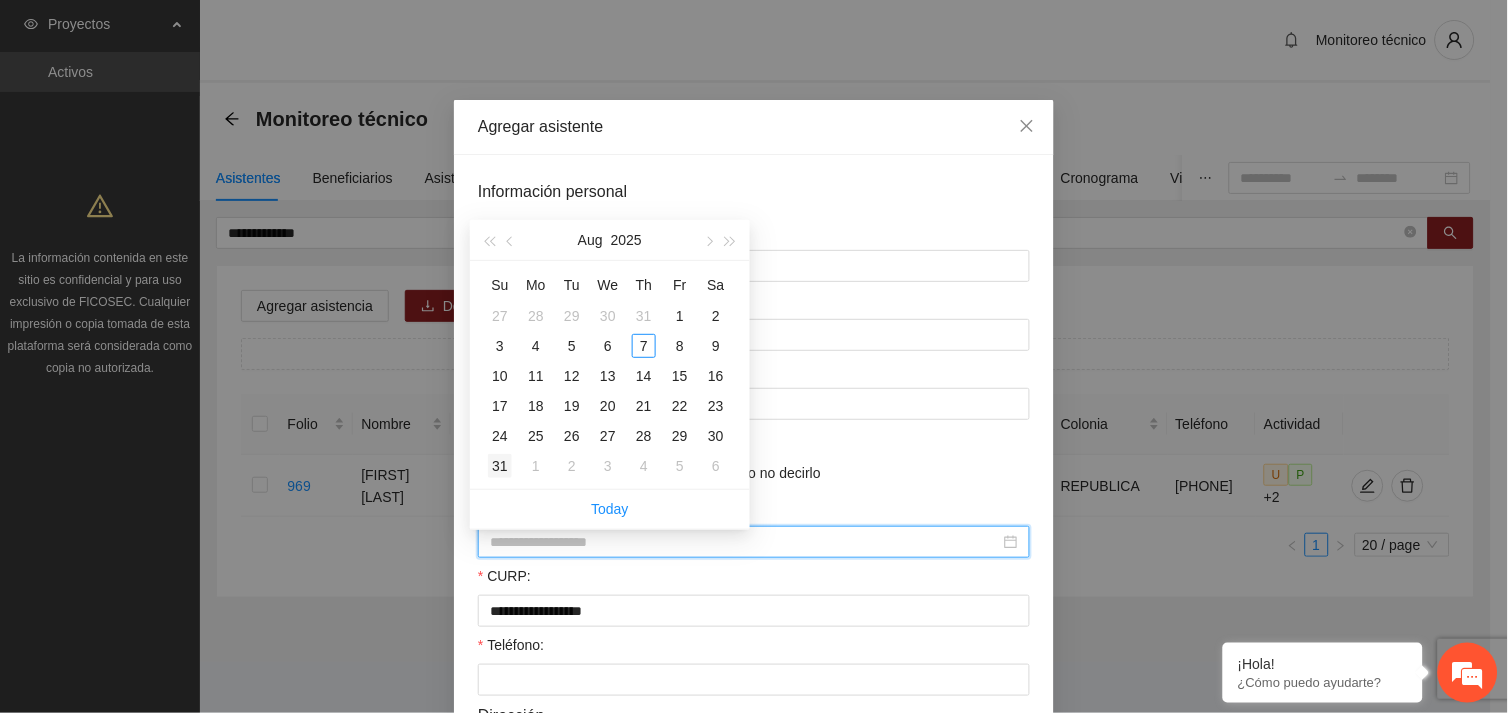 type on "**********" 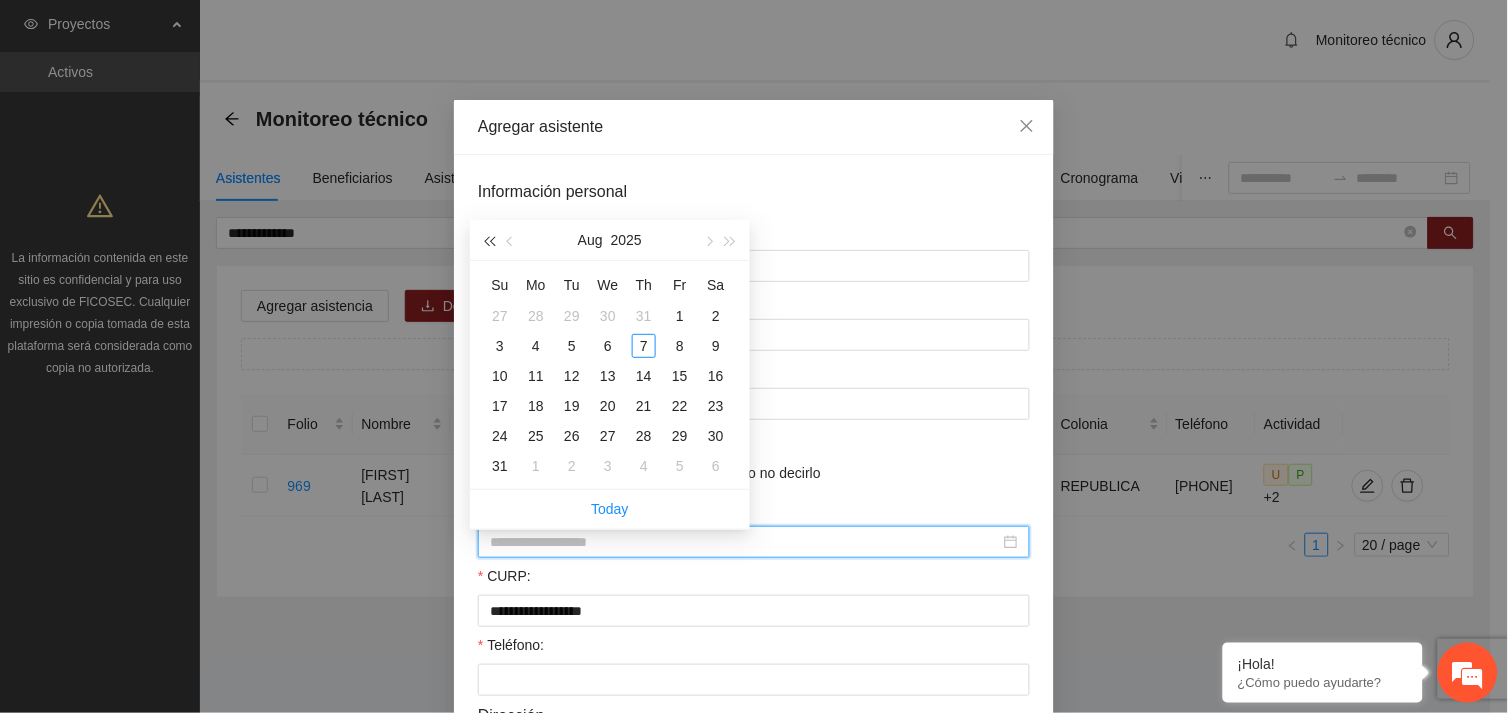 click at bounding box center (489, 242) 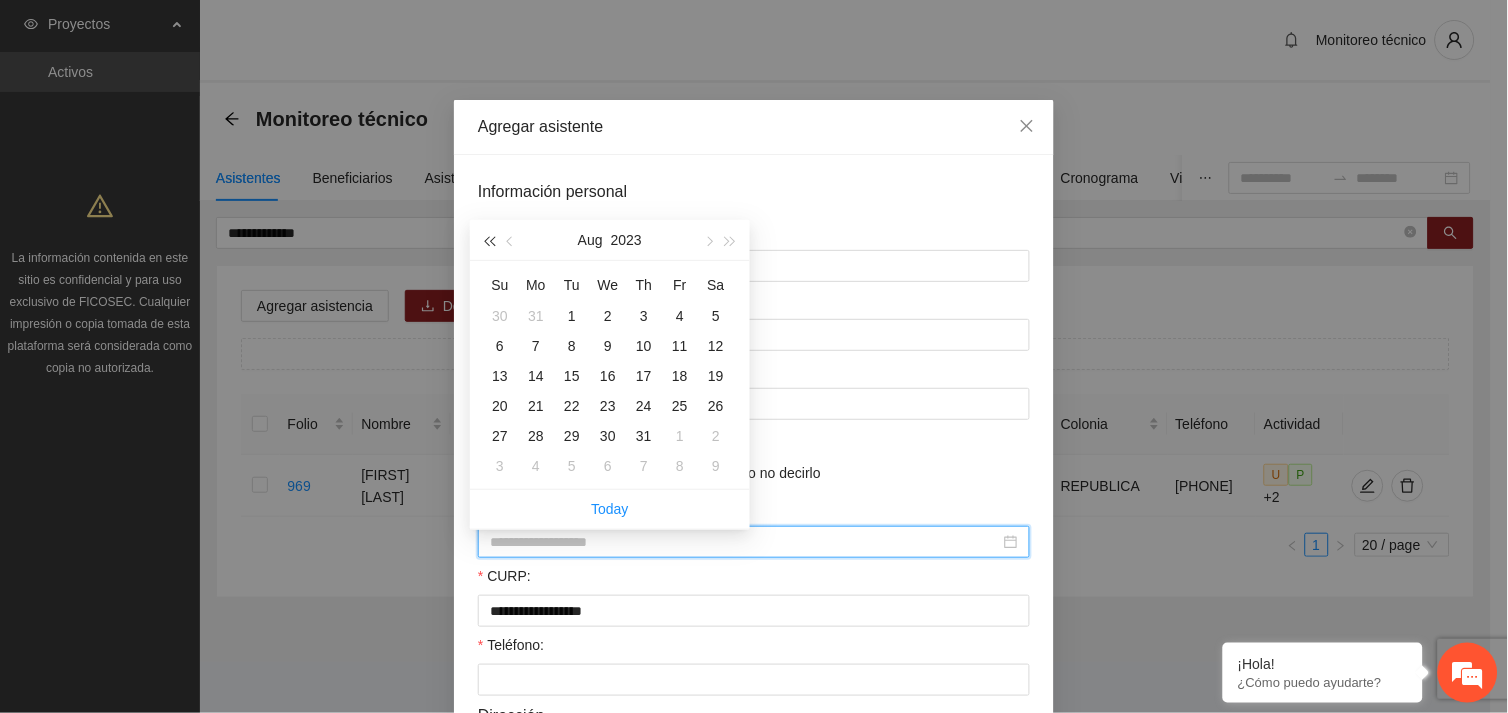 click at bounding box center [489, 242] 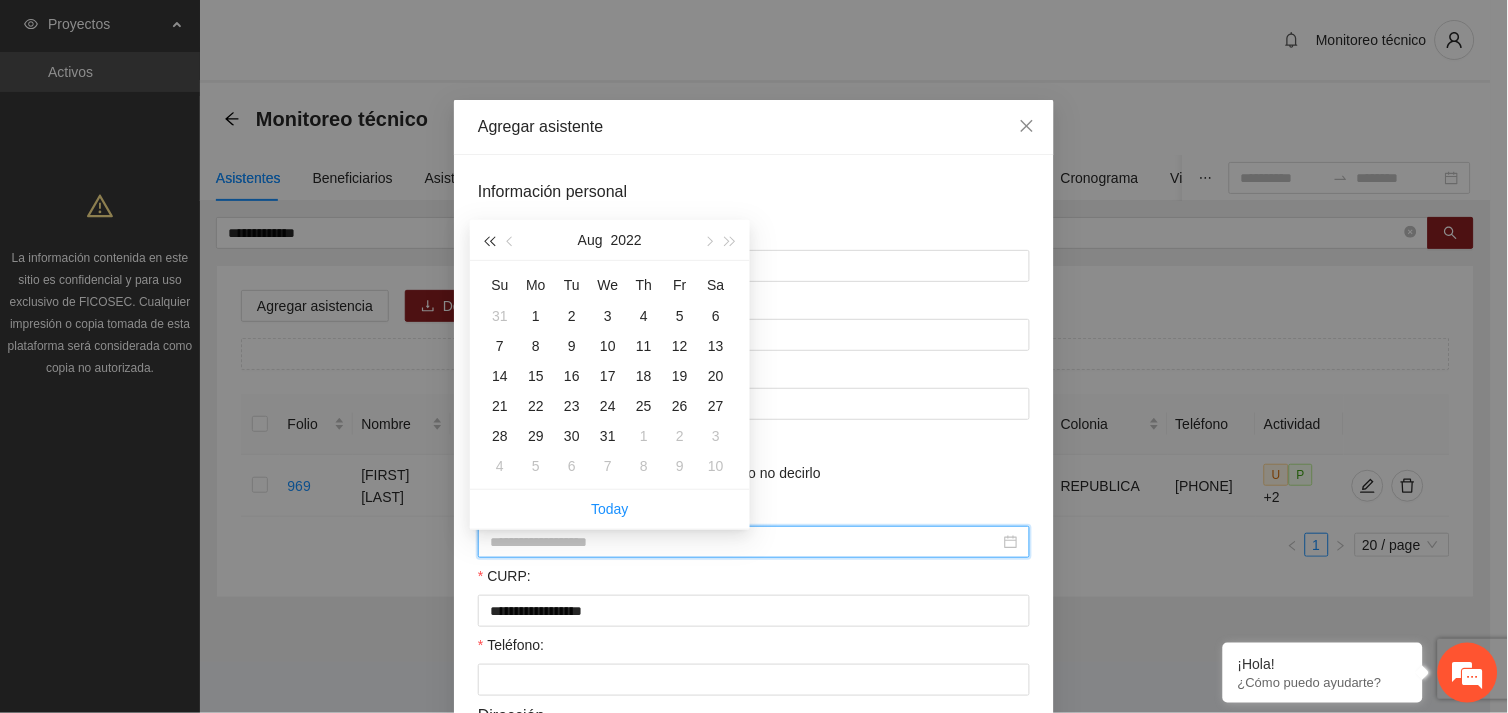 click at bounding box center (489, 242) 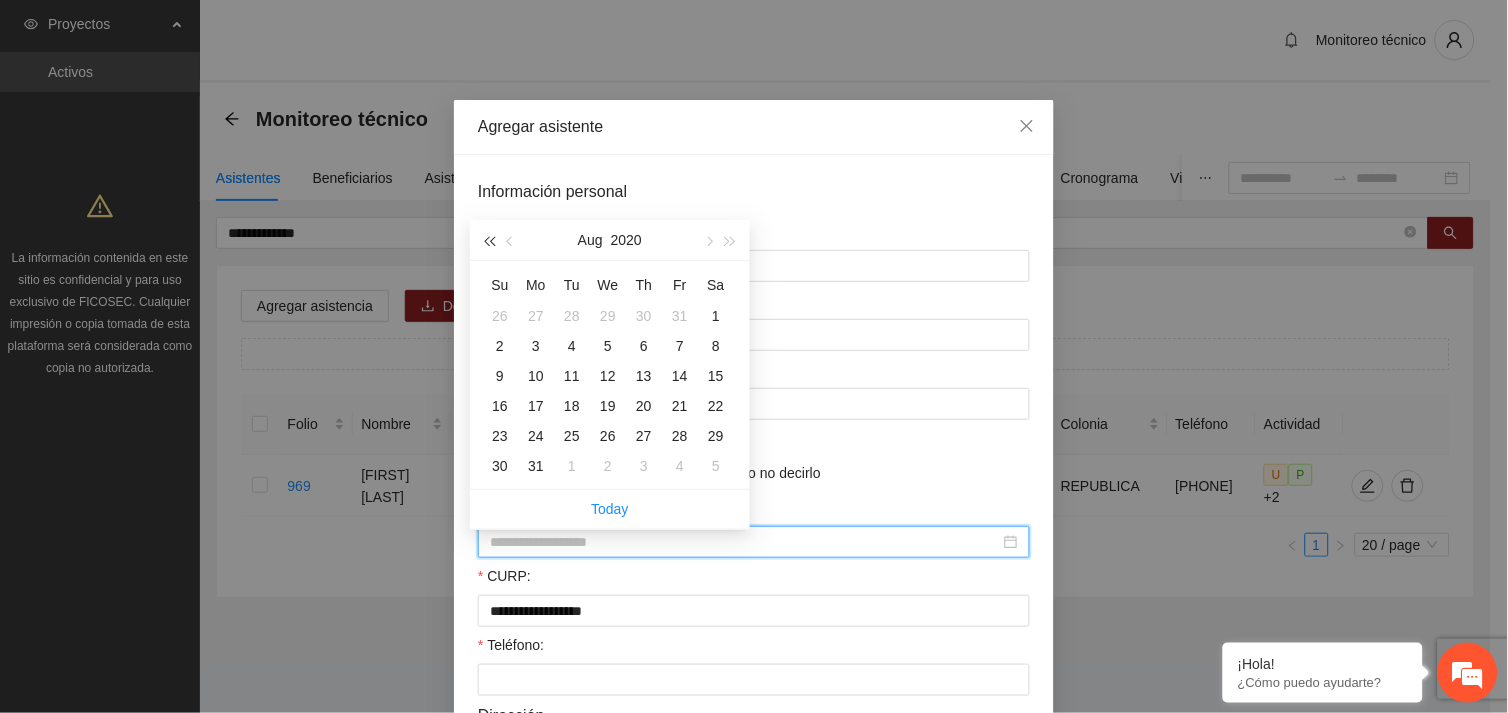 click at bounding box center (489, 242) 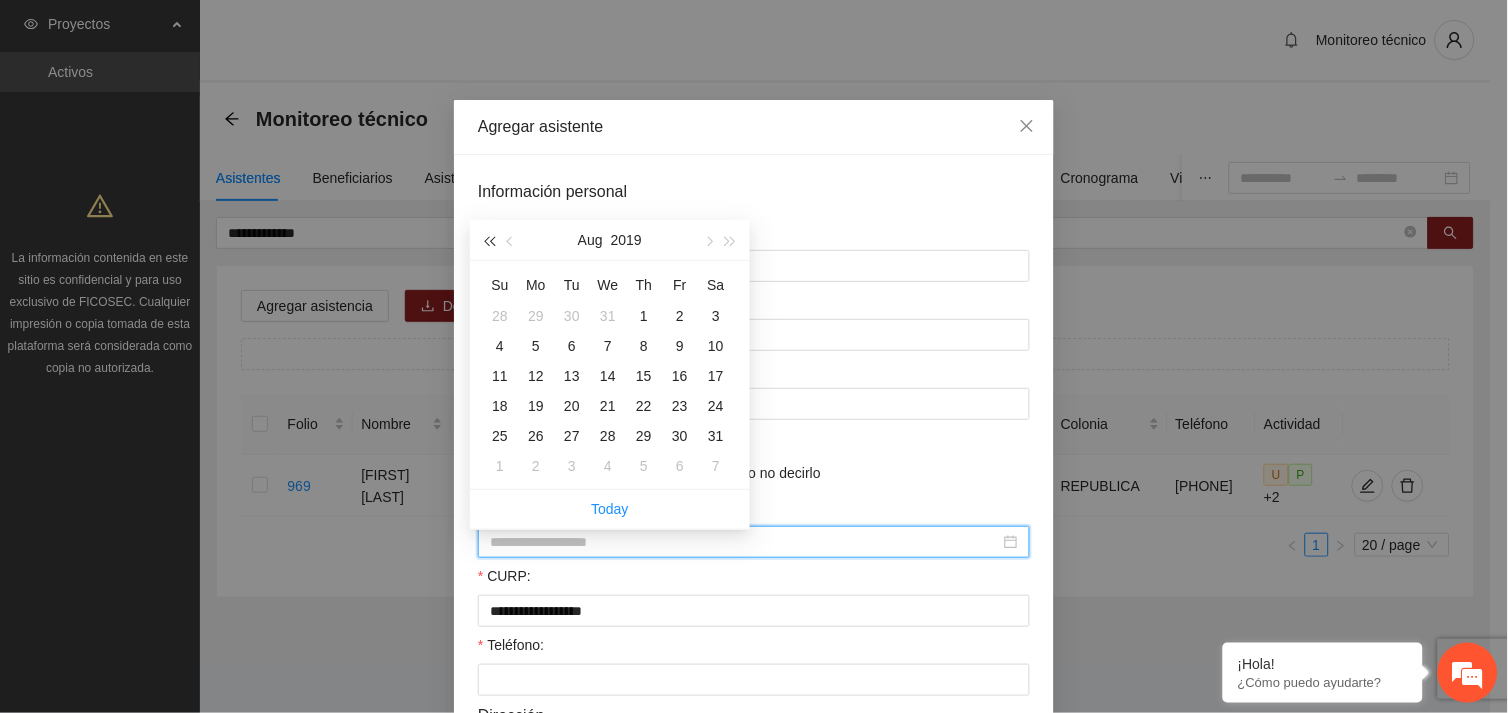 click at bounding box center [489, 242] 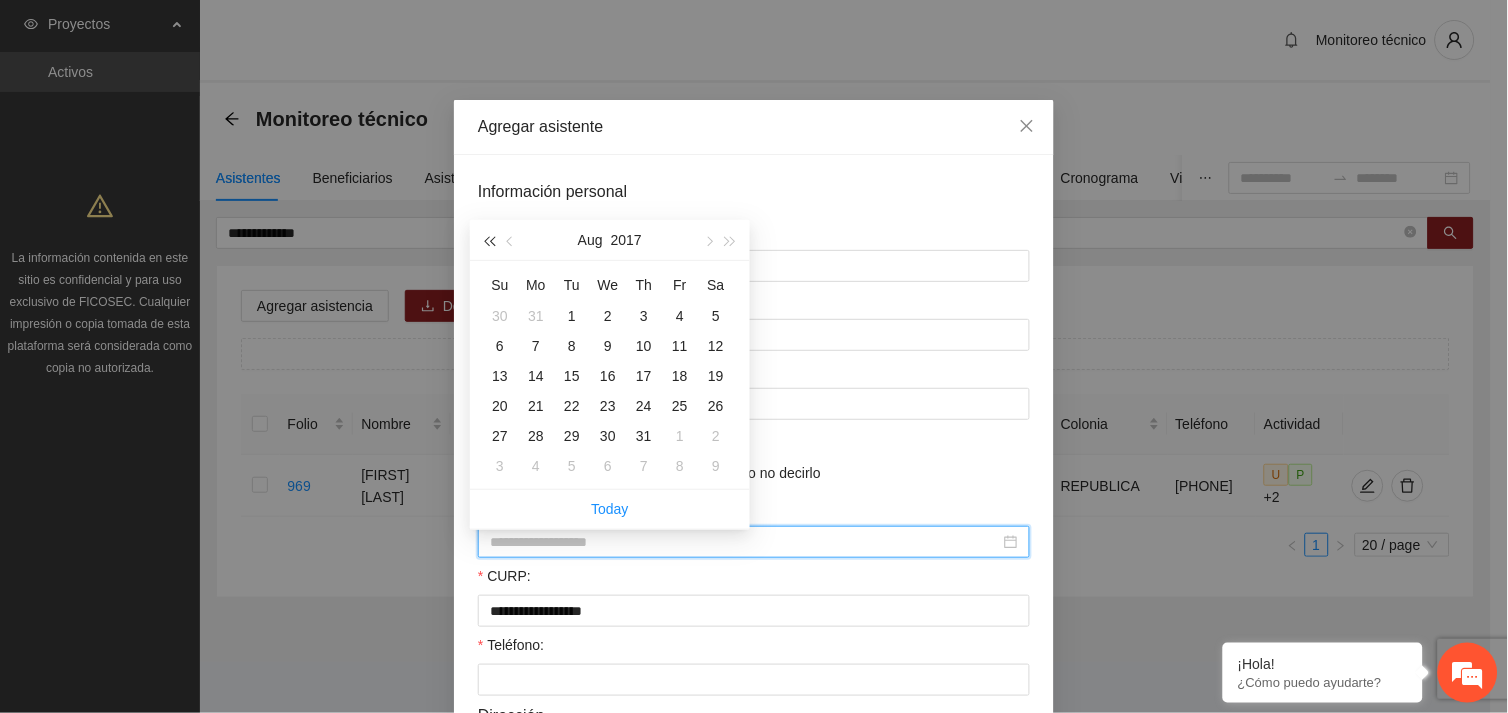 click at bounding box center [489, 242] 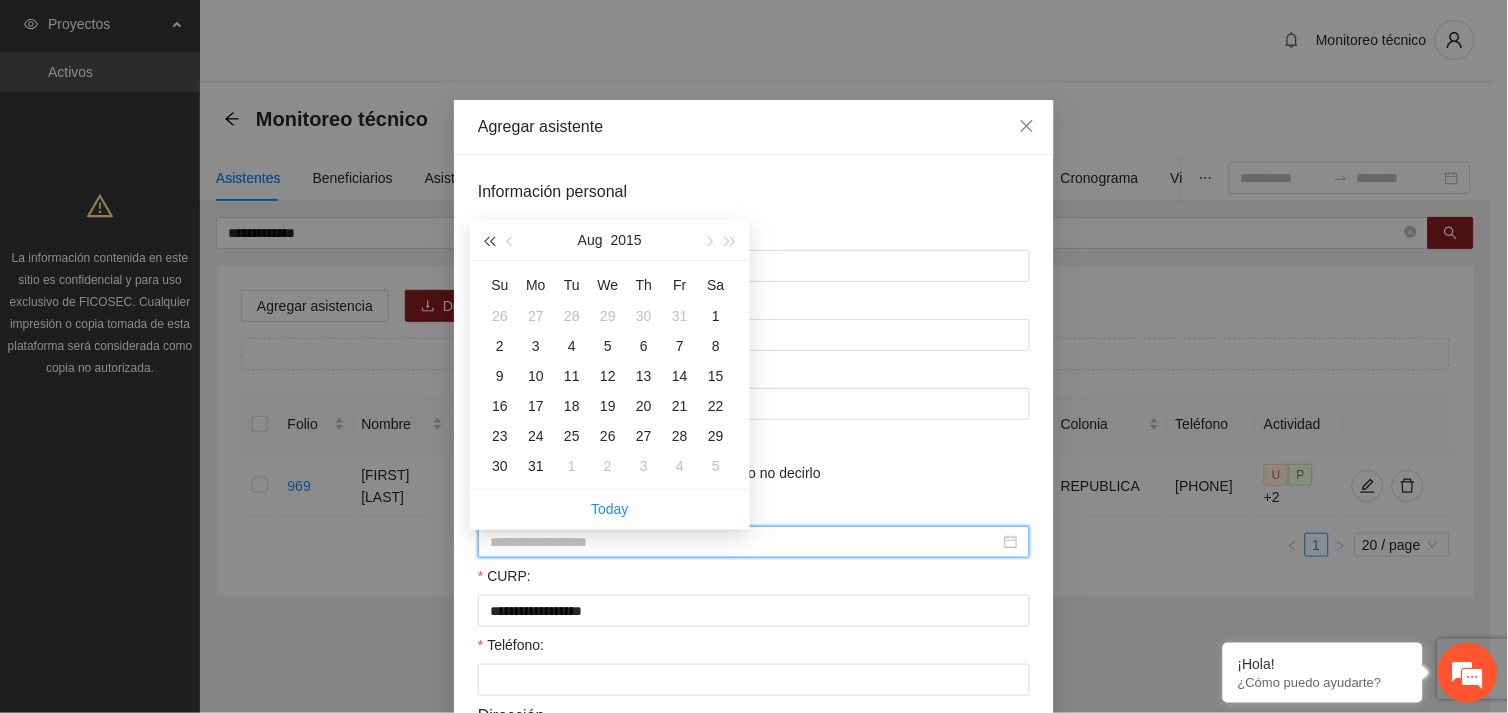 click at bounding box center [489, 242] 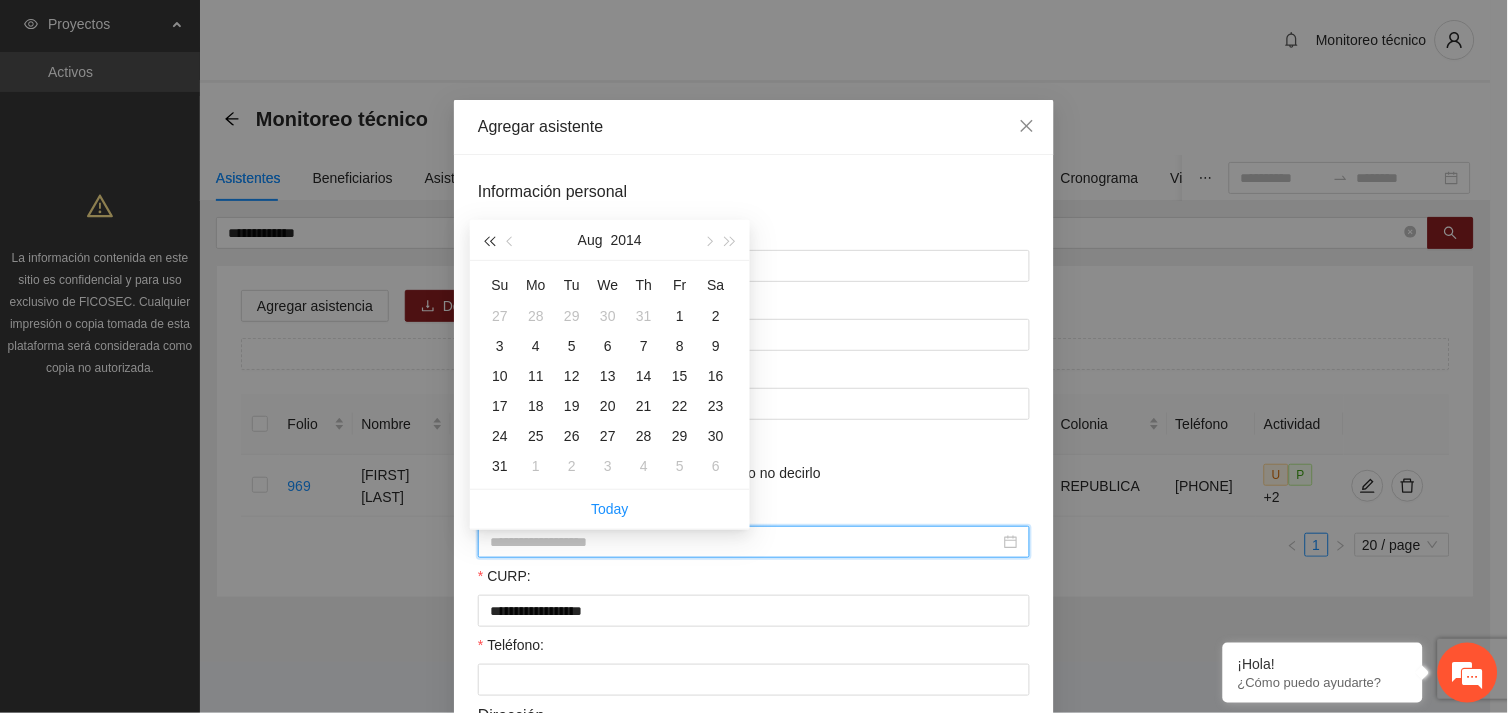 click at bounding box center [489, 242] 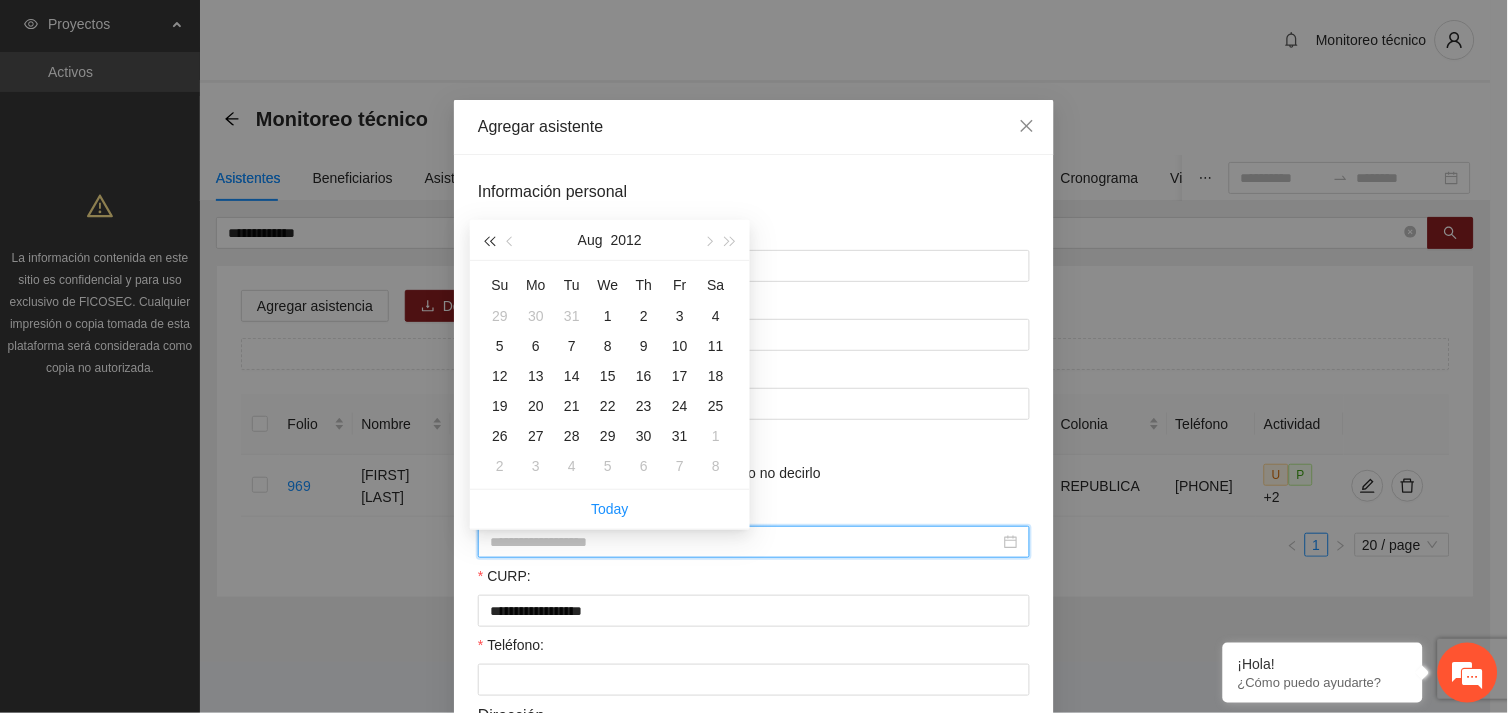 click at bounding box center (489, 242) 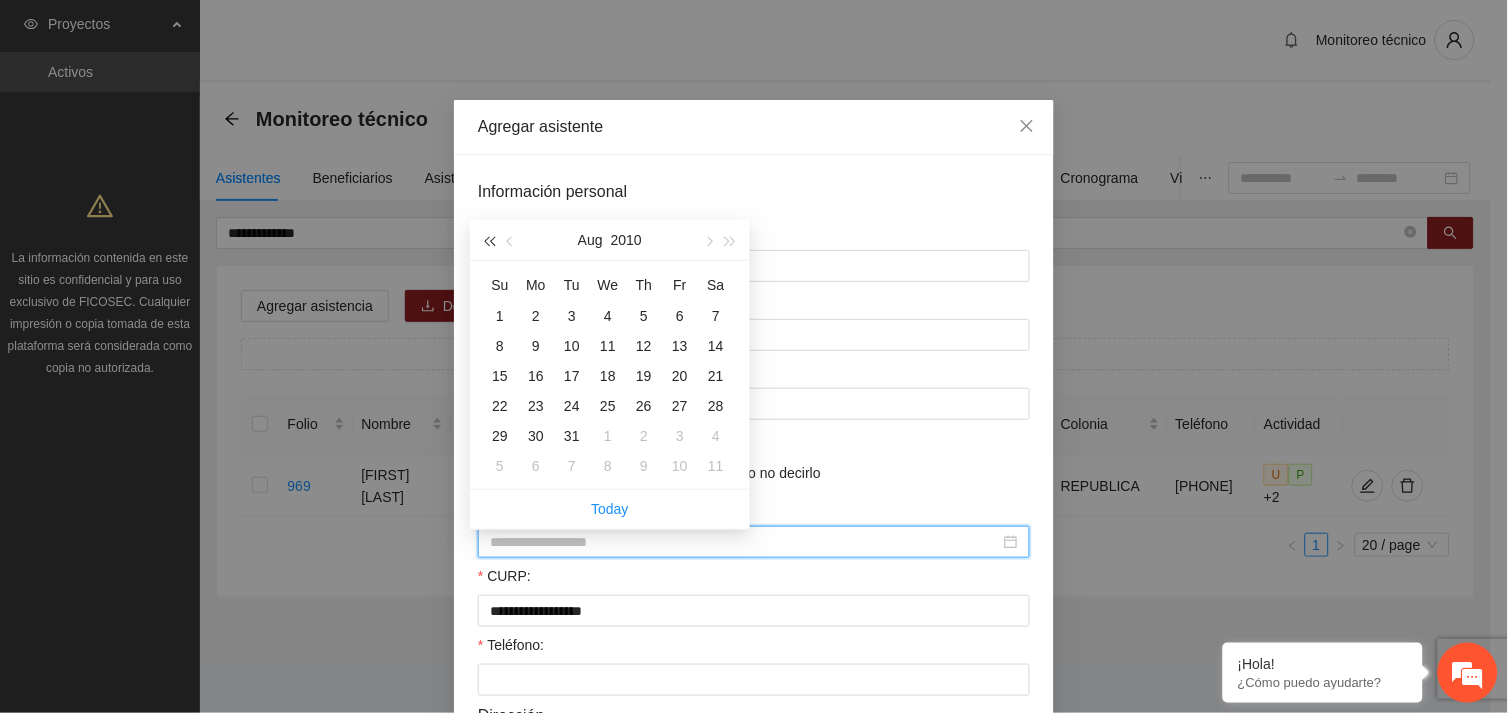 click at bounding box center [489, 242] 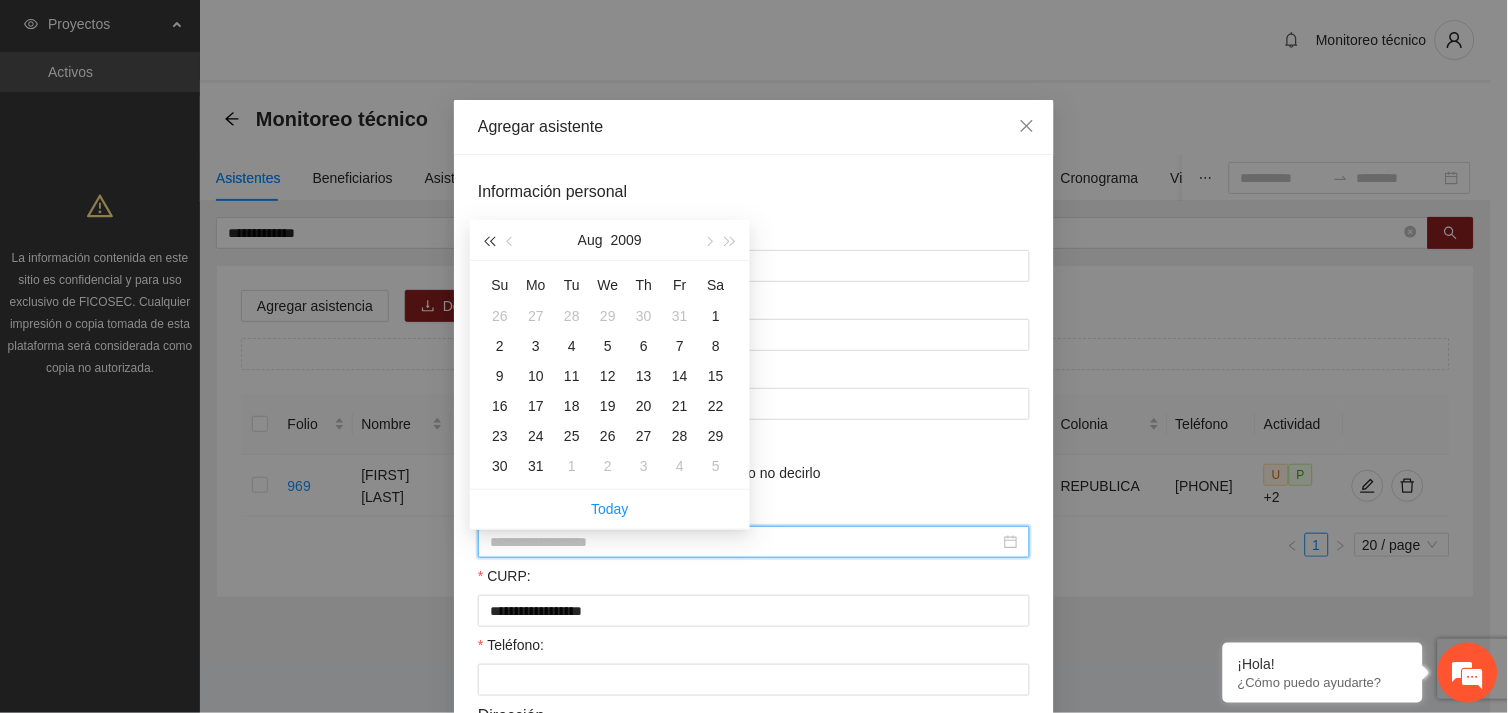 click at bounding box center [489, 242] 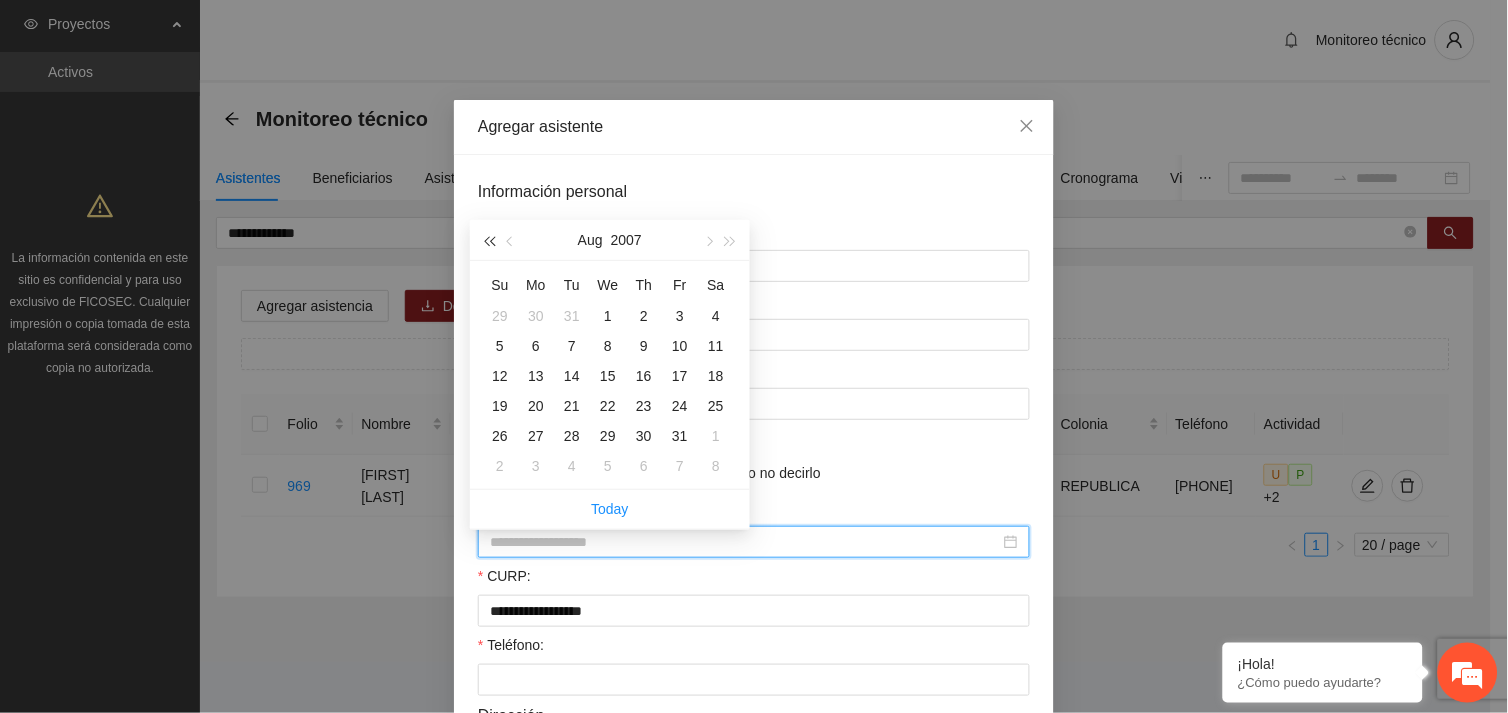 click at bounding box center [489, 242] 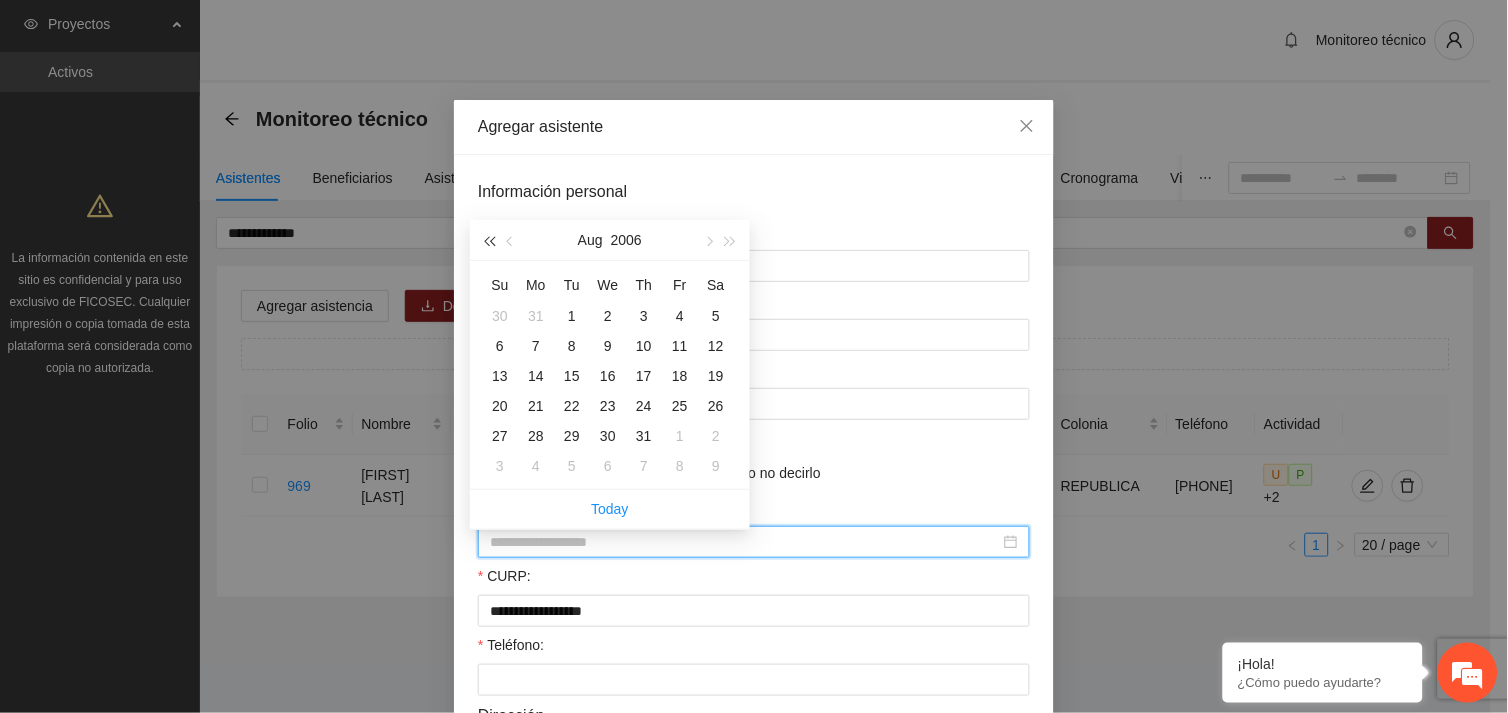 click at bounding box center (489, 242) 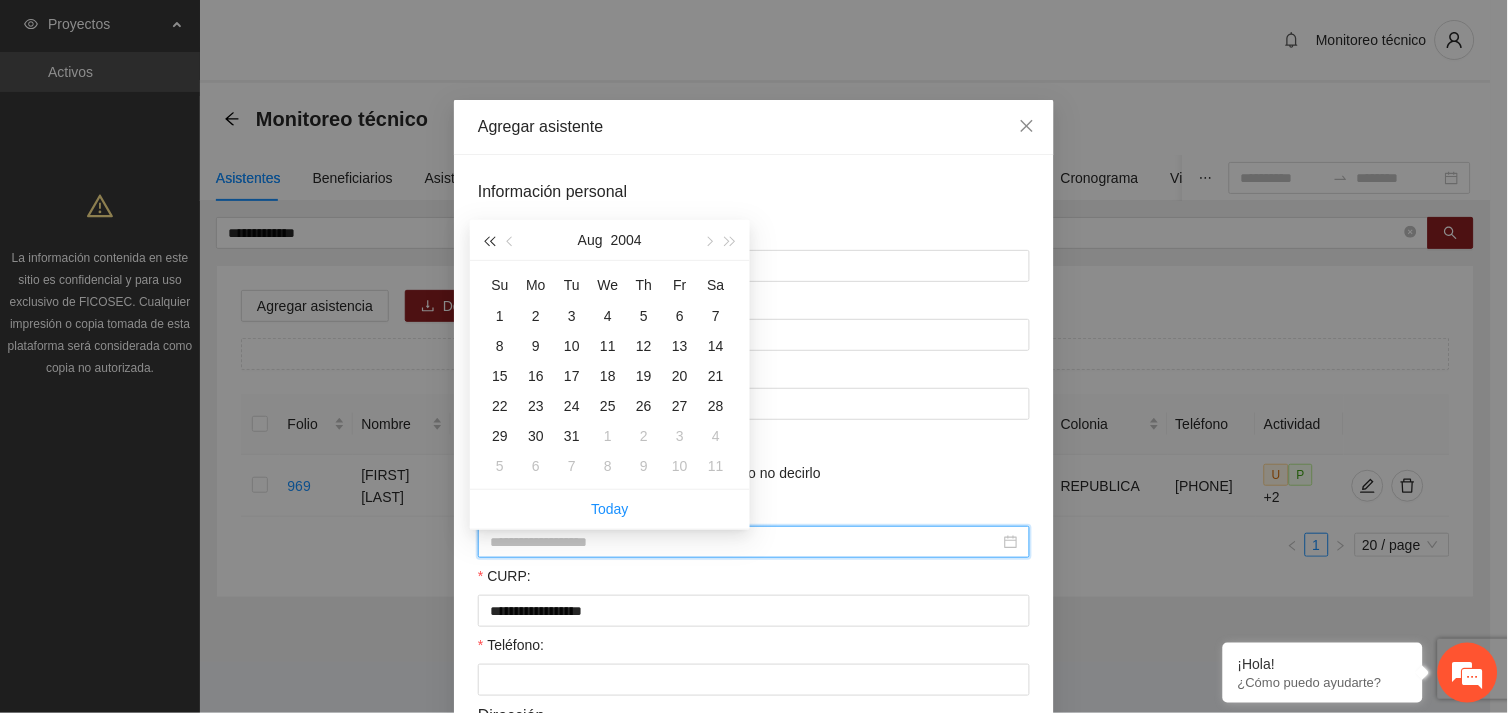 click at bounding box center (489, 242) 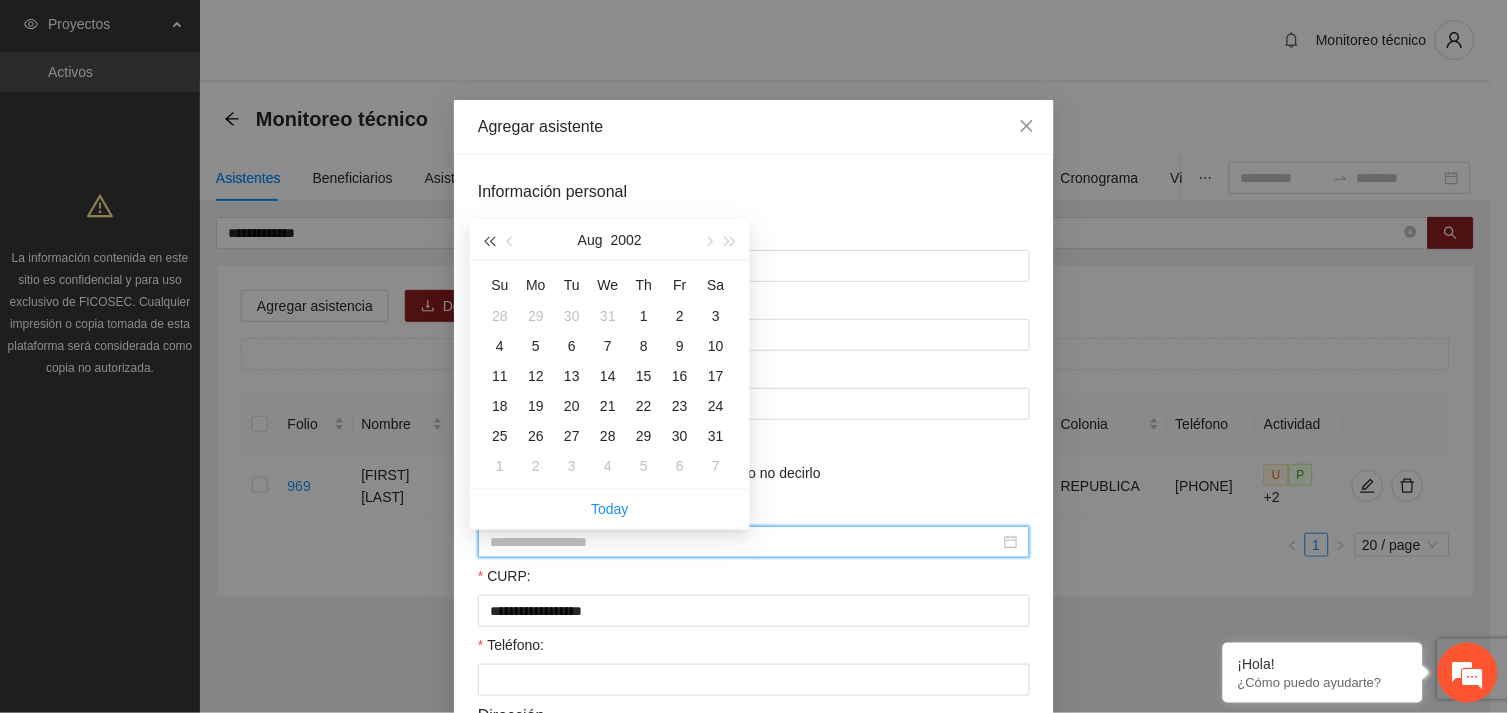 click at bounding box center (489, 242) 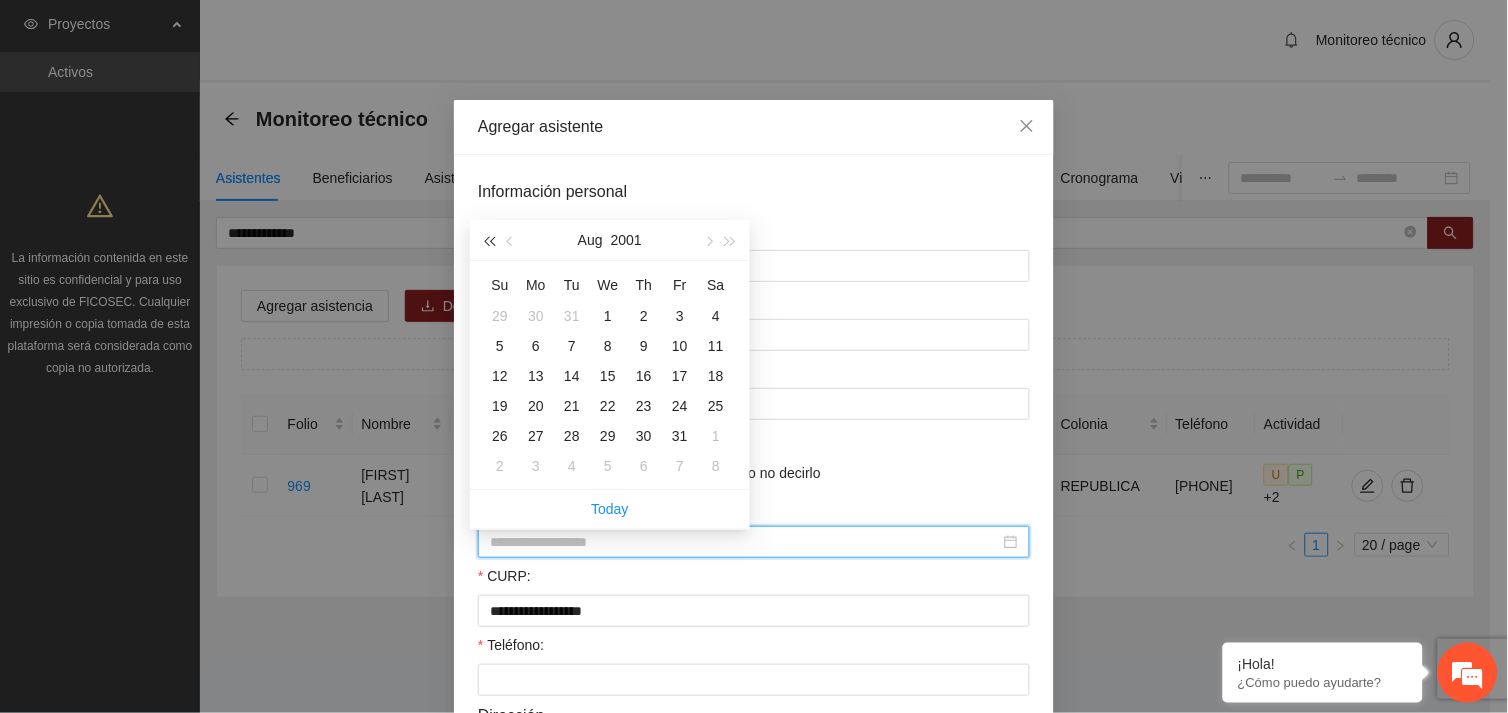 click at bounding box center [489, 242] 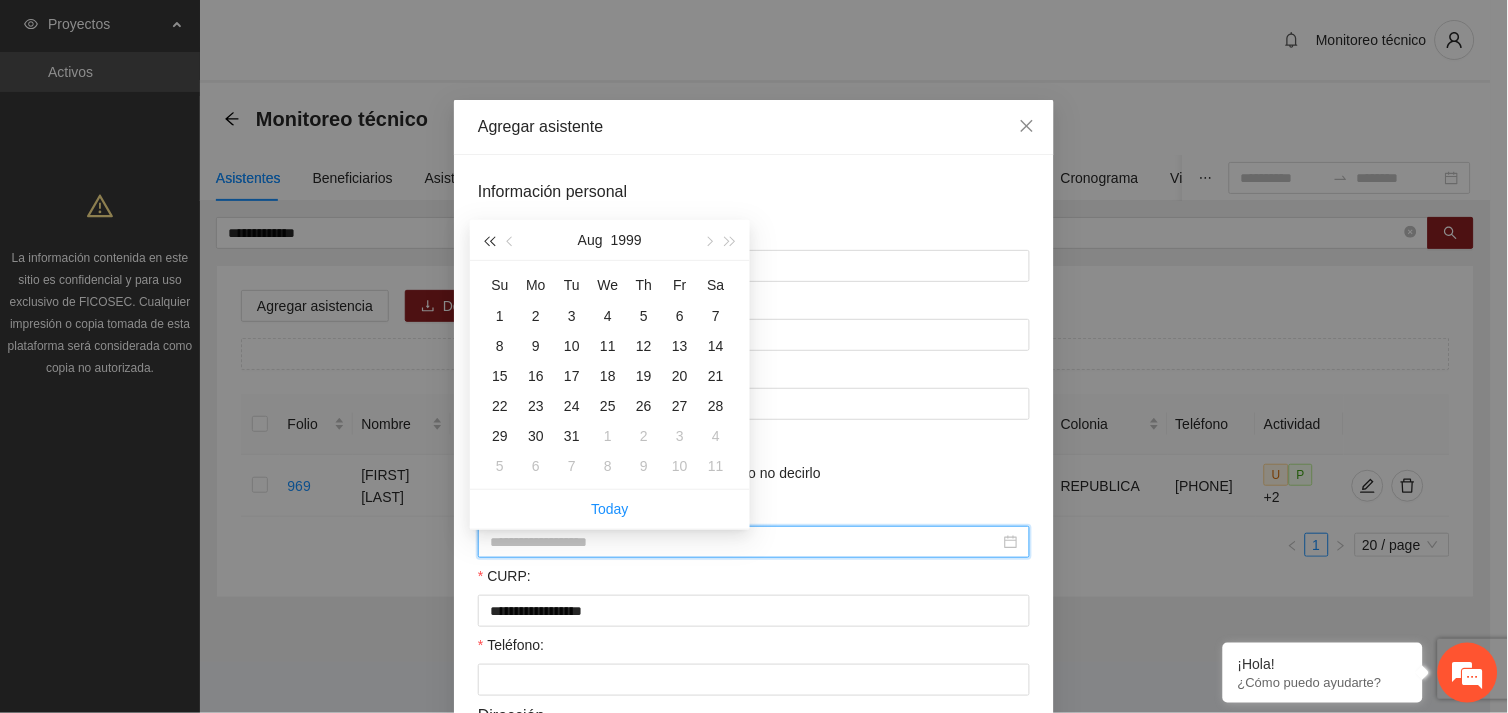 click at bounding box center [489, 242] 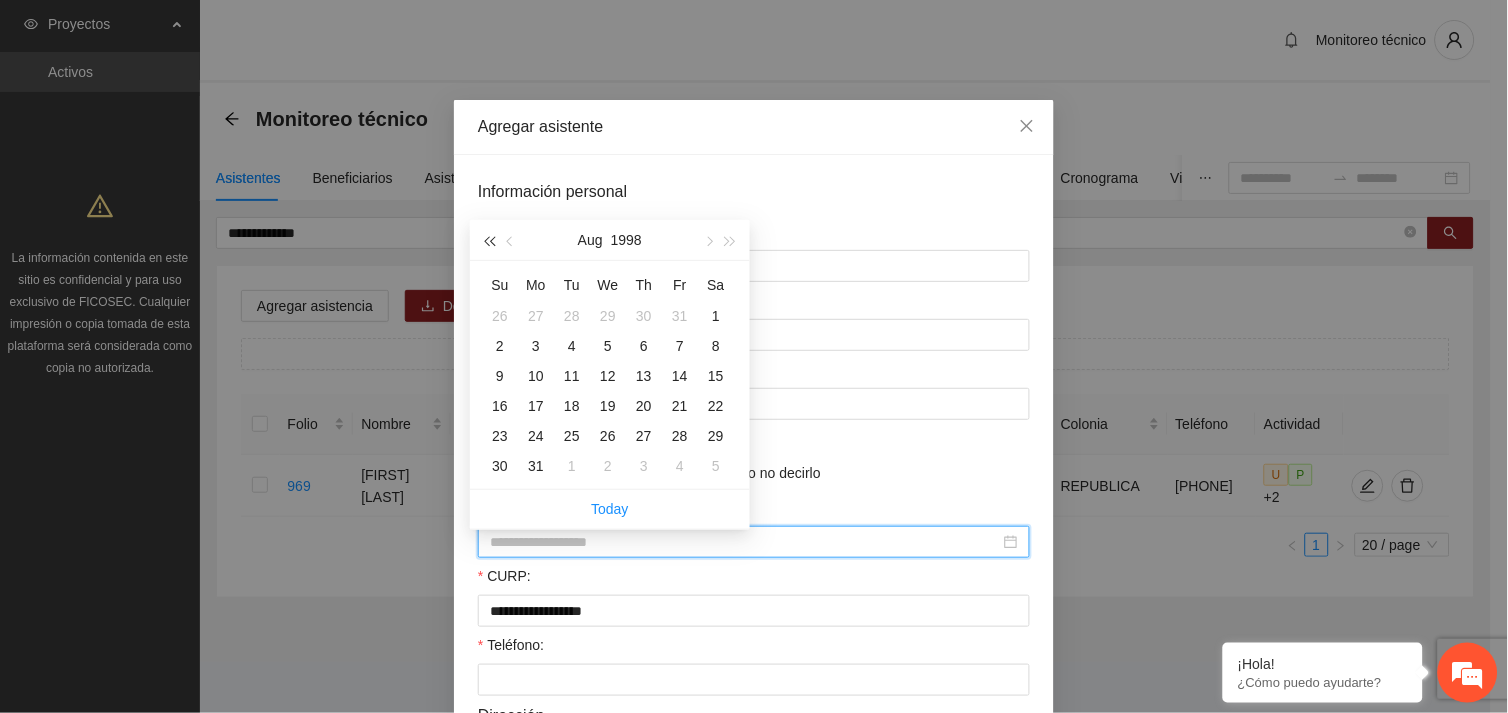 click at bounding box center (489, 242) 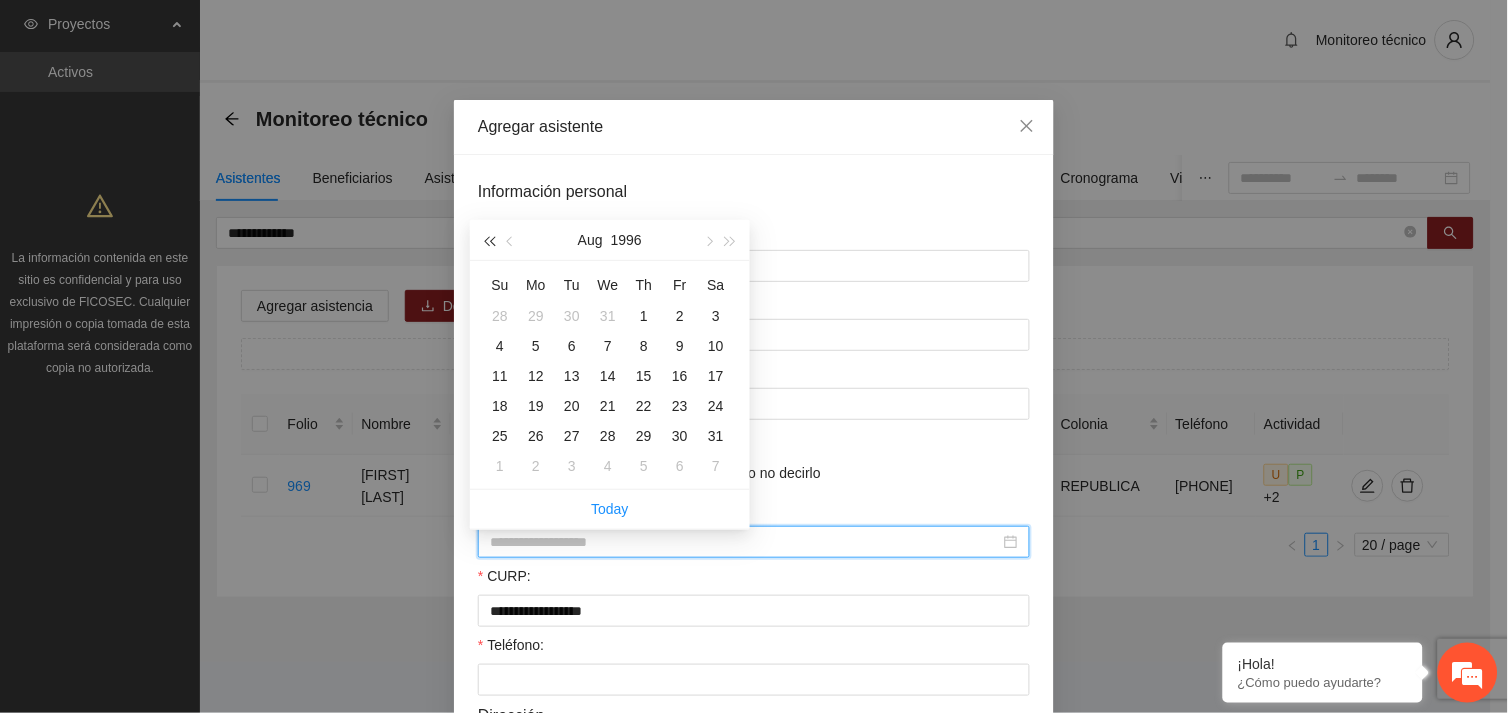 click at bounding box center (489, 242) 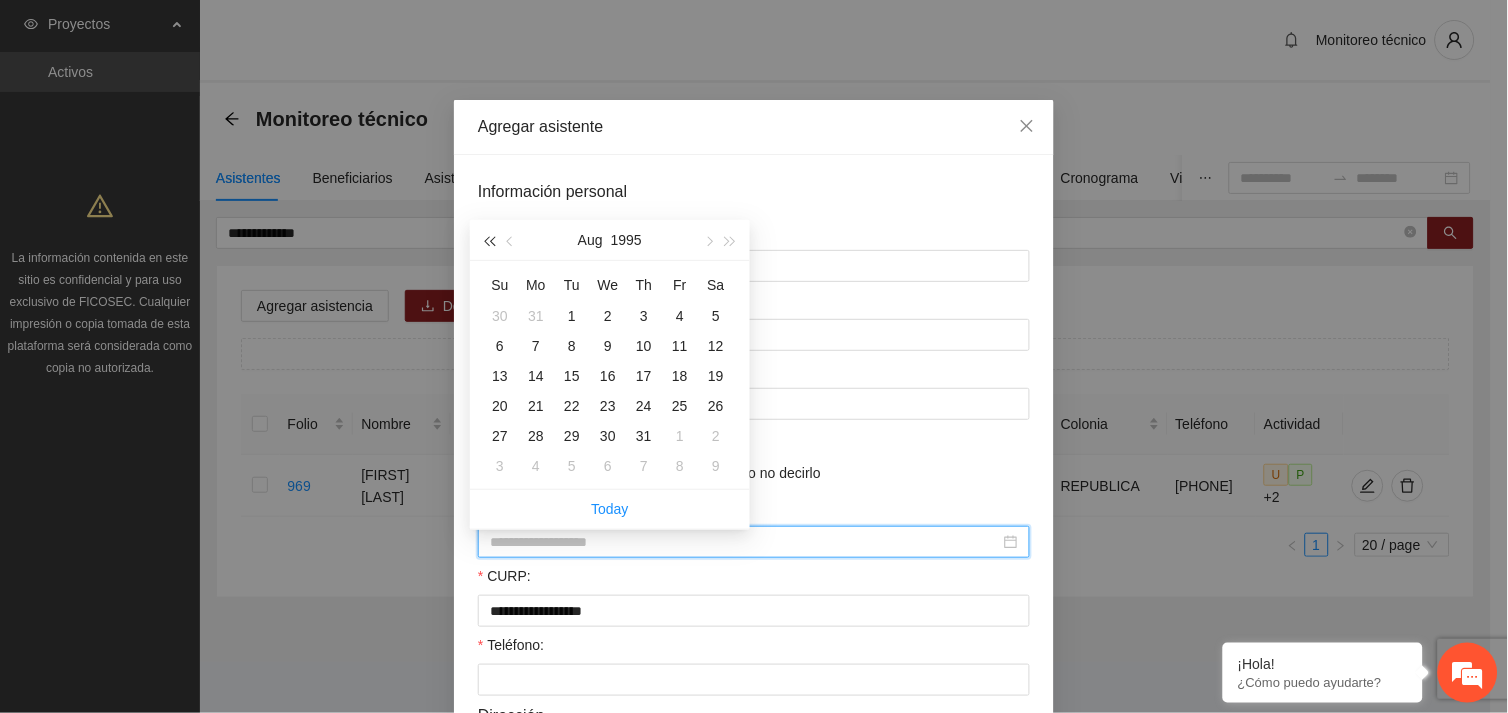 click at bounding box center (489, 242) 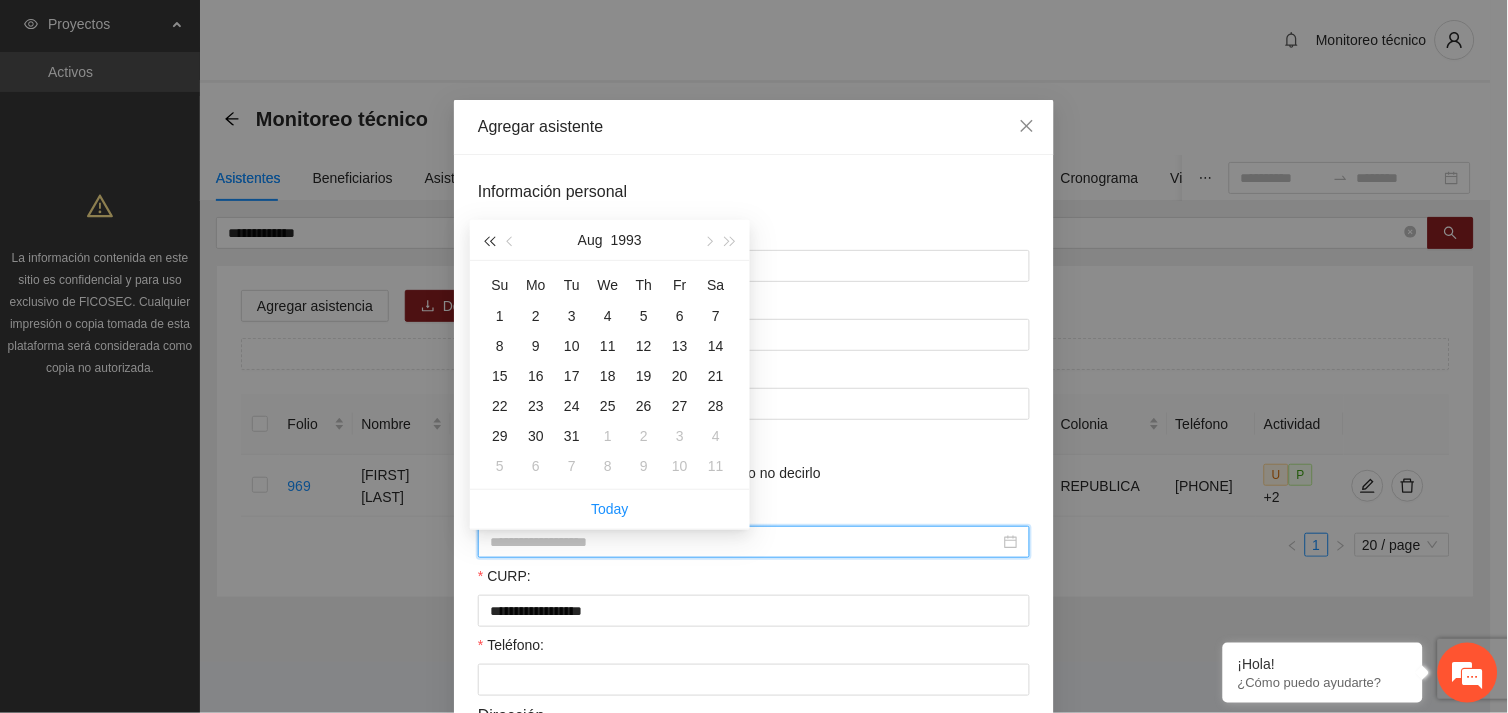 click at bounding box center (489, 242) 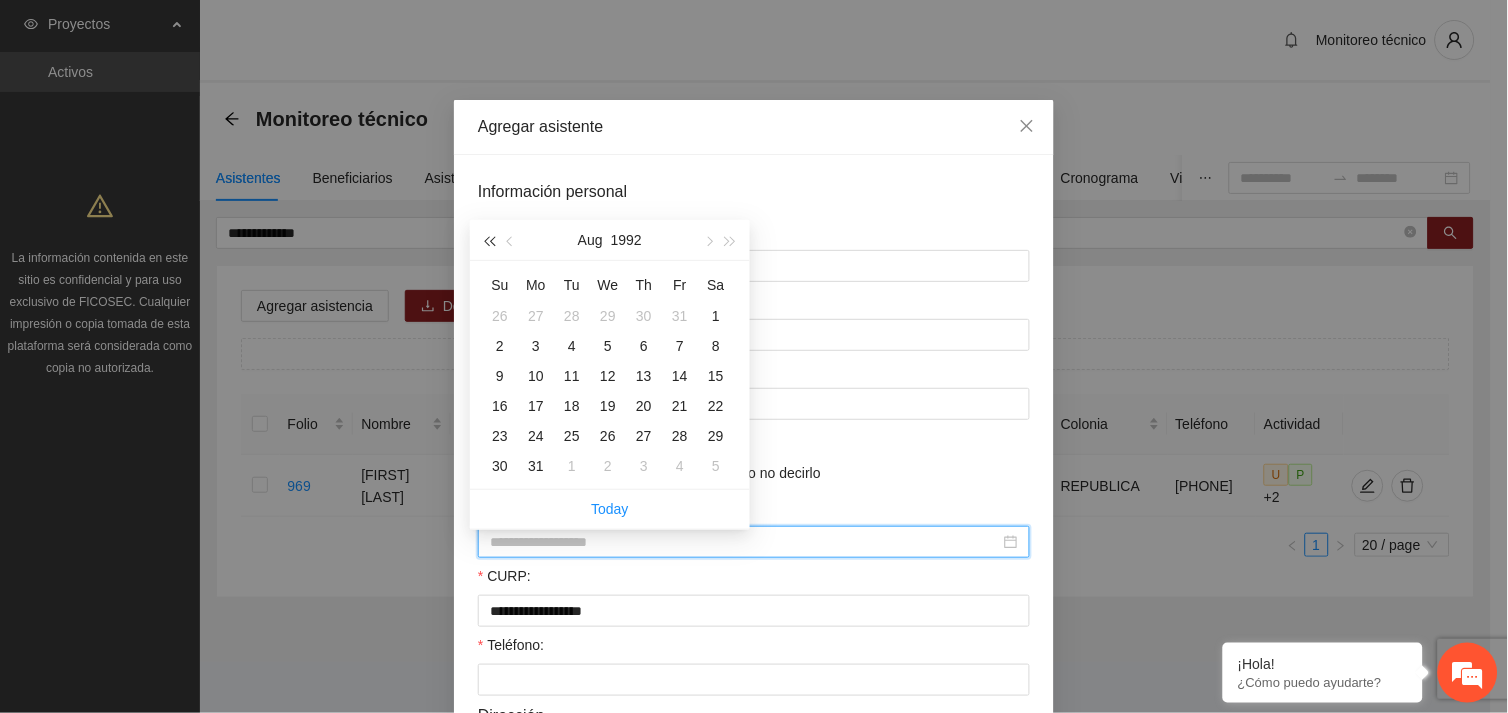 click at bounding box center [489, 242] 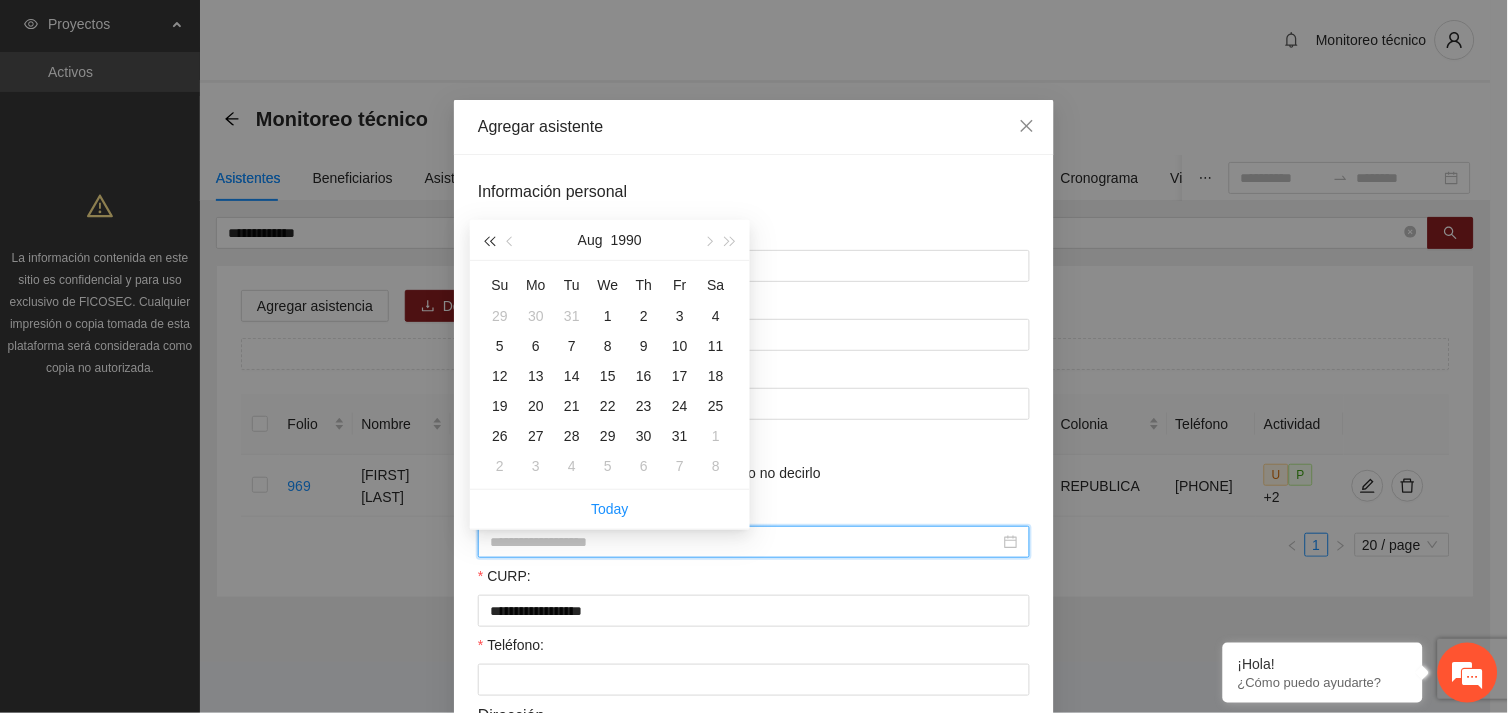 click at bounding box center (489, 242) 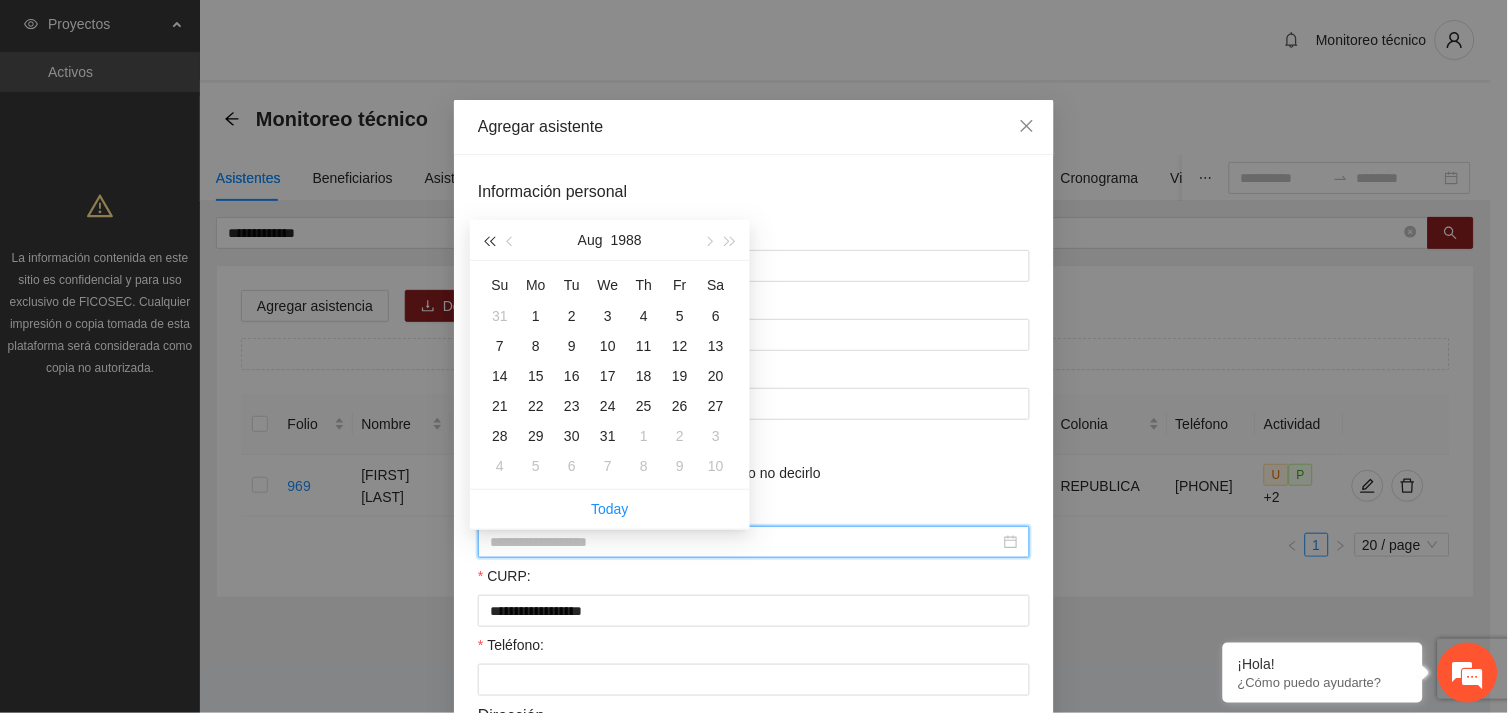 click at bounding box center [489, 242] 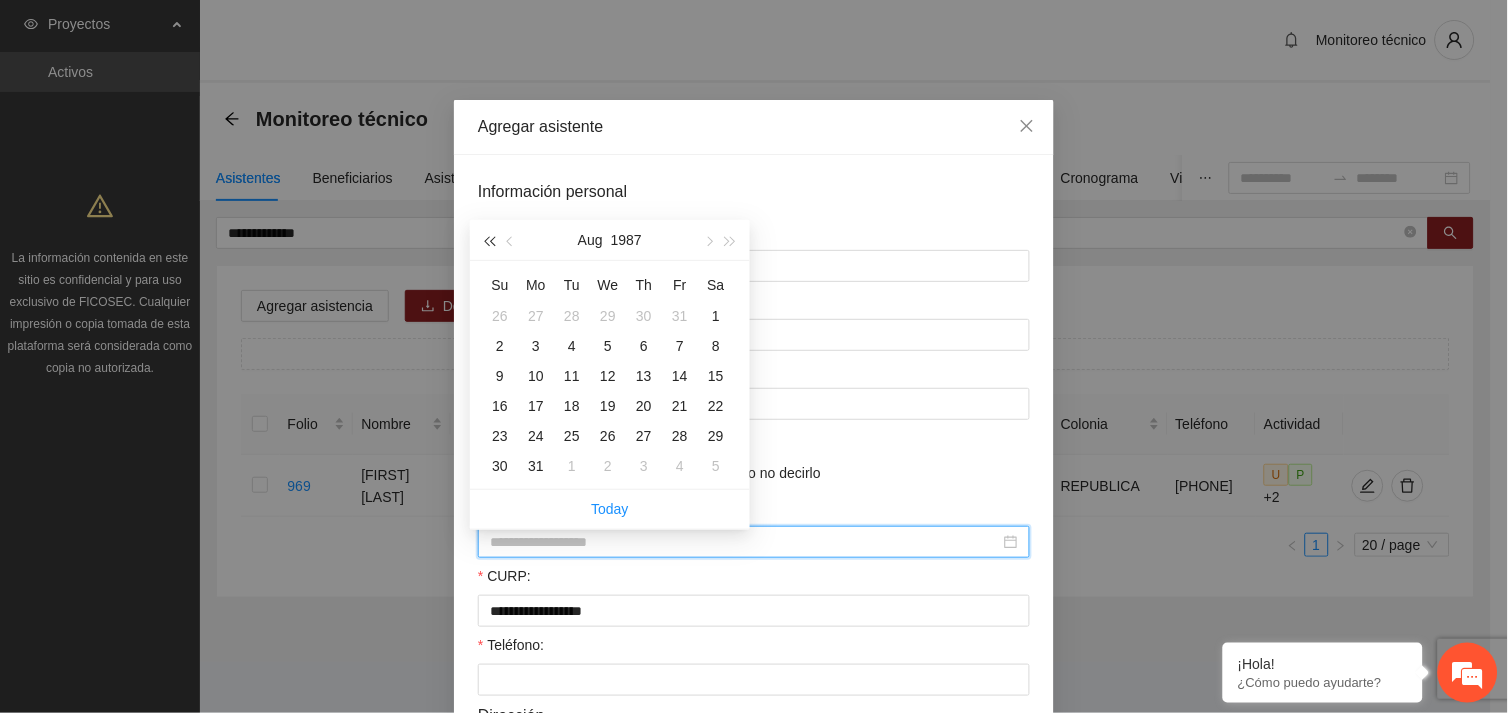 click at bounding box center (489, 242) 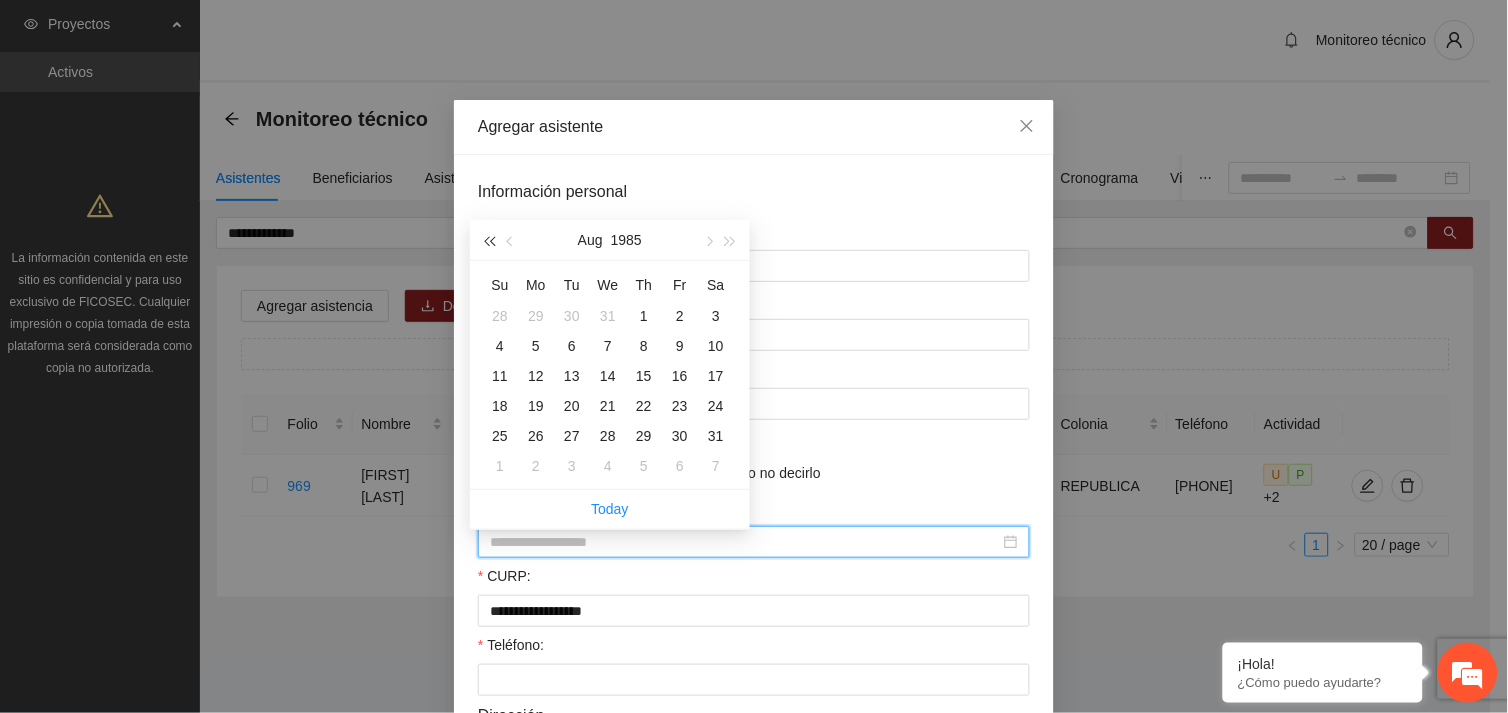 click at bounding box center (489, 242) 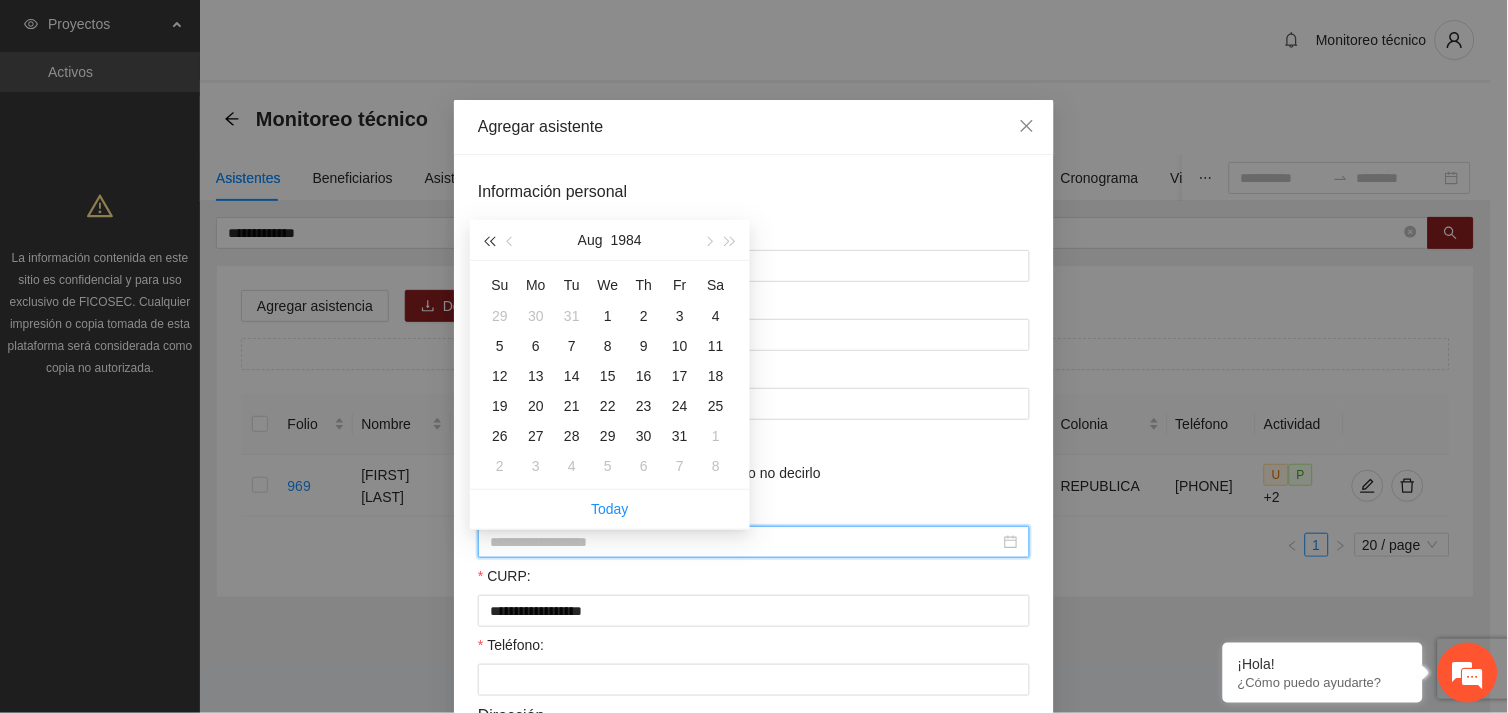 click at bounding box center (489, 242) 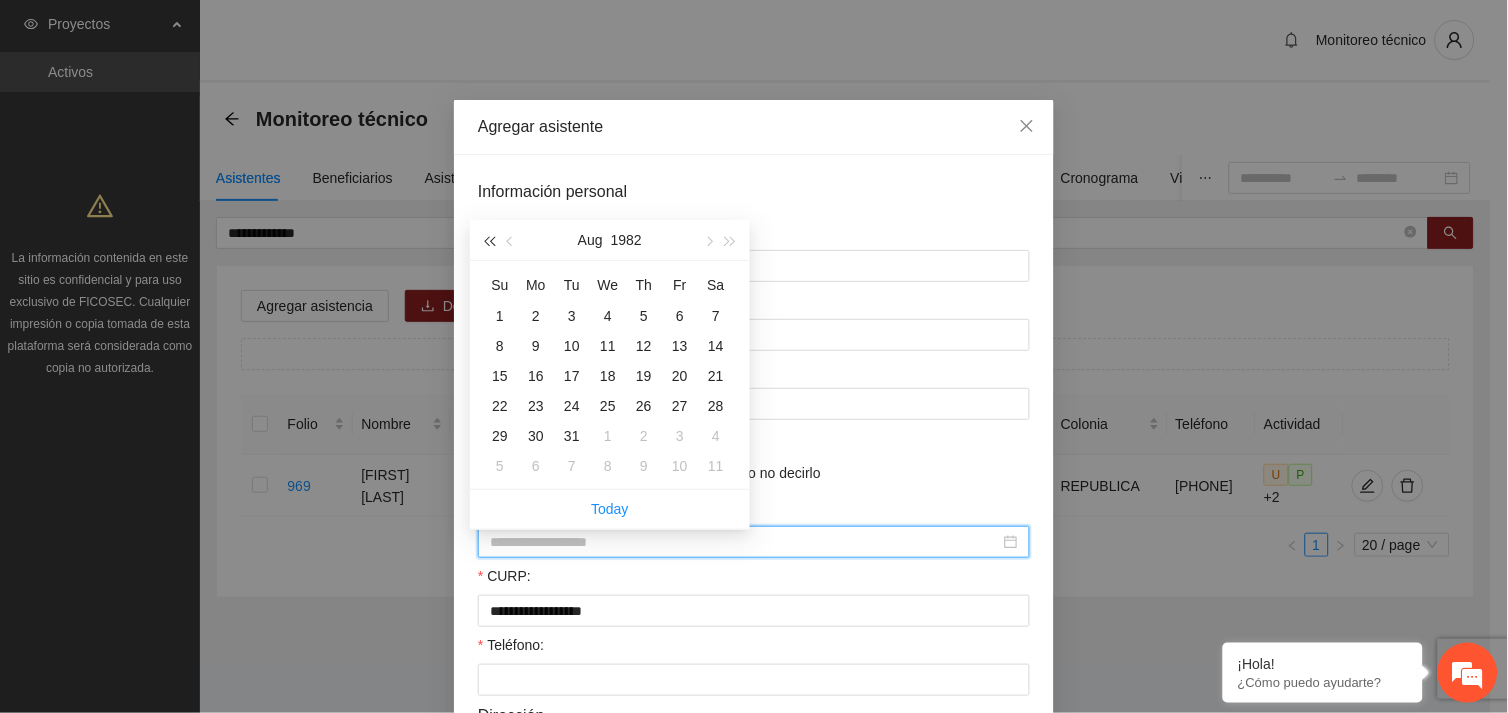 click at bounding box center (489, 242) 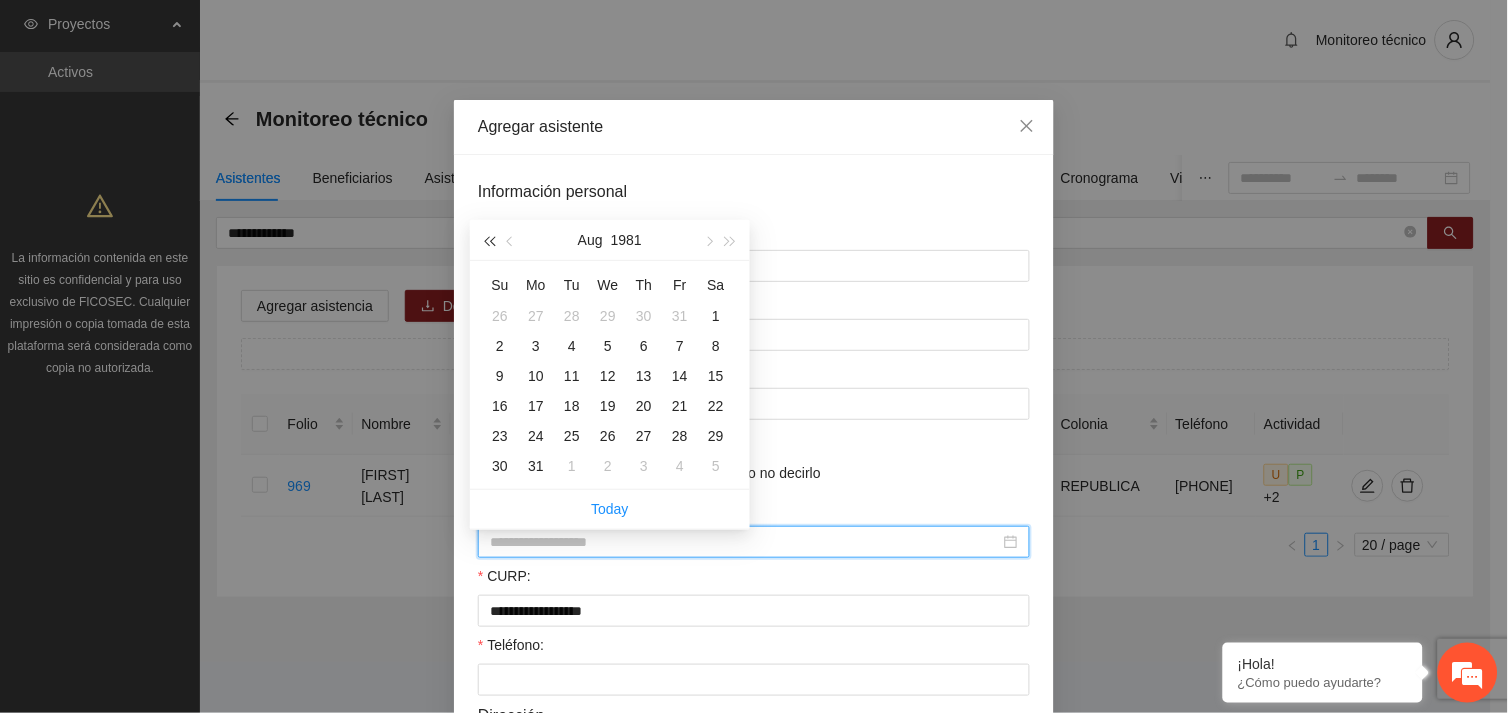 click at bounding box center [489, 242] 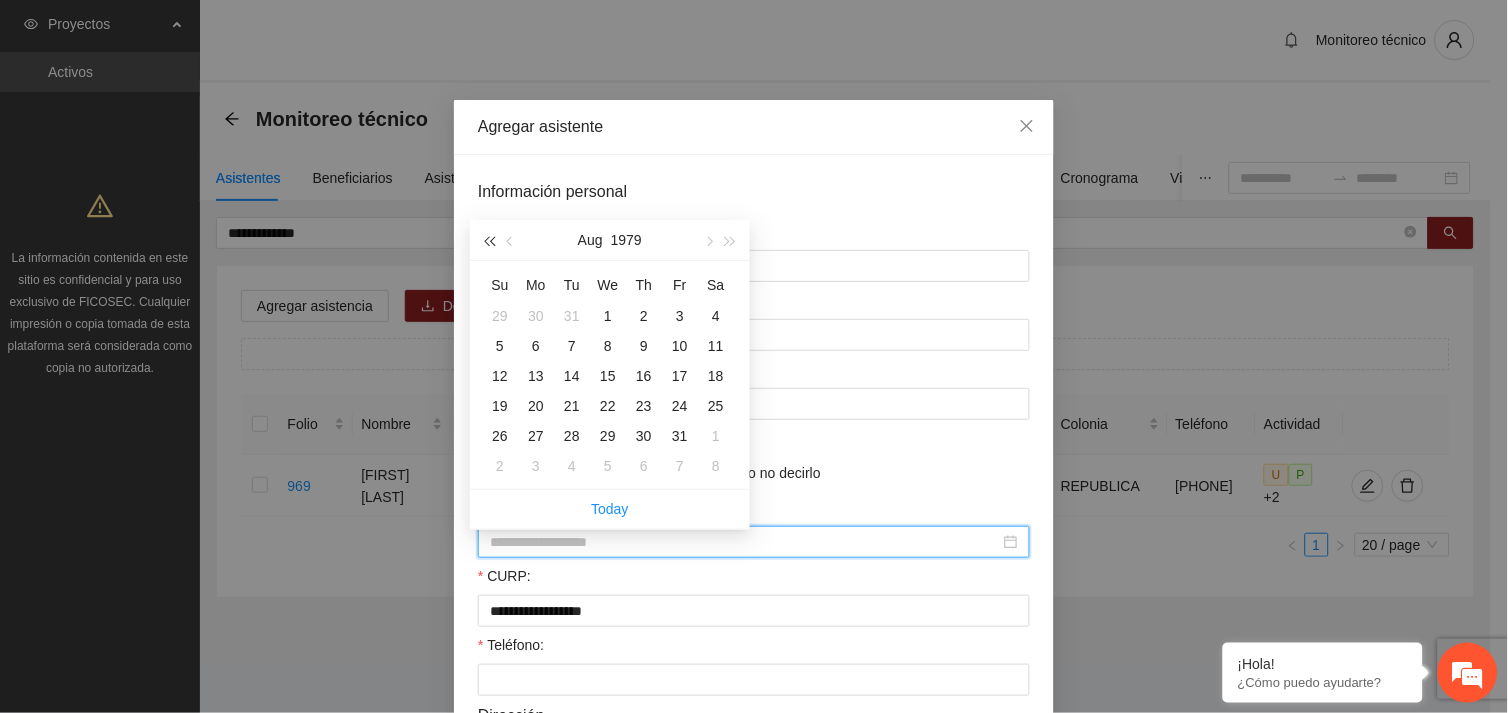 click at bounding box center [489, 242] 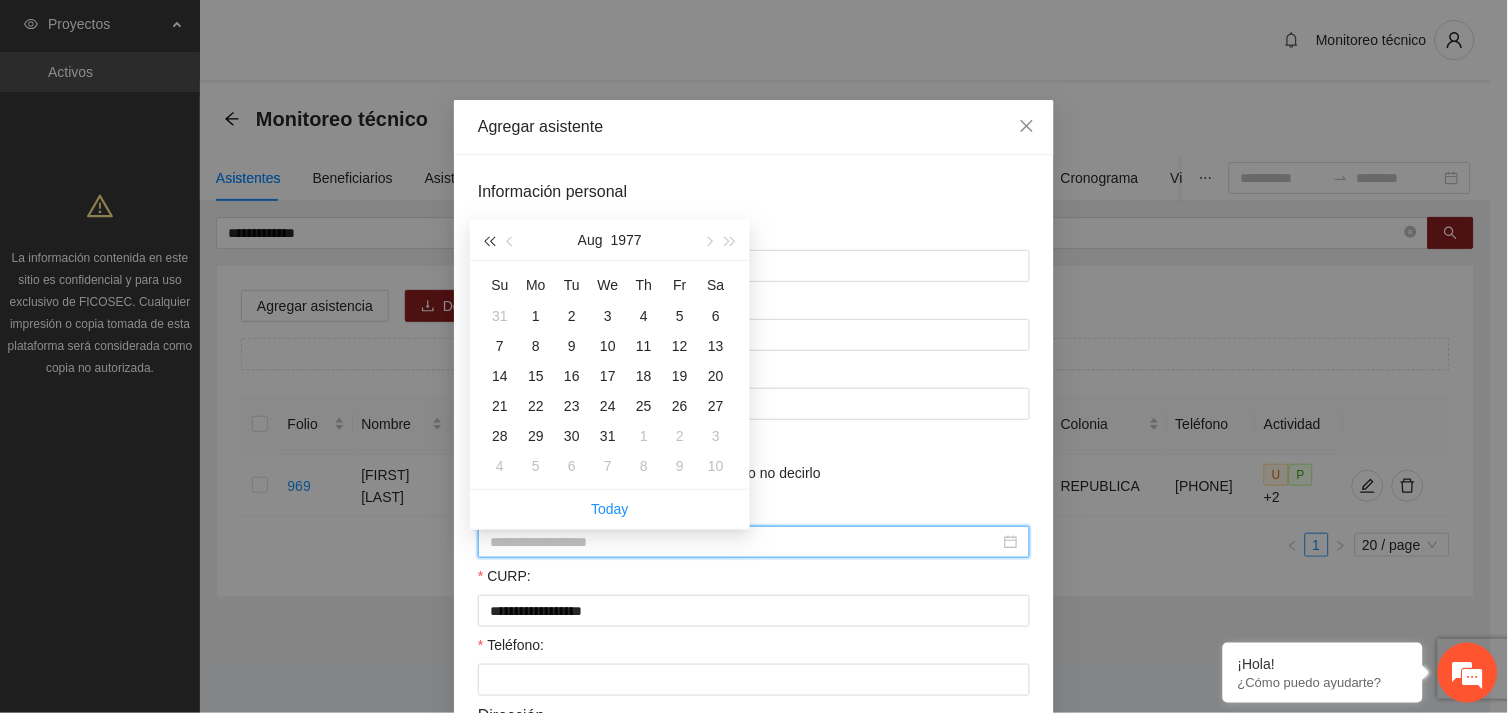 click at bounding box center (489, 242) 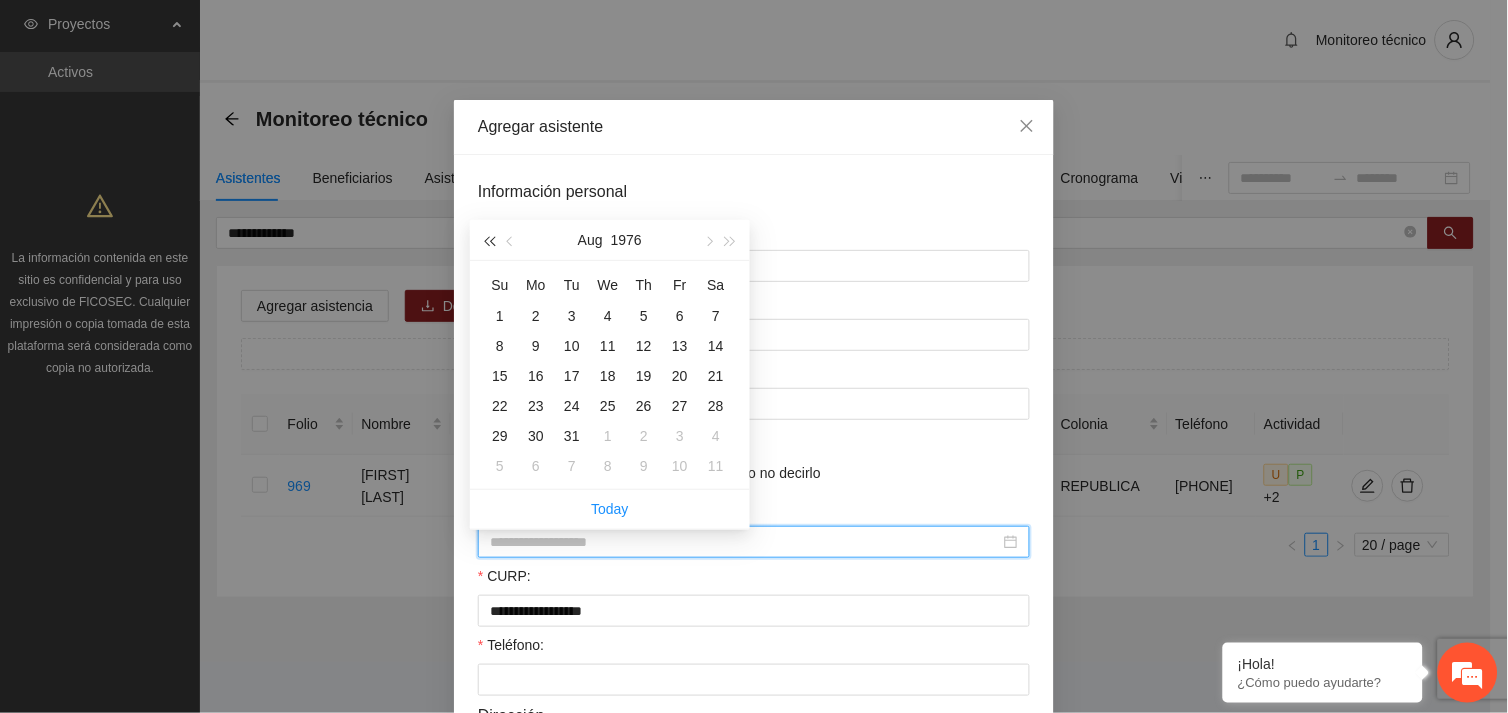 click at bounding box center [489, 242] 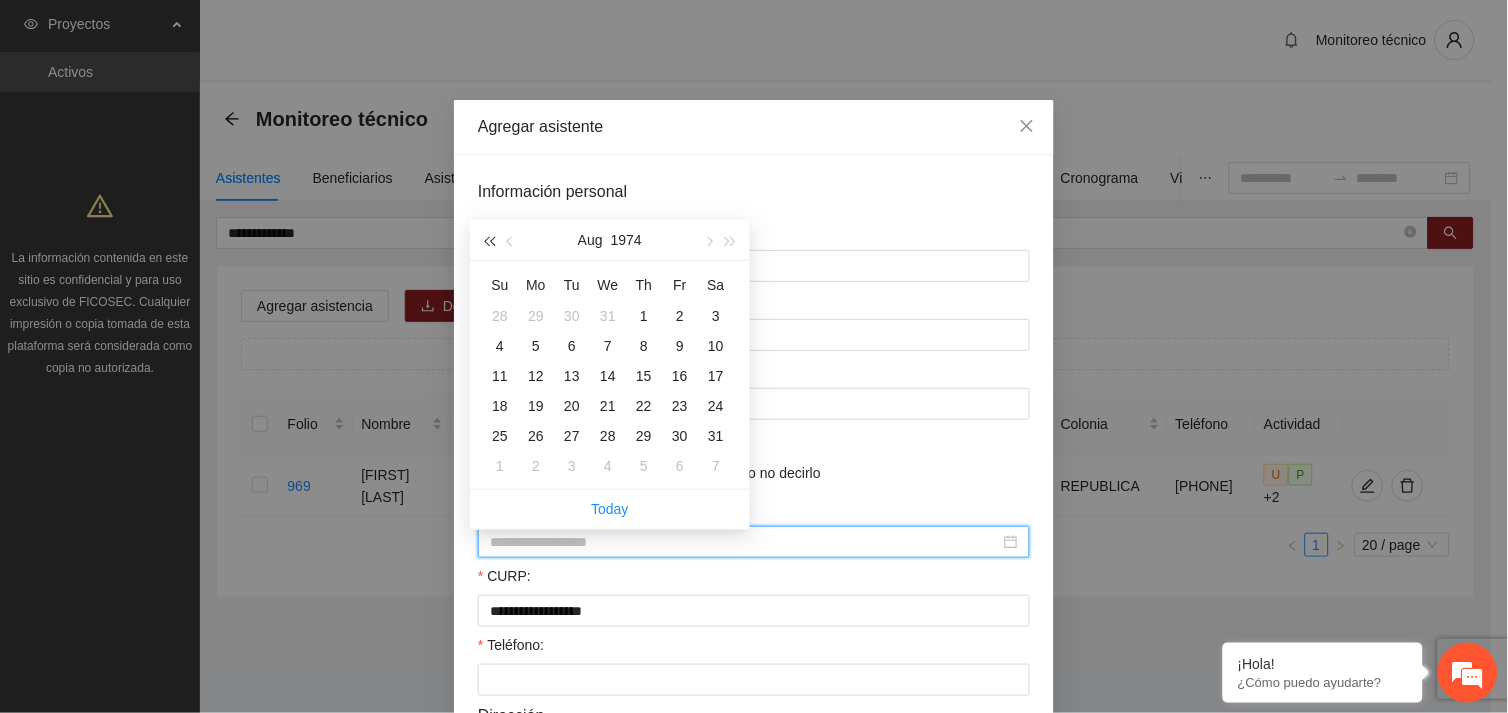 click at bounding box center [489, 242] 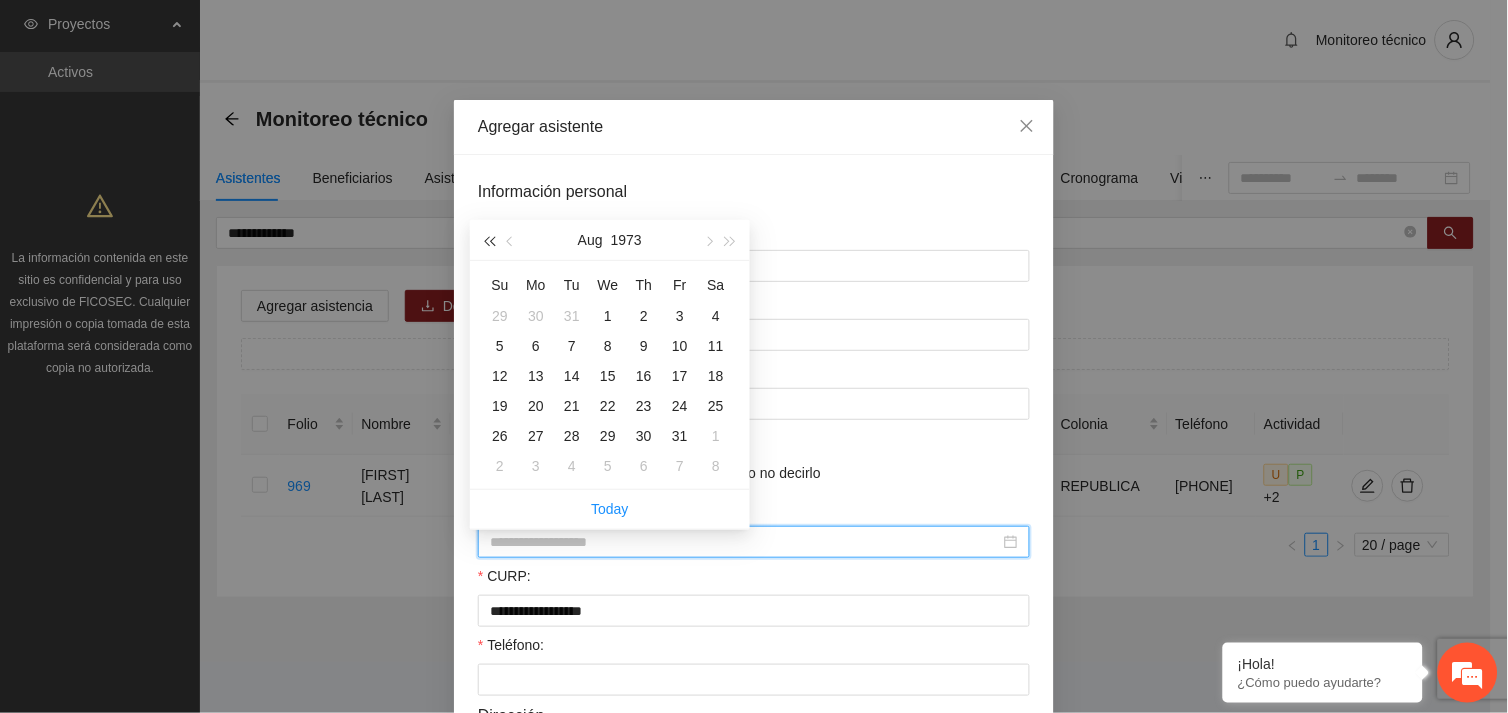 click at bounding box center [489, 242] 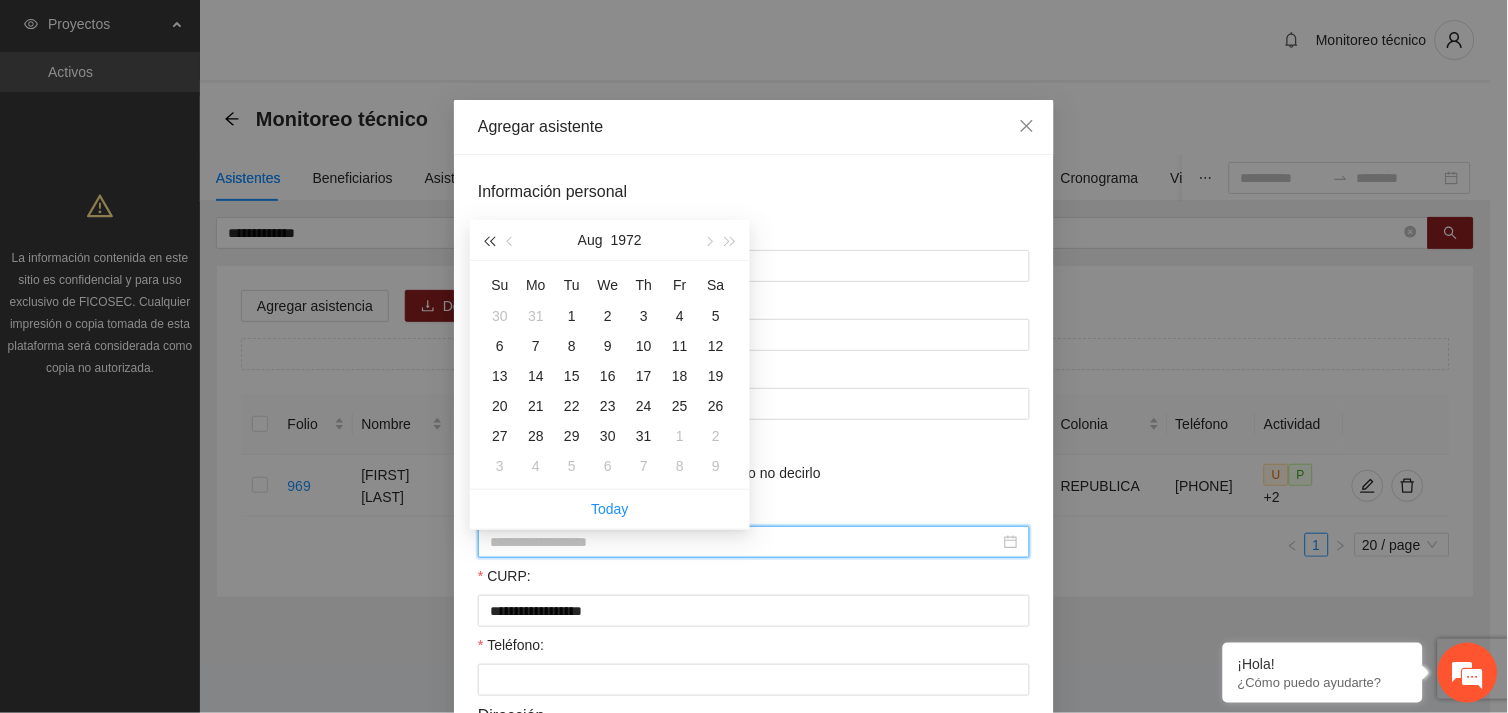 click at bounding box center [489, 242] 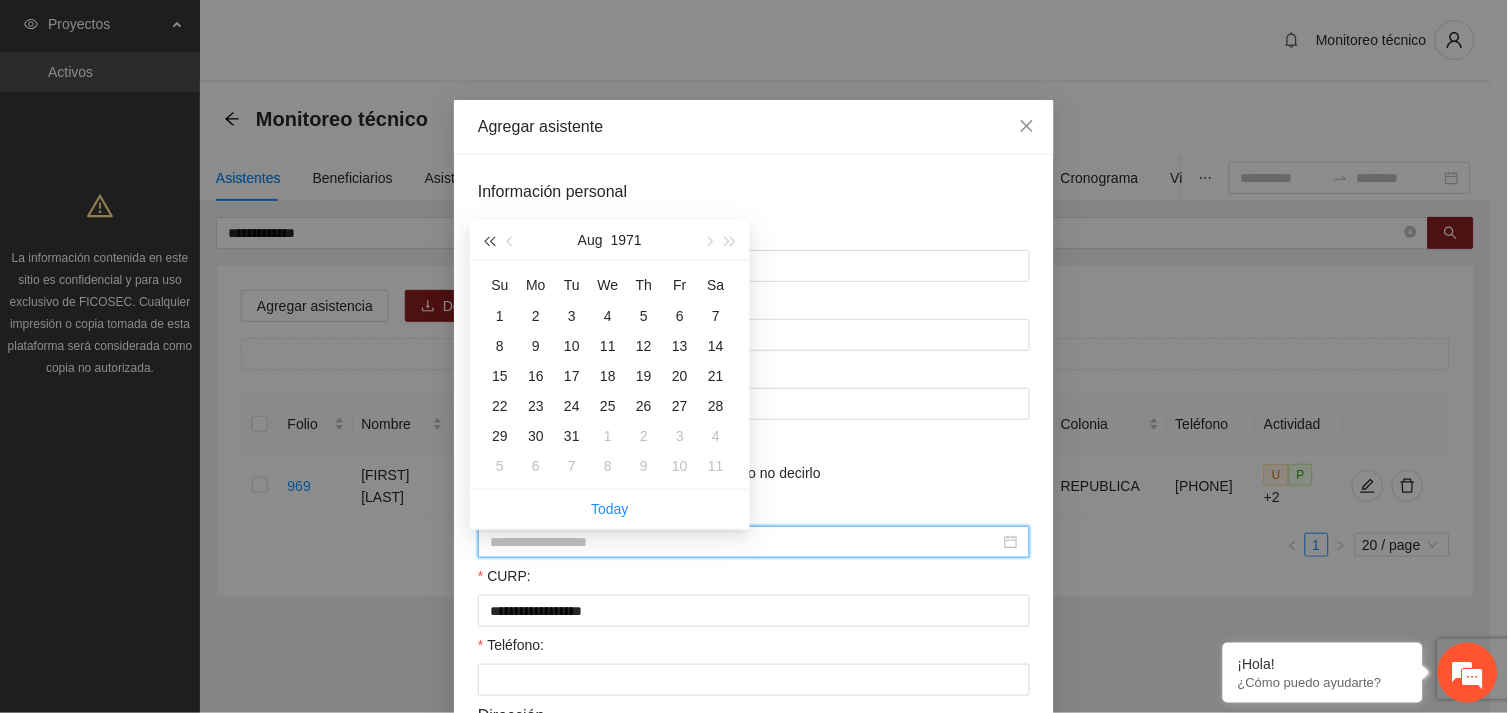 click at bounding box center (489, 242) 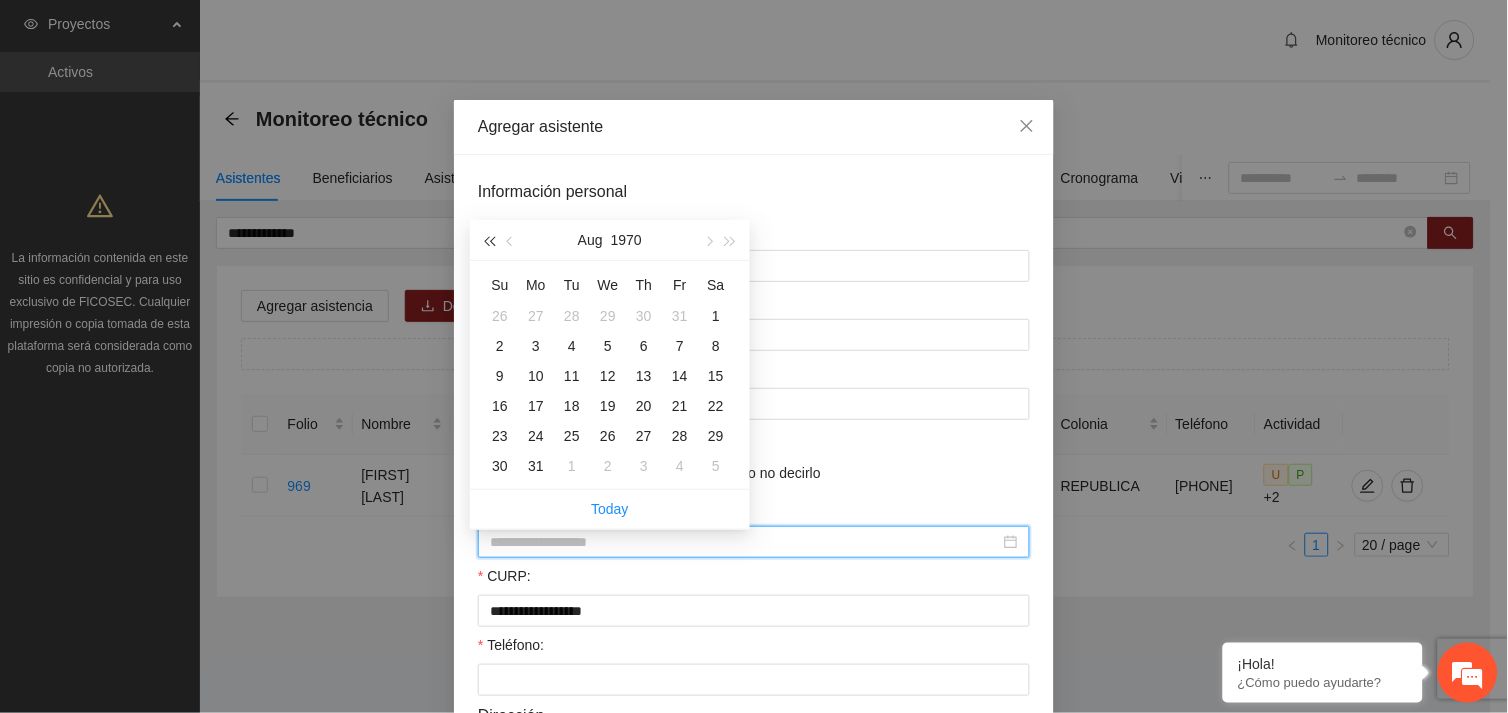 click at bounding box center [489, 242] 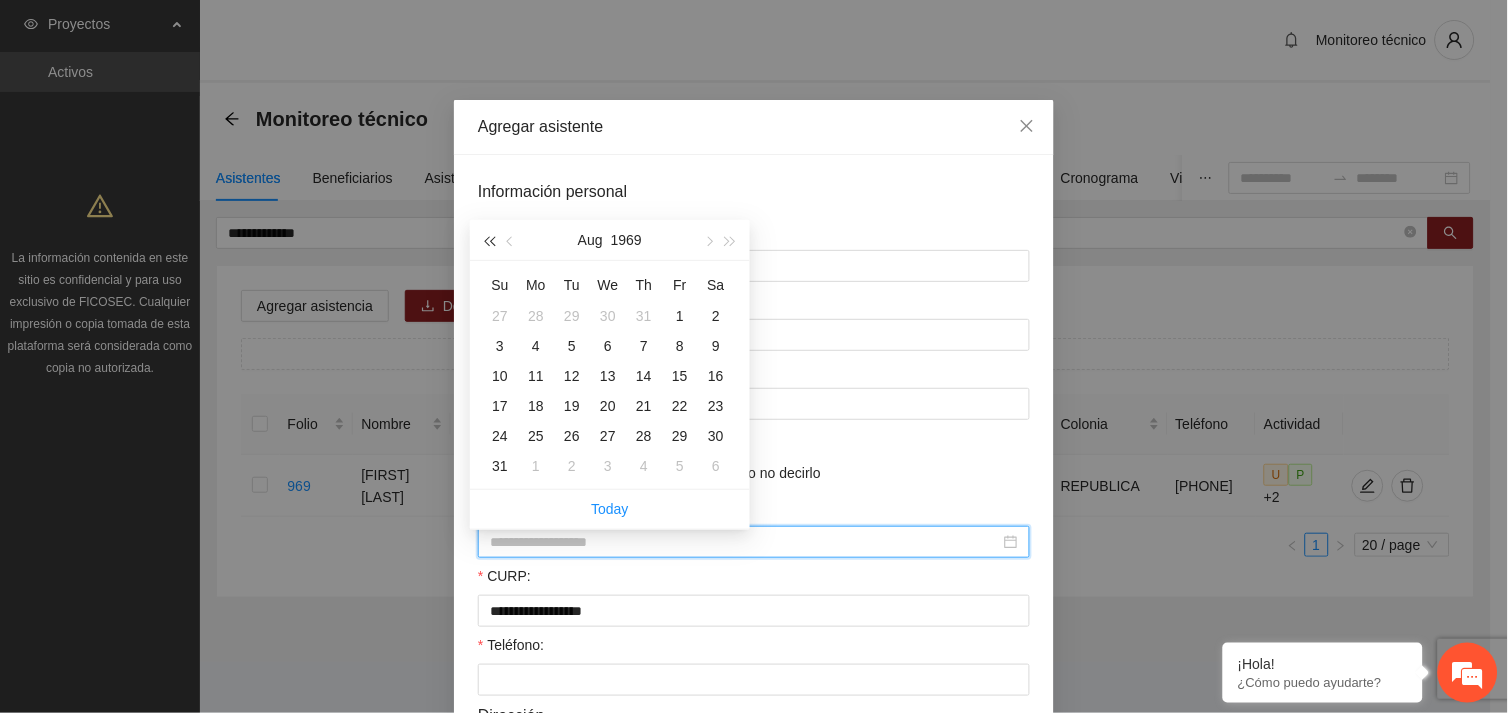 click at bounding box center (489, 242) 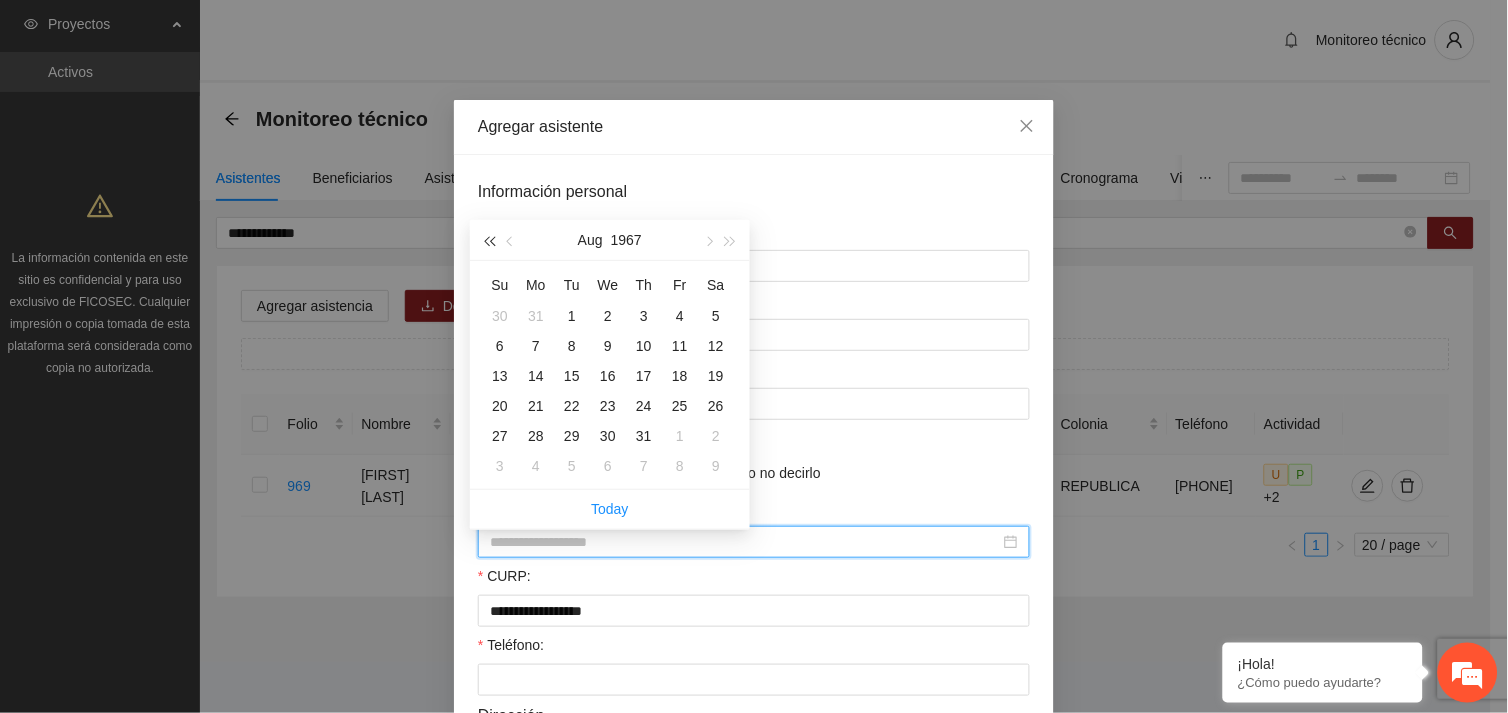 click at bounding box center (489, 242) 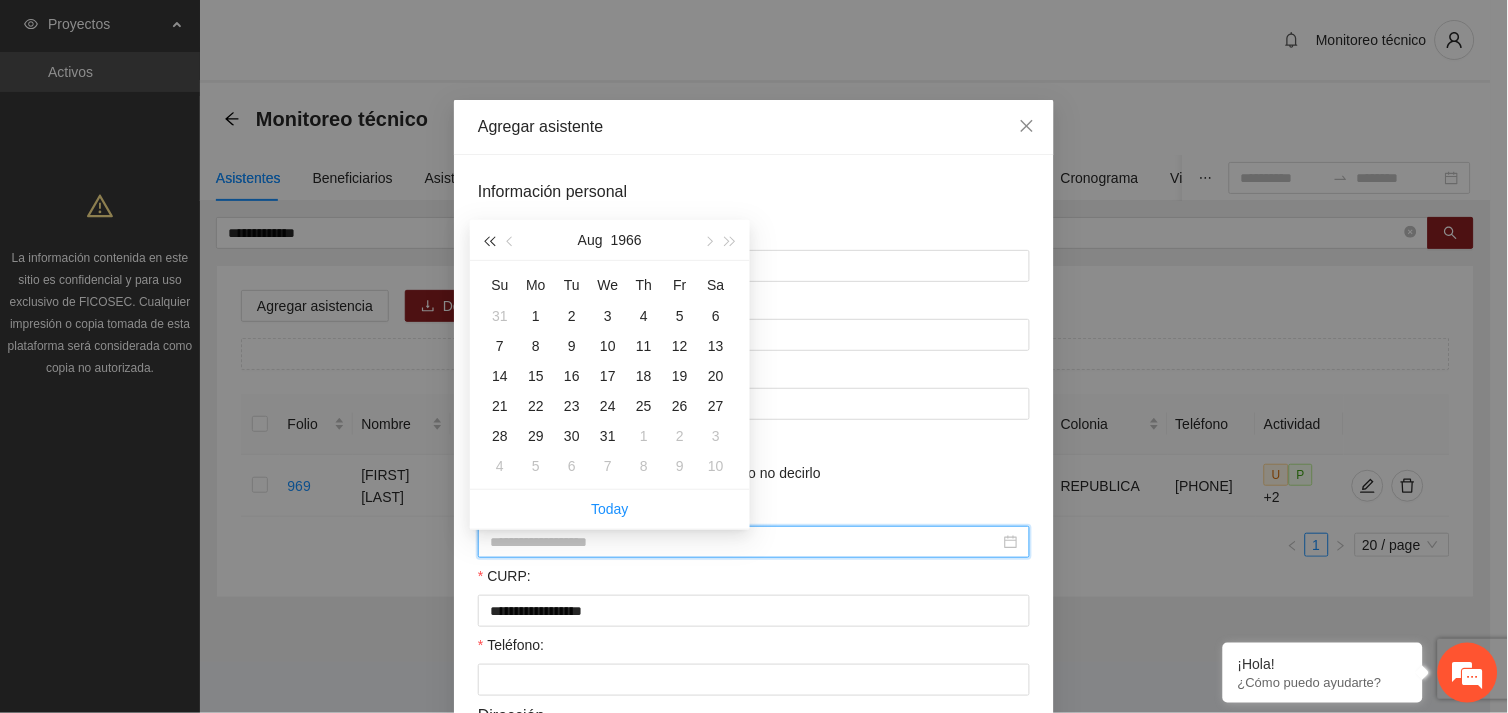 click at bounding box center [489, 242] 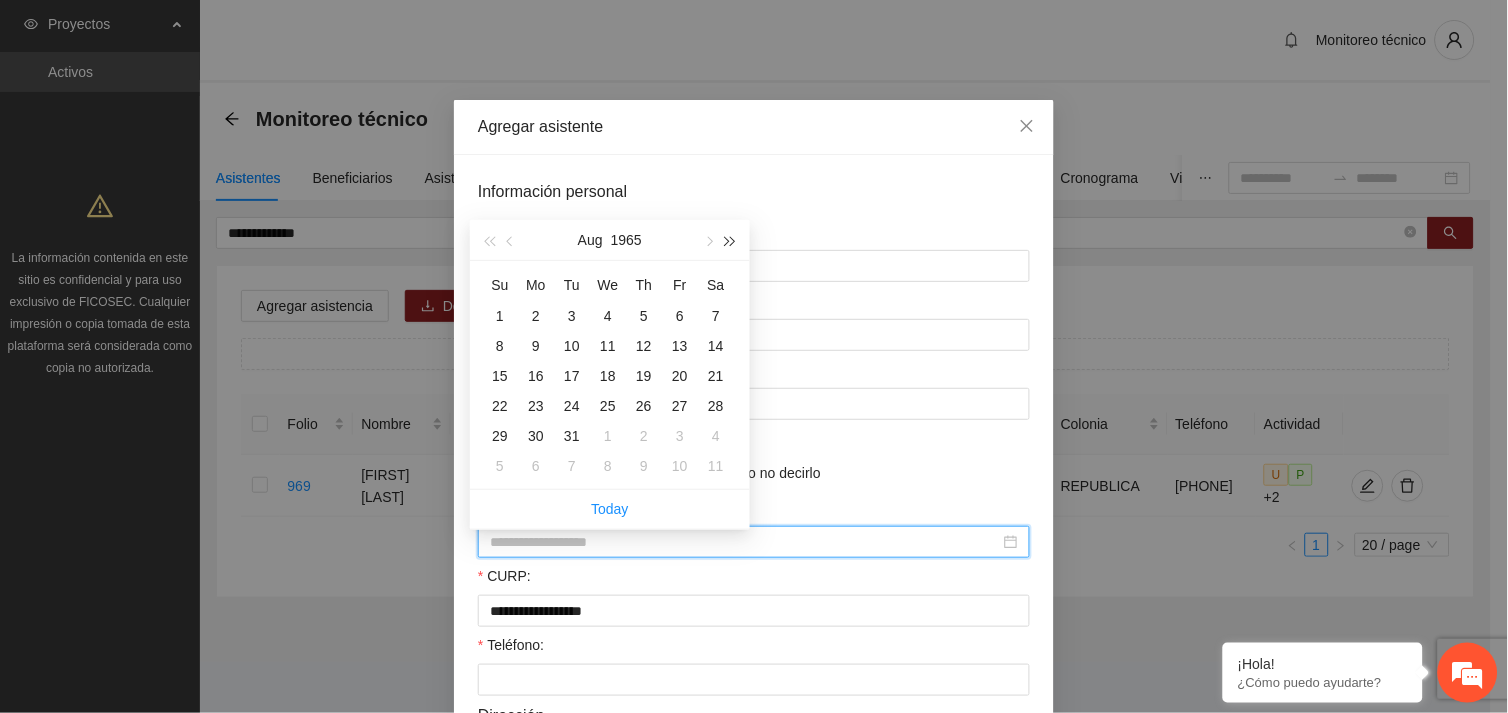 click at bounding box center (731, 242) 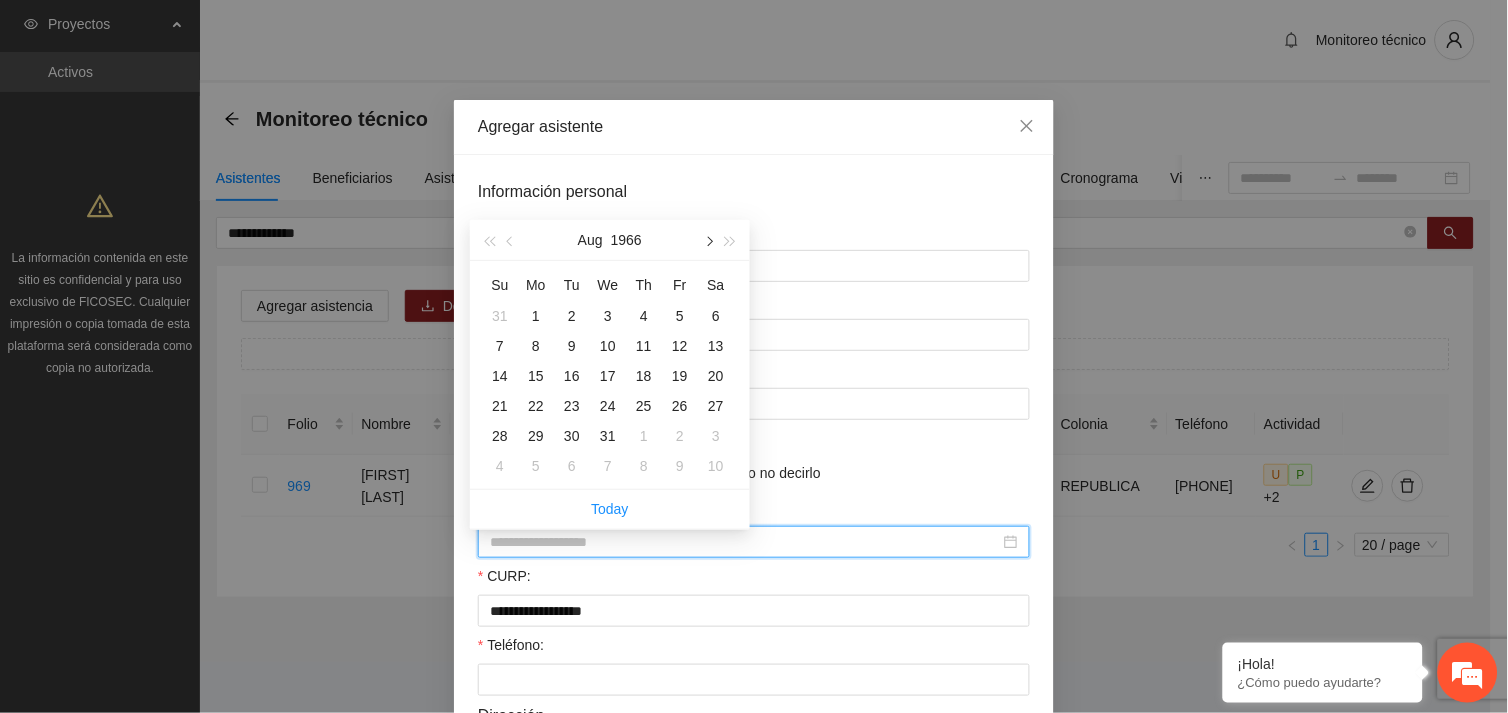 click at bounding box center (708, 242) 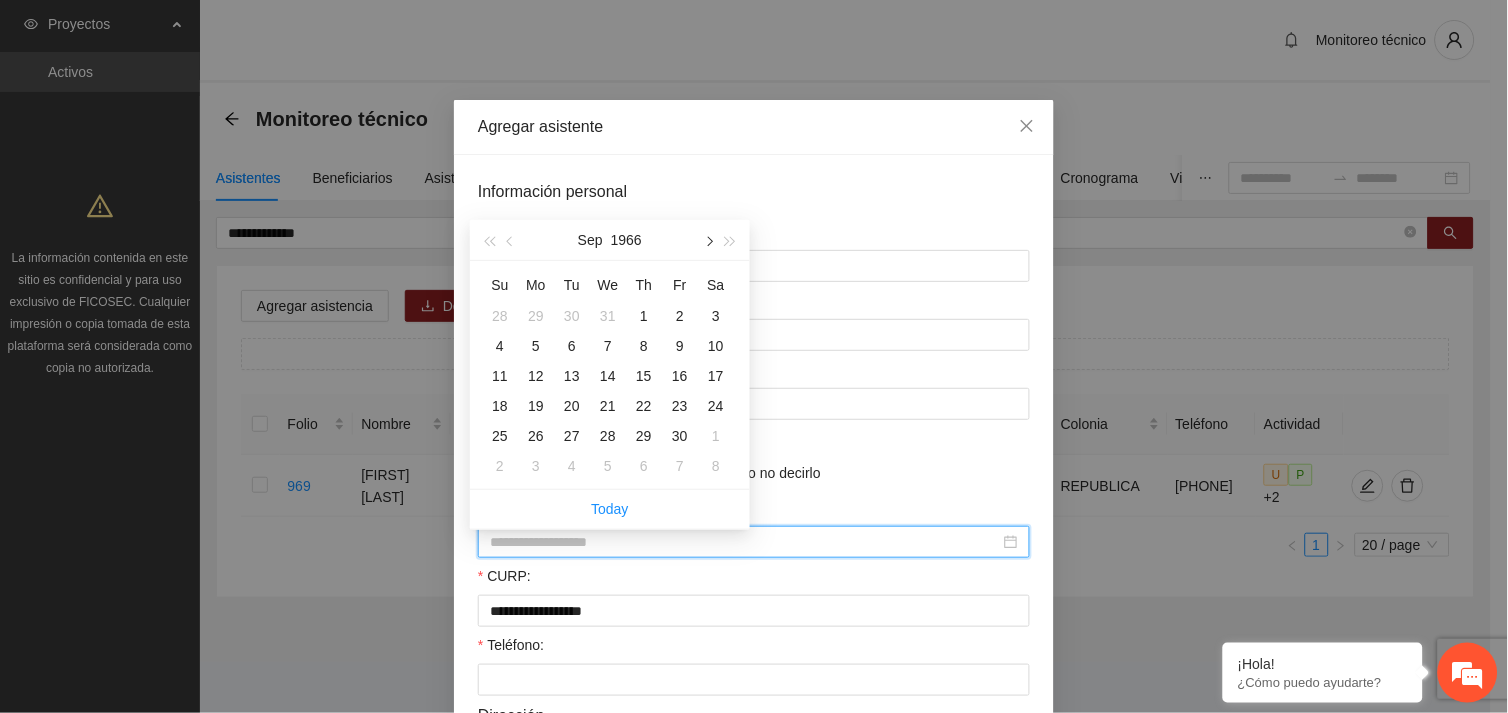 click at bounding box center (708, 242) 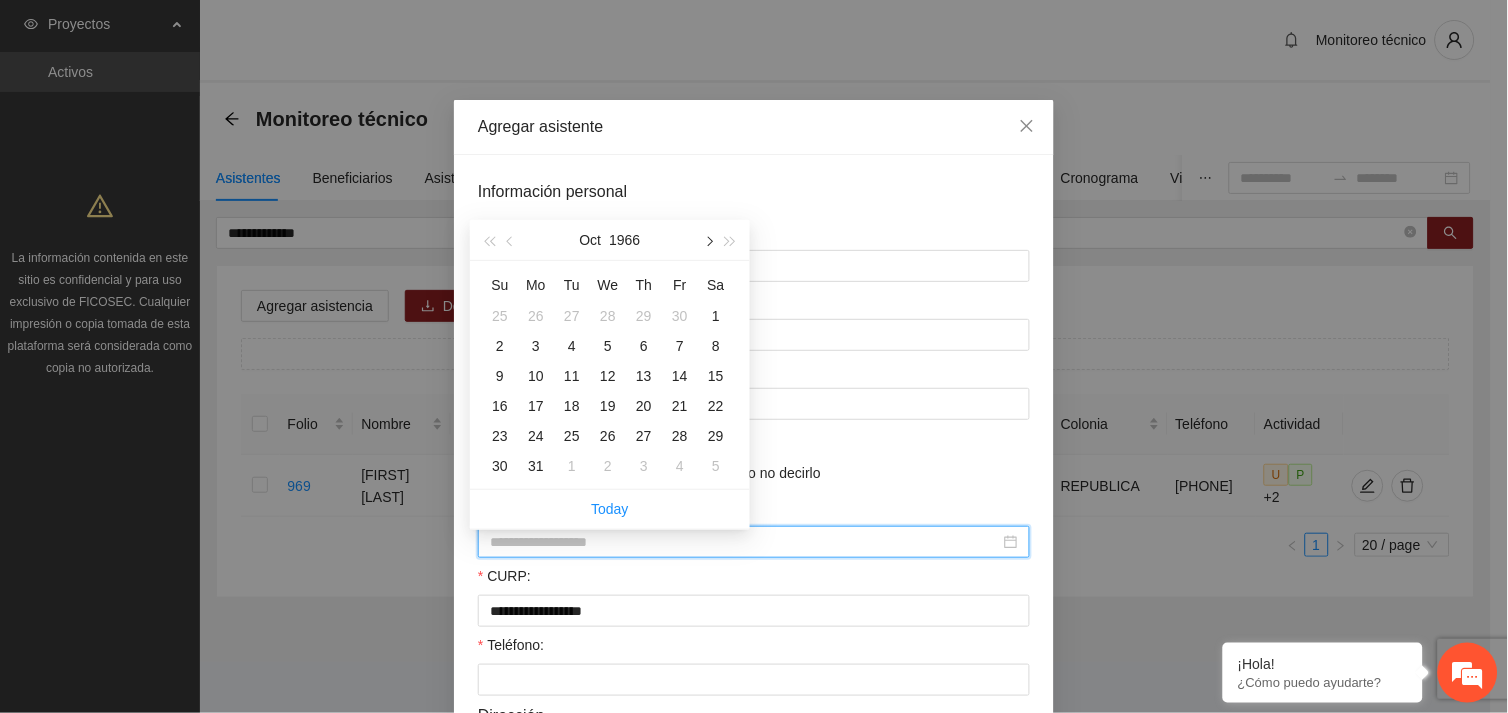 click at bounding box center (708, 242) 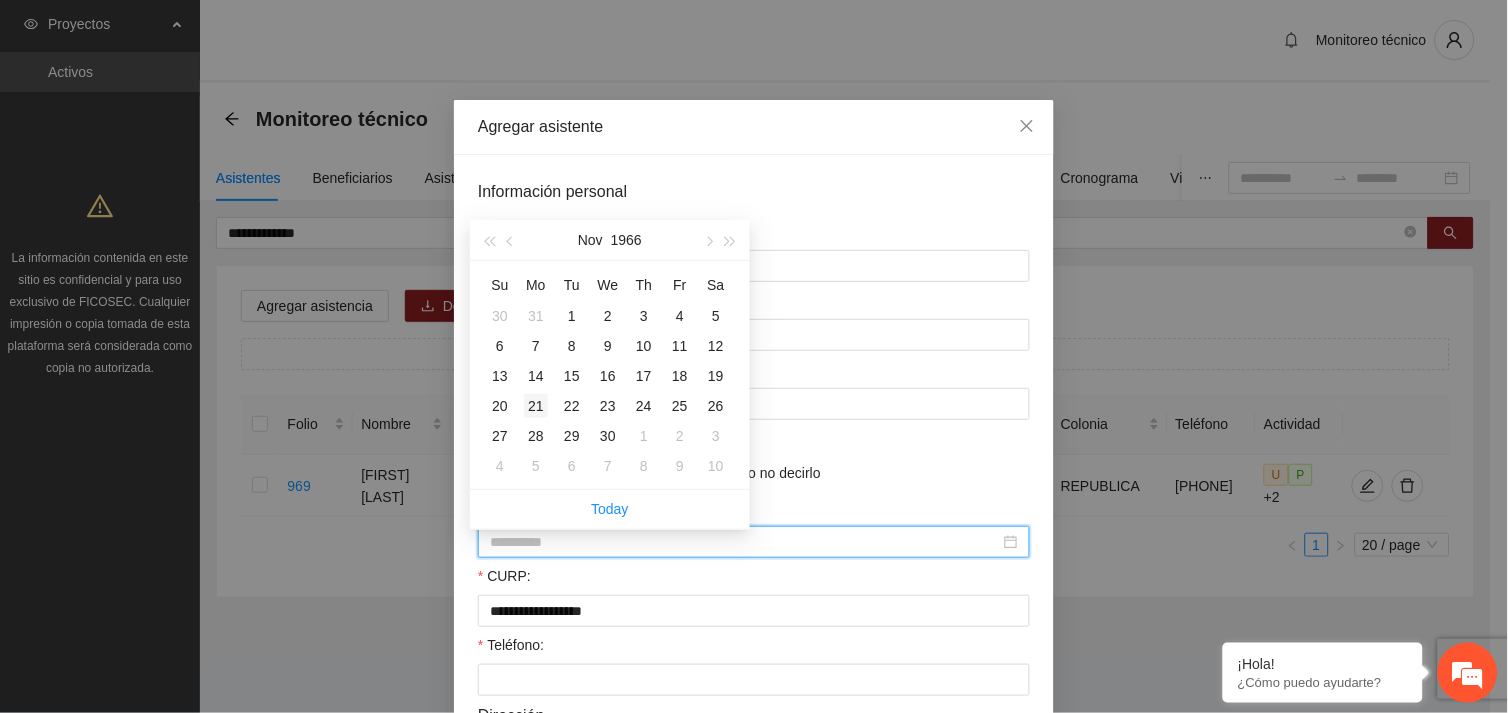 type on "**********" 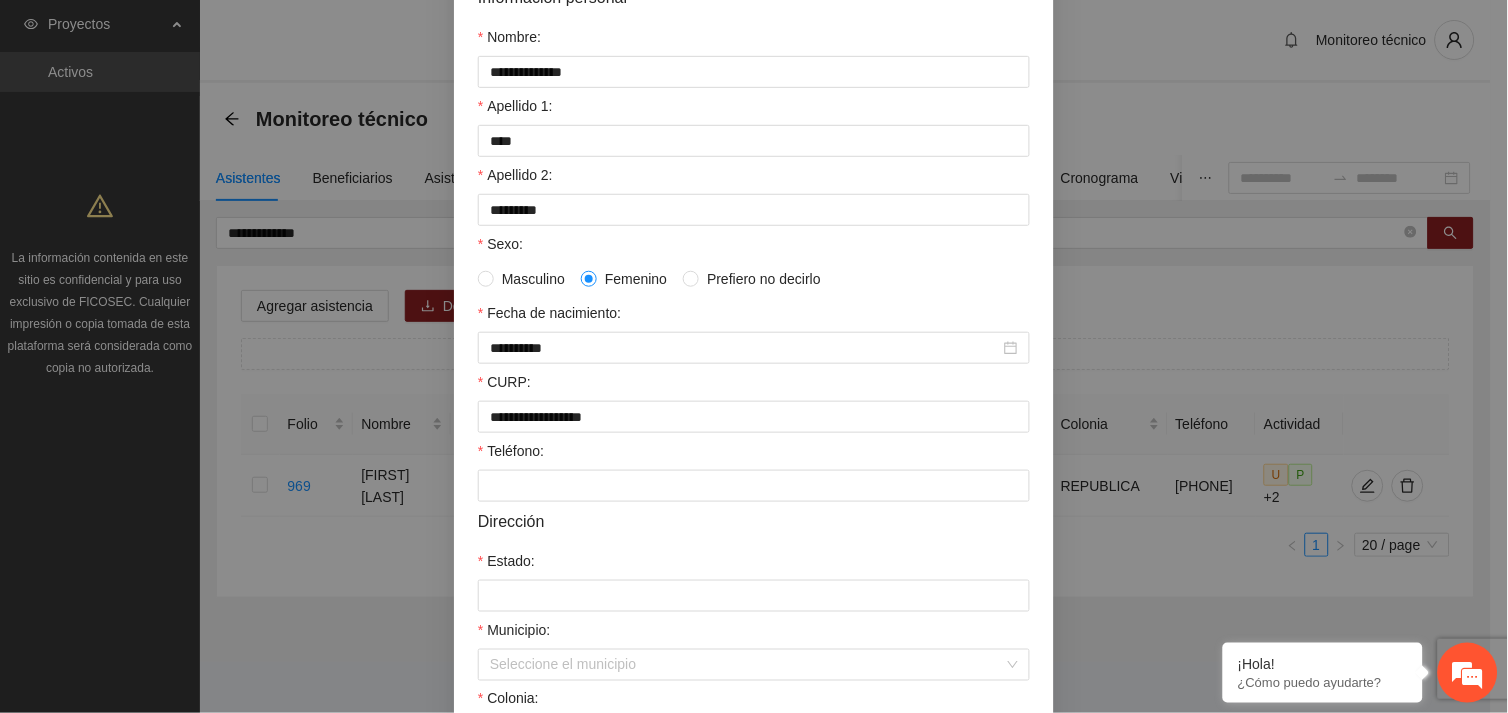 scroll, scrollTop: 200, scrollLeft: 0, axis: vertical 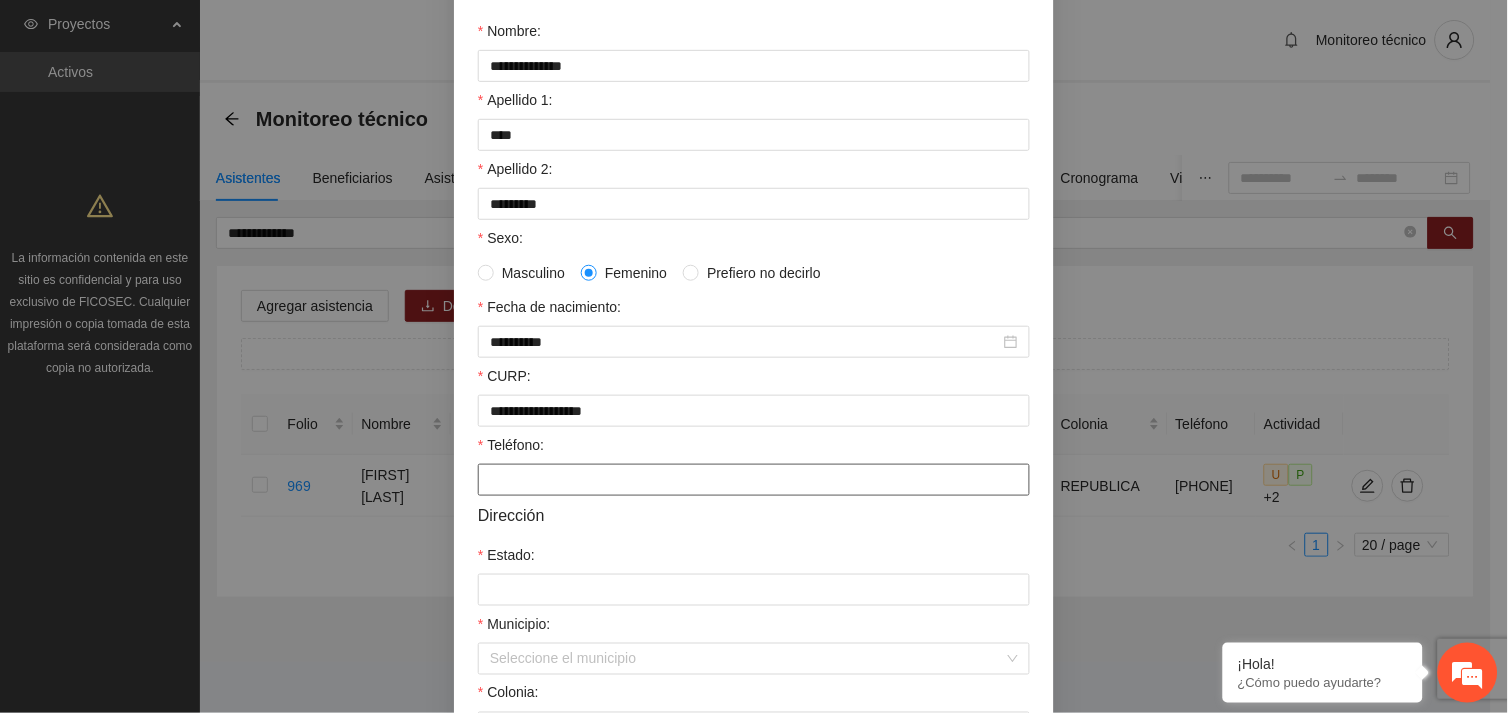 click on "Teléfono:" at bounding box center [754, 480] 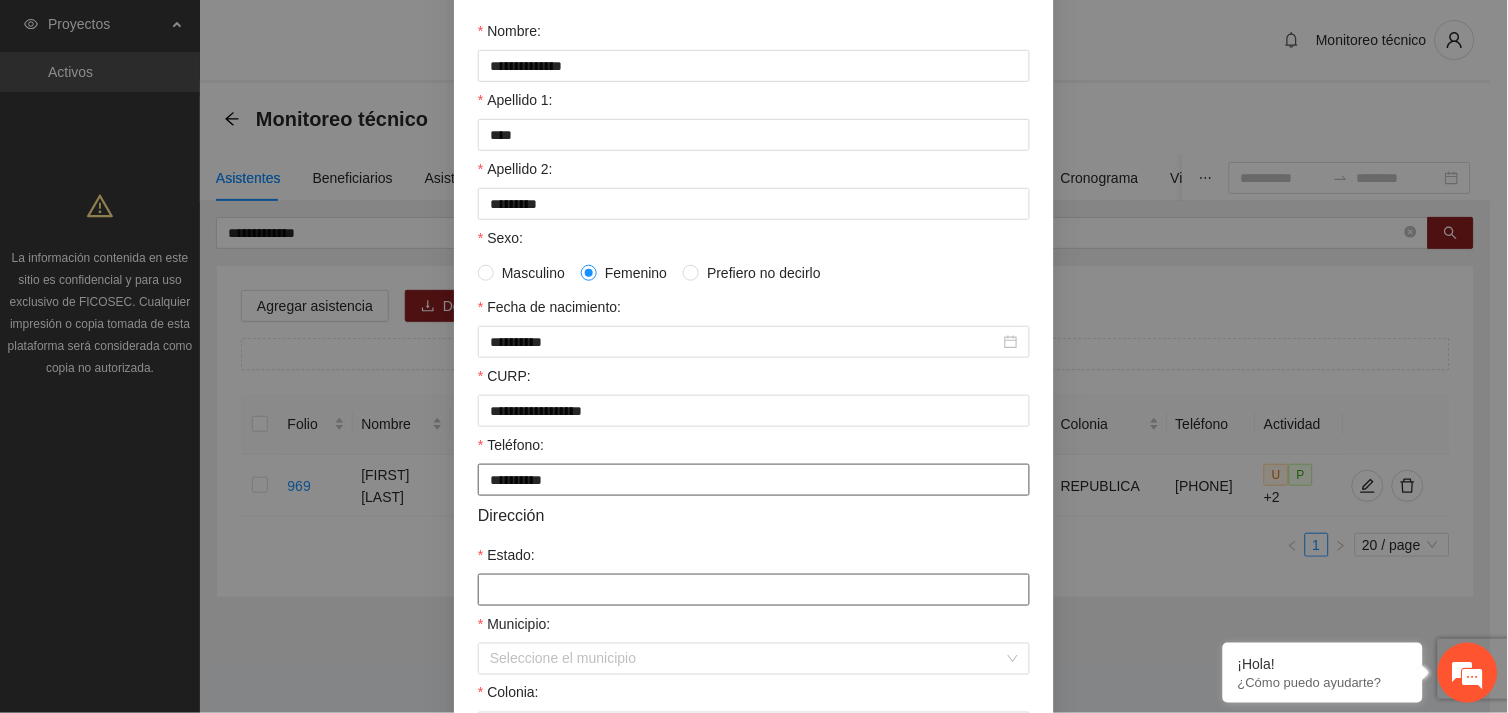 type on "**********" 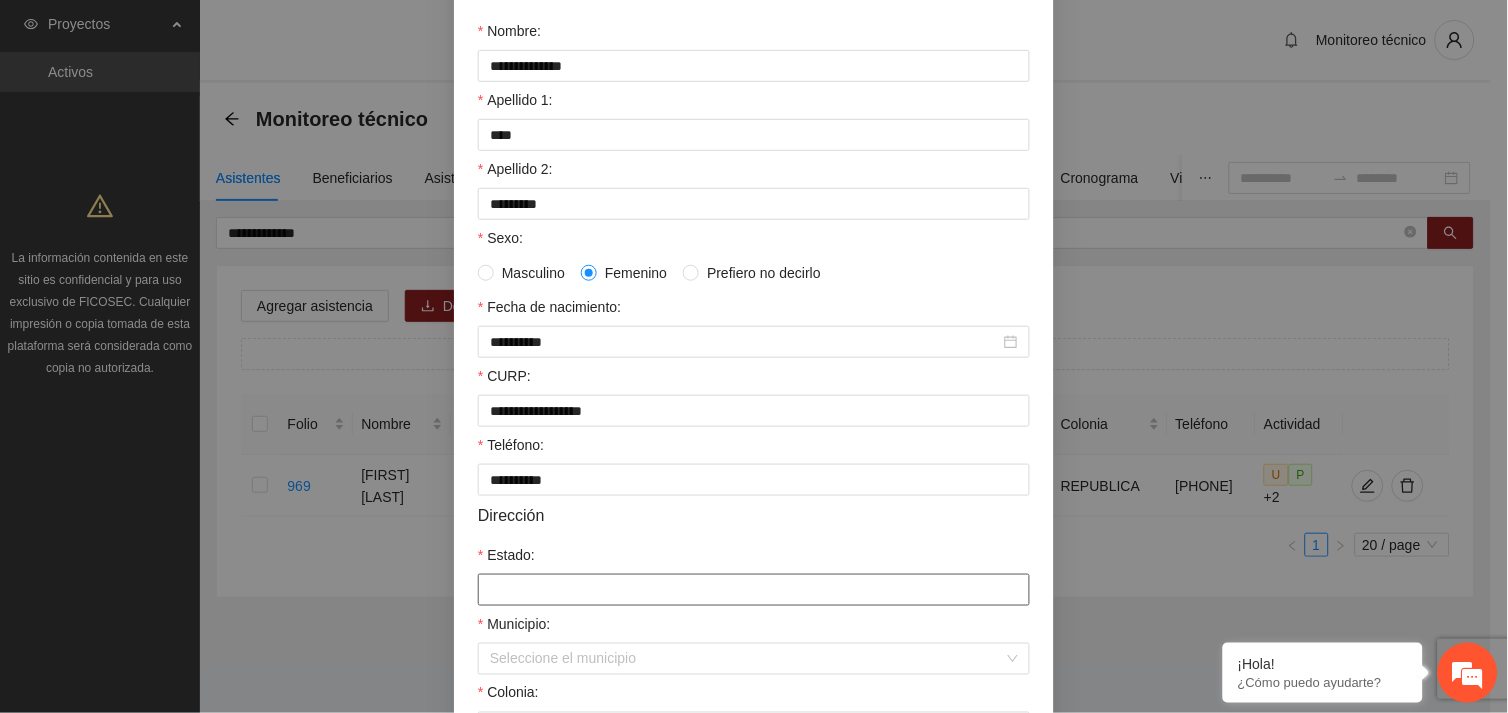 click on "Estado:" at bounding box center [754, 590] 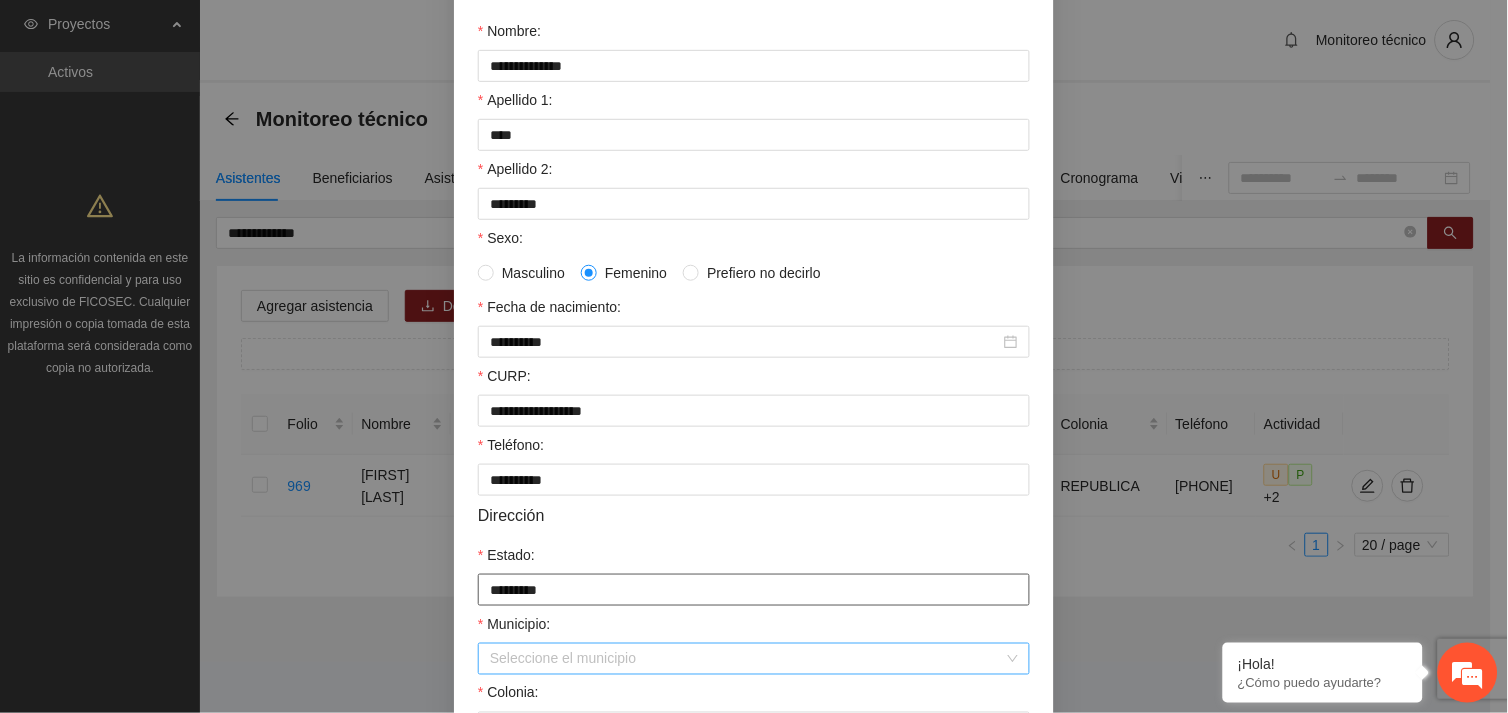 click on "Seleccione el municipio" at bounding box center [754, 659] 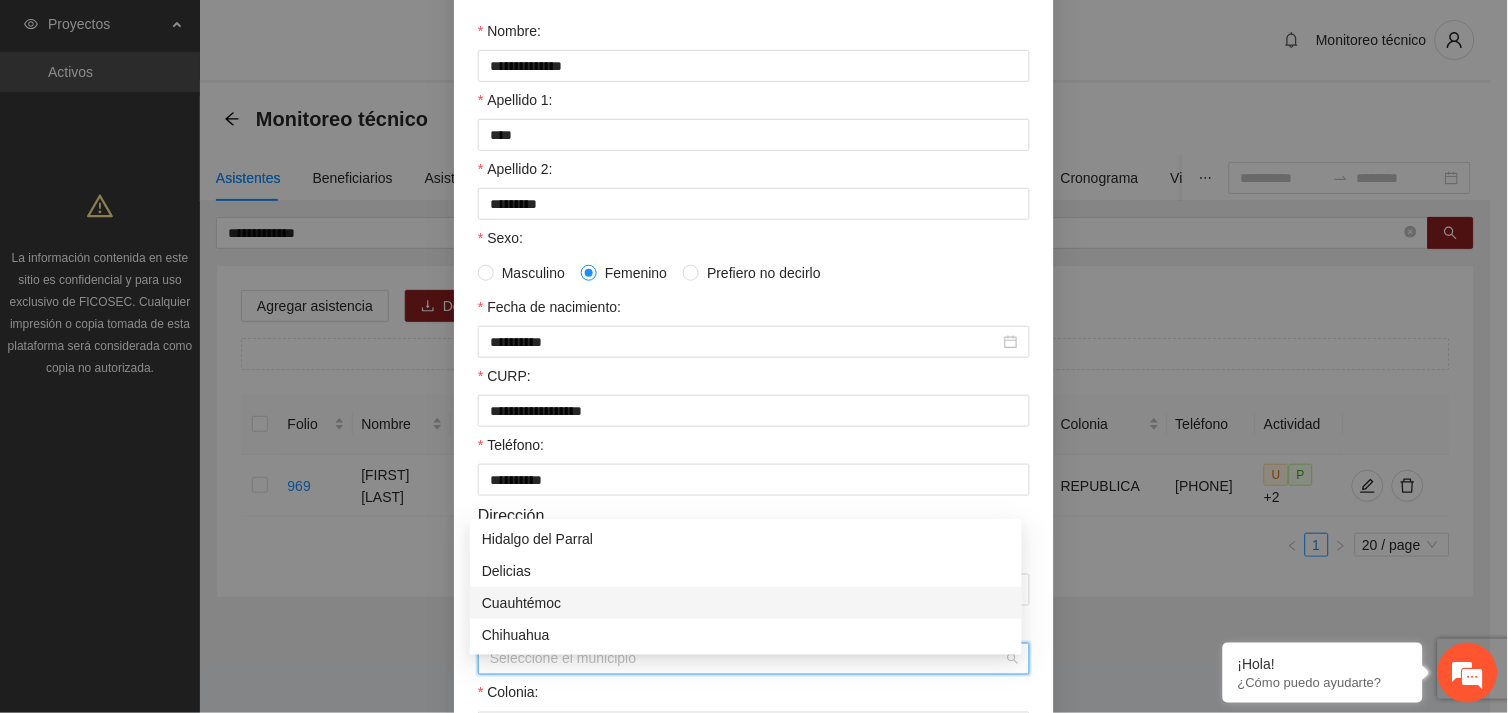 click on "Cuauhtémoc" at bounding box center (746, 603) 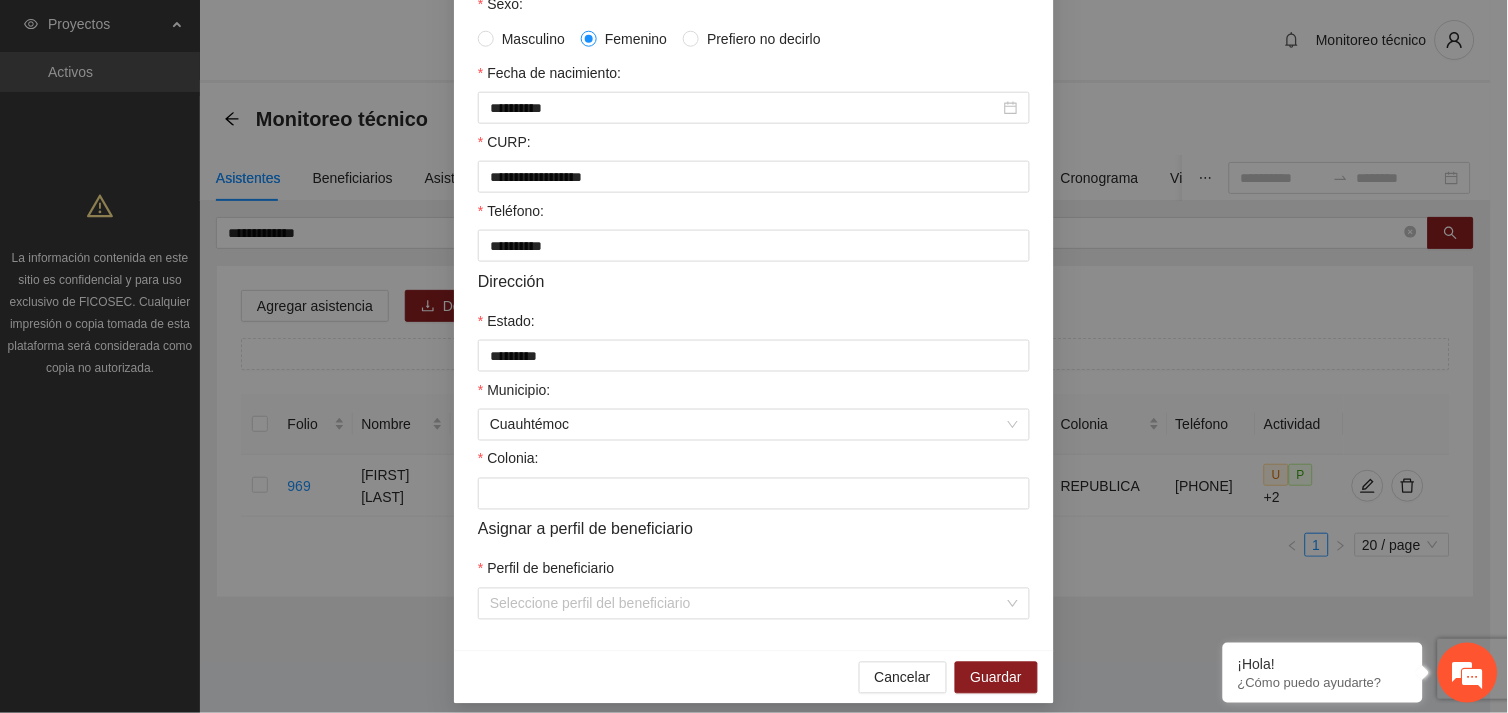 scroll, scrollTop: 467, scrollLeft: 0, axis: vertical 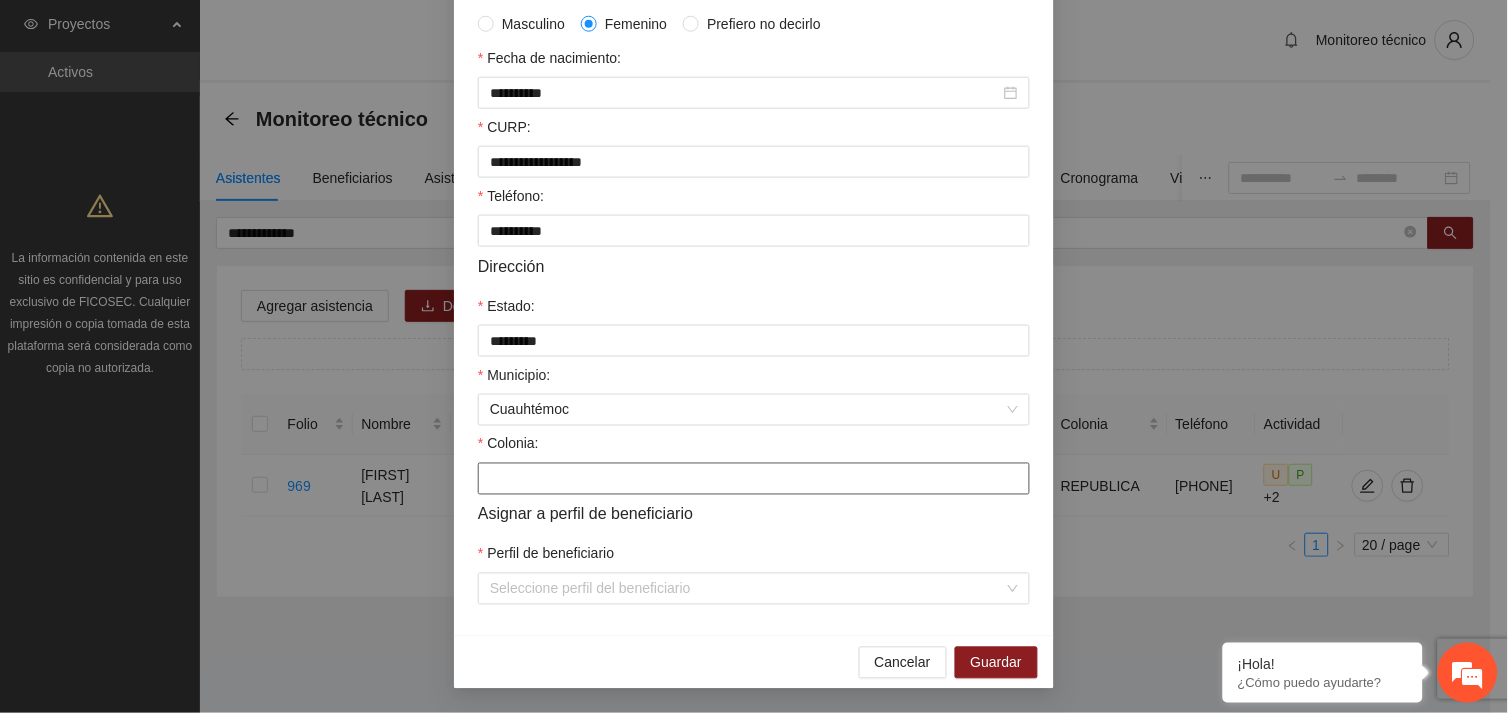 click on "Colonia:" at bounding box center [754, 479] 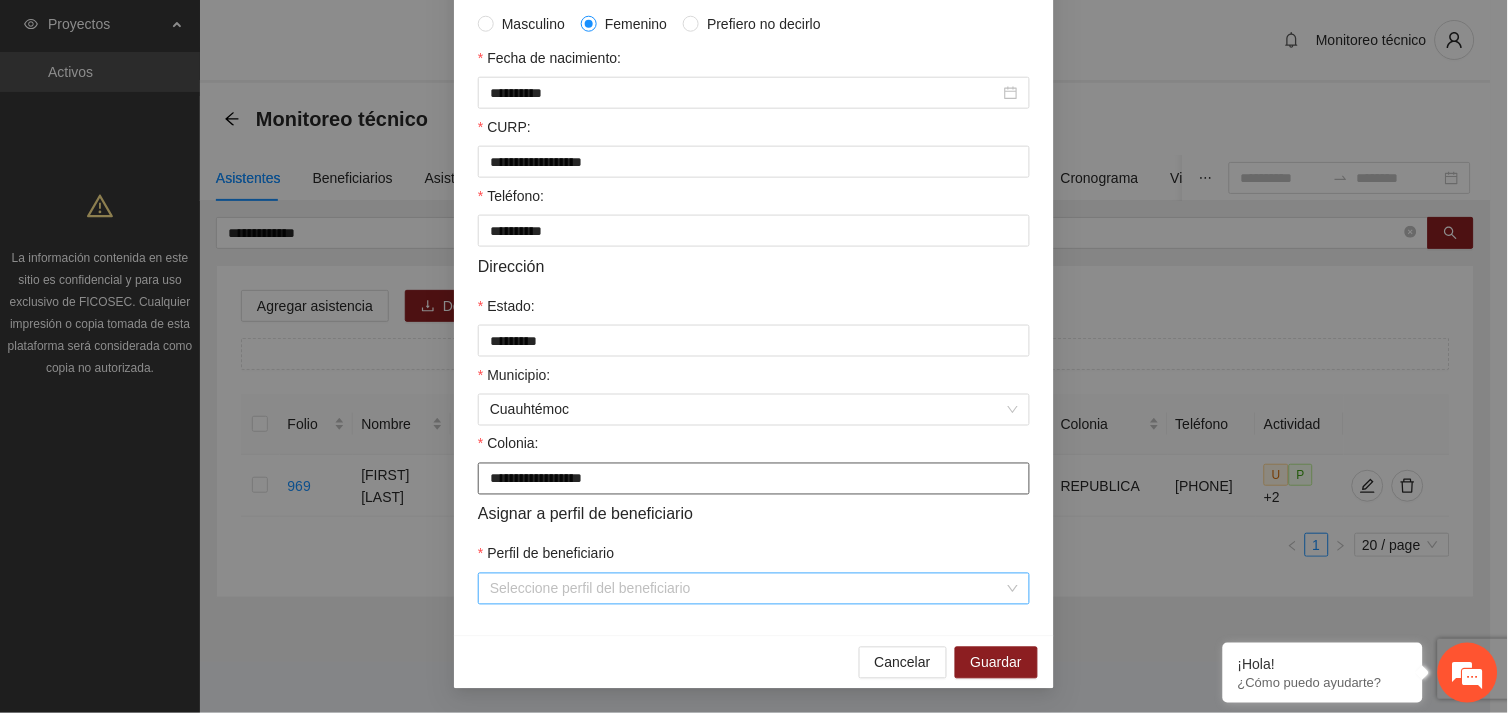 type on "**********" 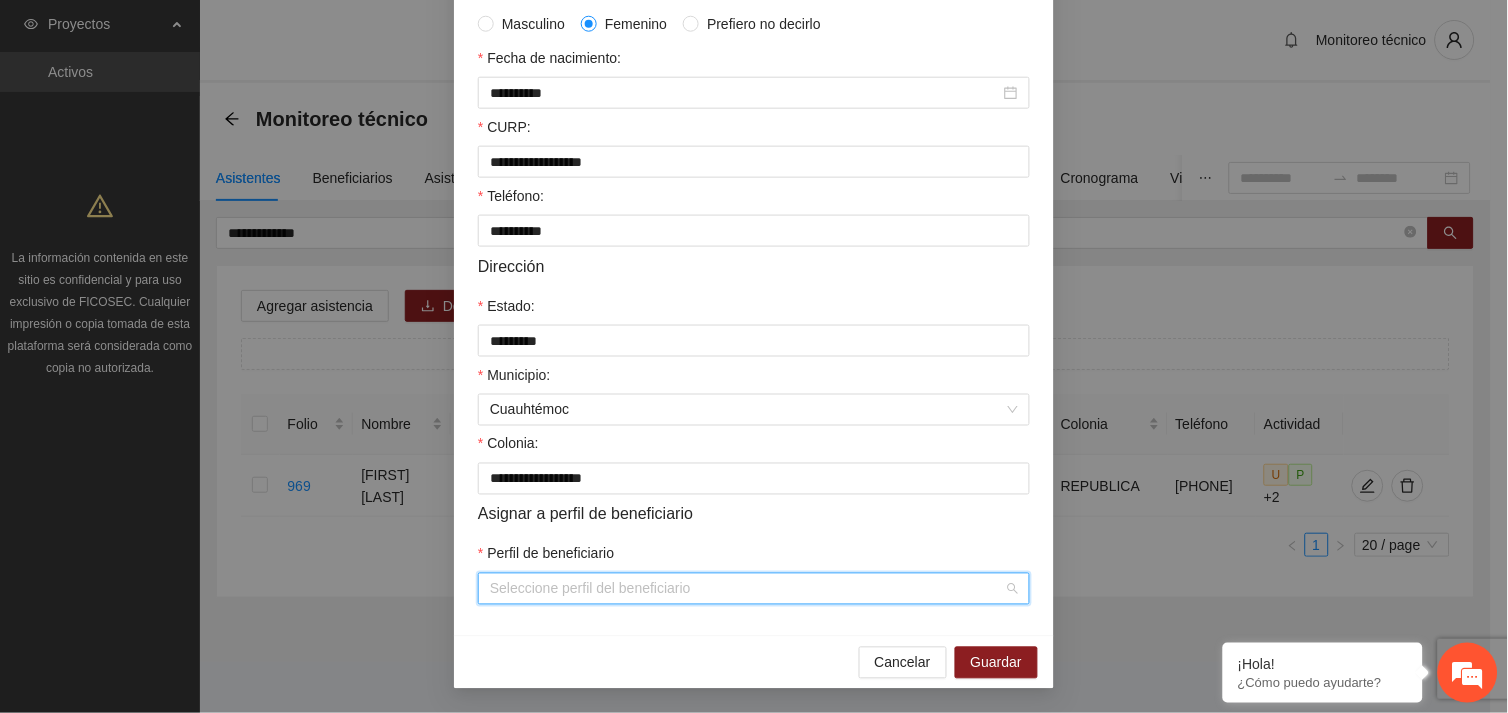 click on "Perfil de beneficiario" at bounding box center (747, 589) 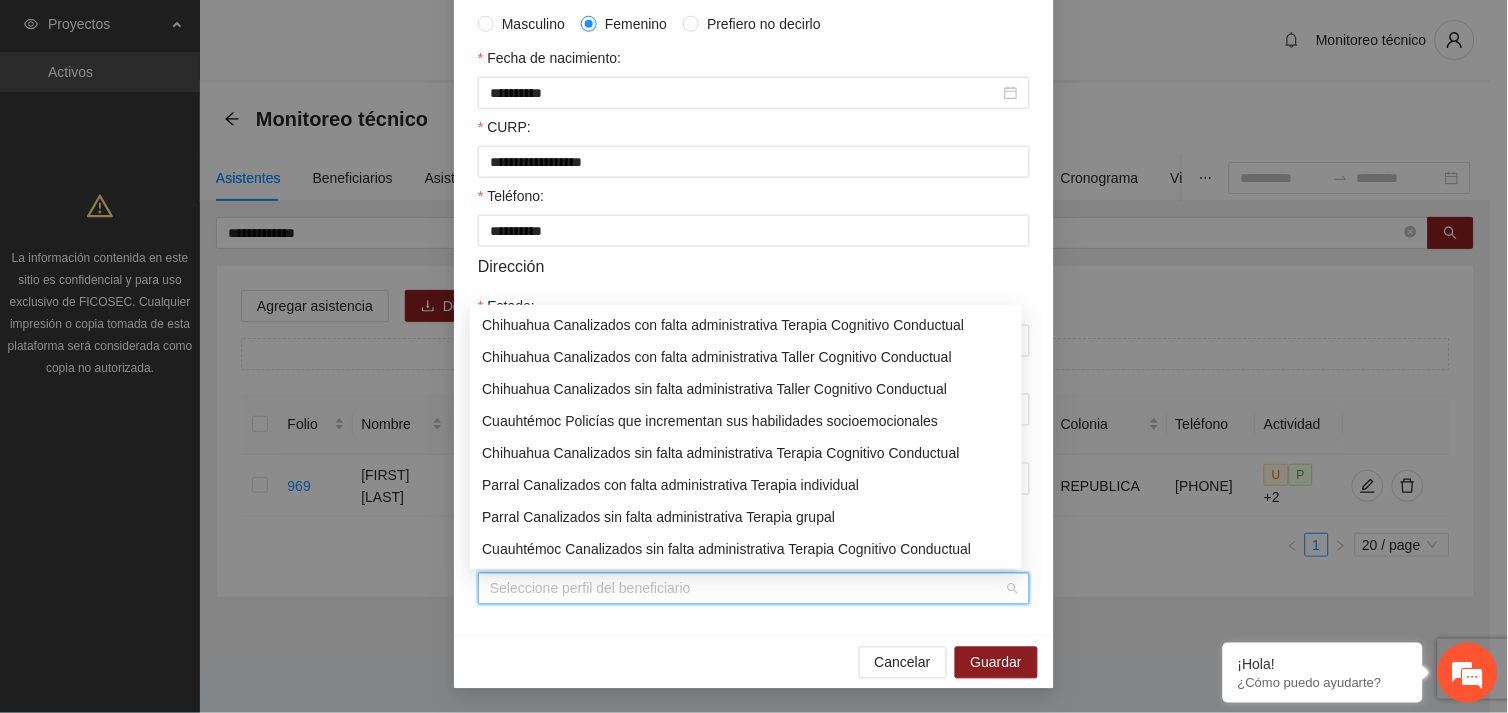 scroll, scrollTop: 64, scrollLeft: 0, axis: vertical 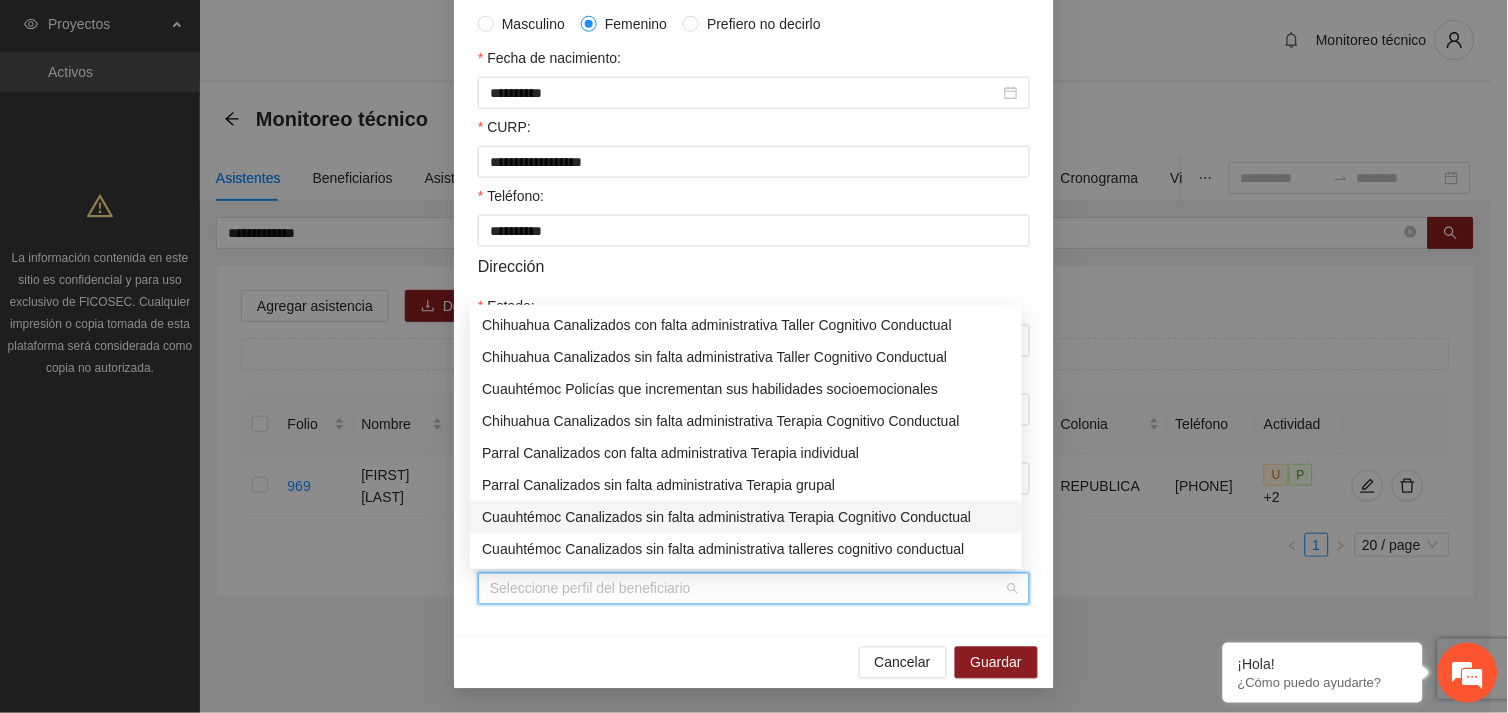 click on "Cuauhtémoc Canalizados sin falta administrativa Terapia Cognitivo Conductual" at bounding box center (746, 517) 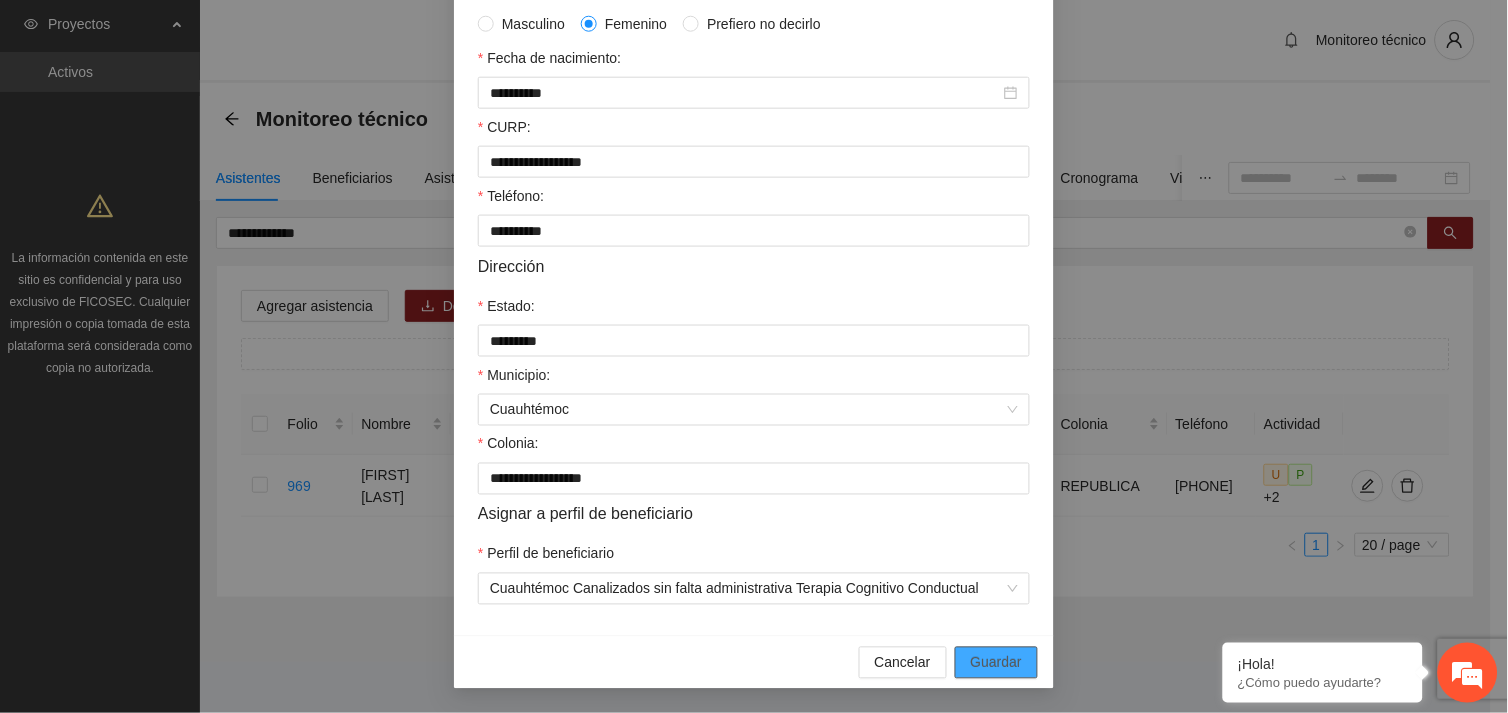 click on "Guardar" at bounding box center (996, 663) 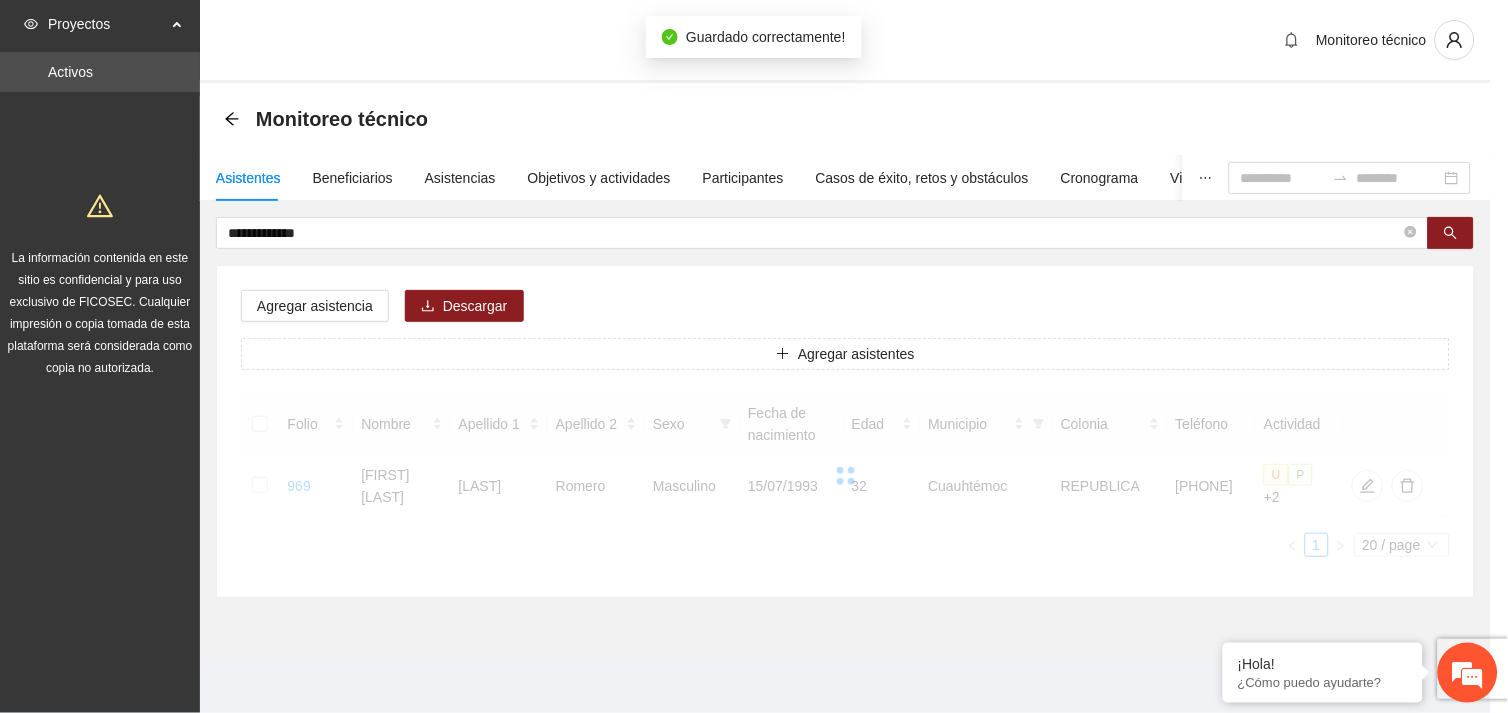 scroll, scrollTop: 367, scrollLeft: 0, axis: vertical 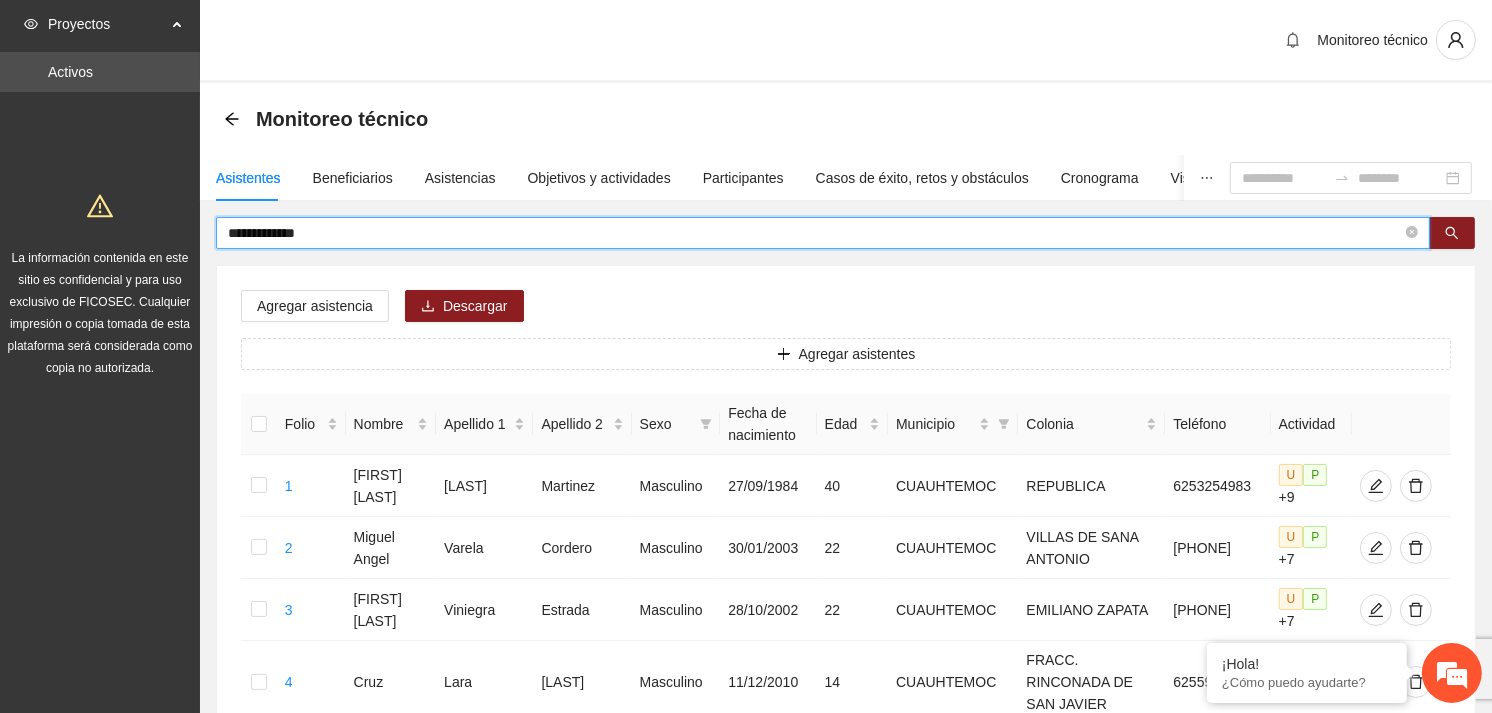 drag, startPoint x: 352, startPoint y: 230, endPoint x: 211, endPoint y: 236, distance: 141.12761 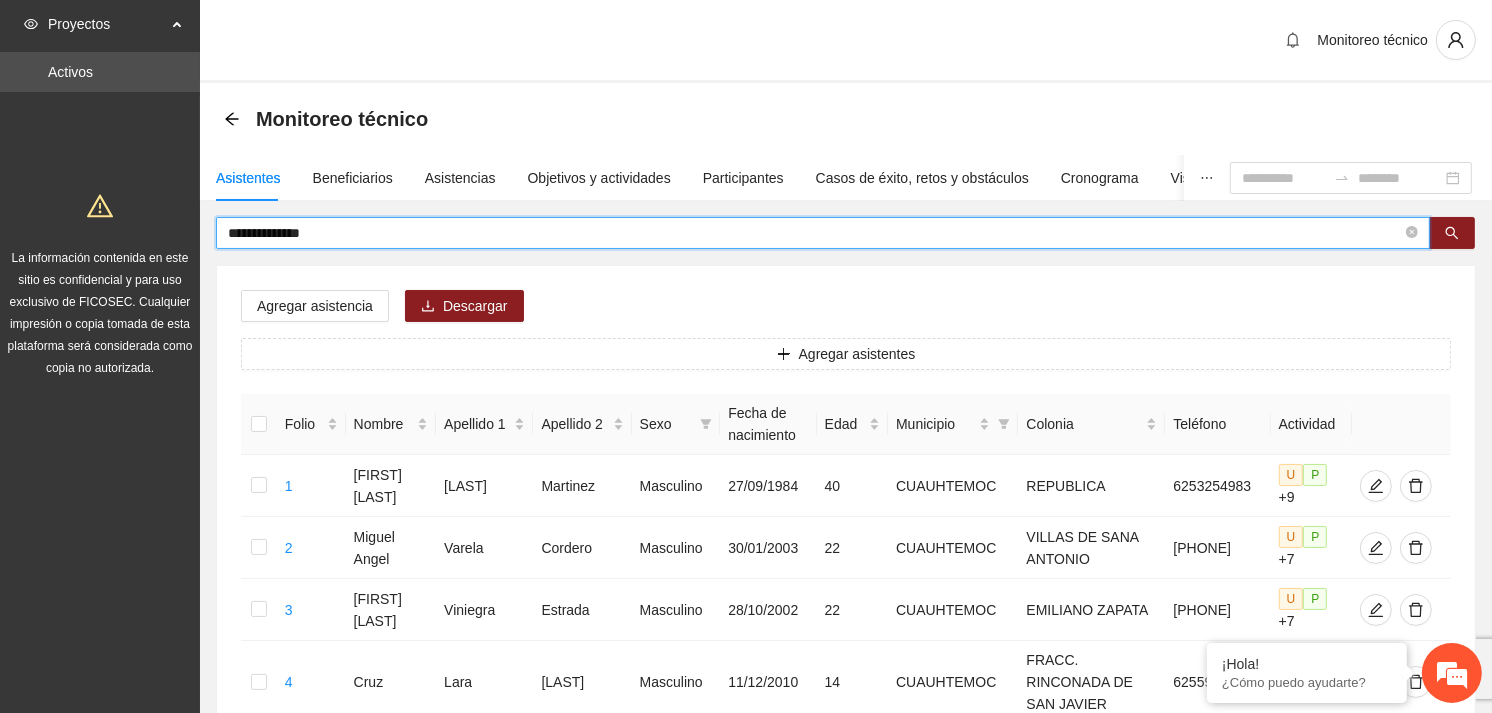 type on "**********" 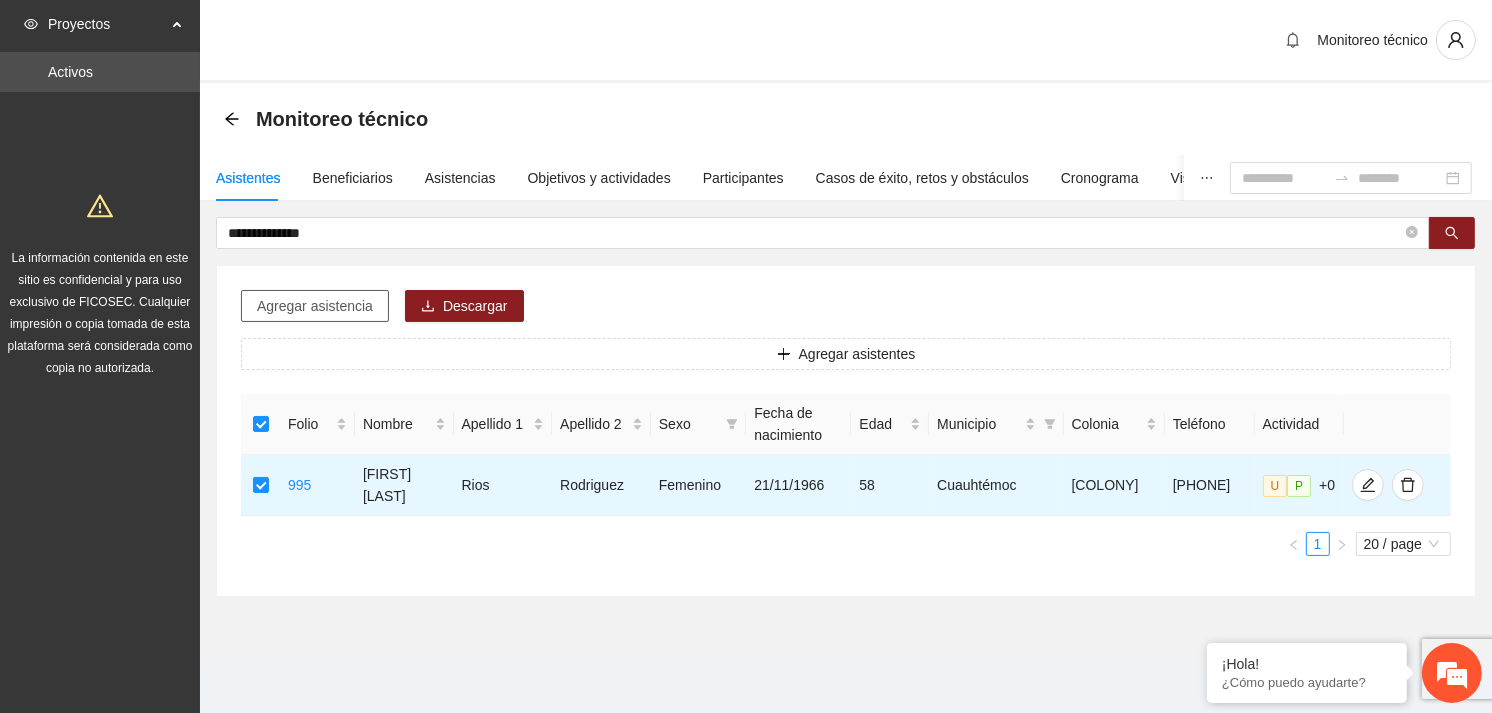 click on "Agregar asistencia" at bounding box center (315, 306) 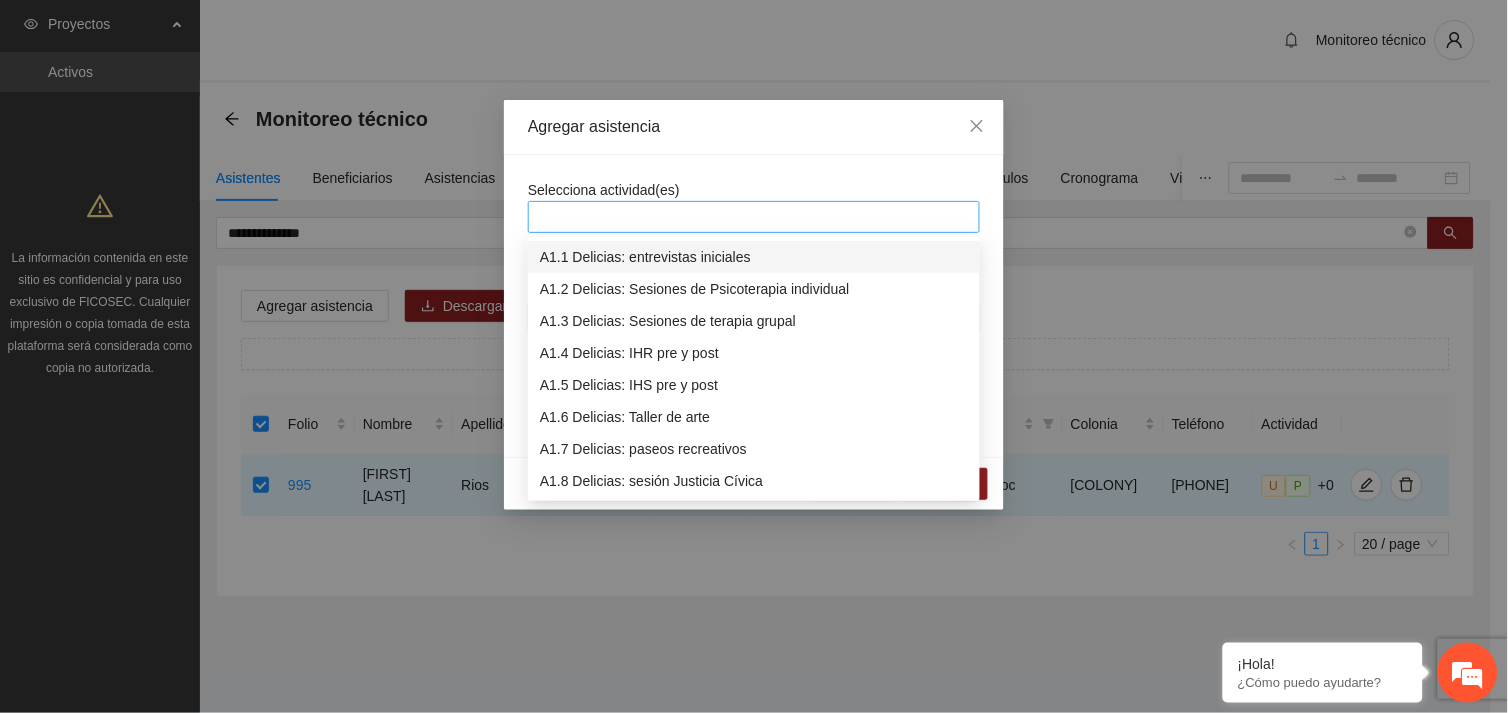 click at bounding box center (754, 217) 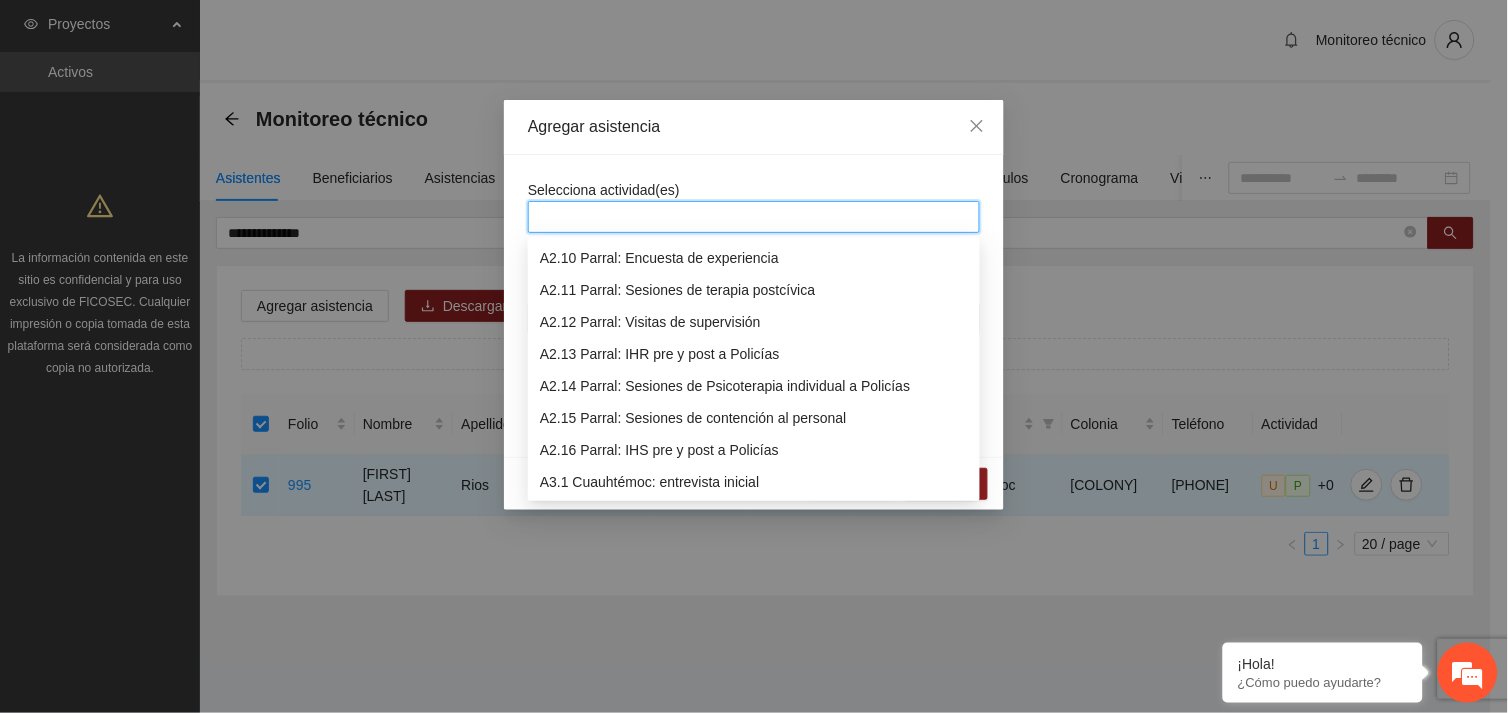 scroll, scrollTop: 800, scrollLeft: 0, axis: vertical 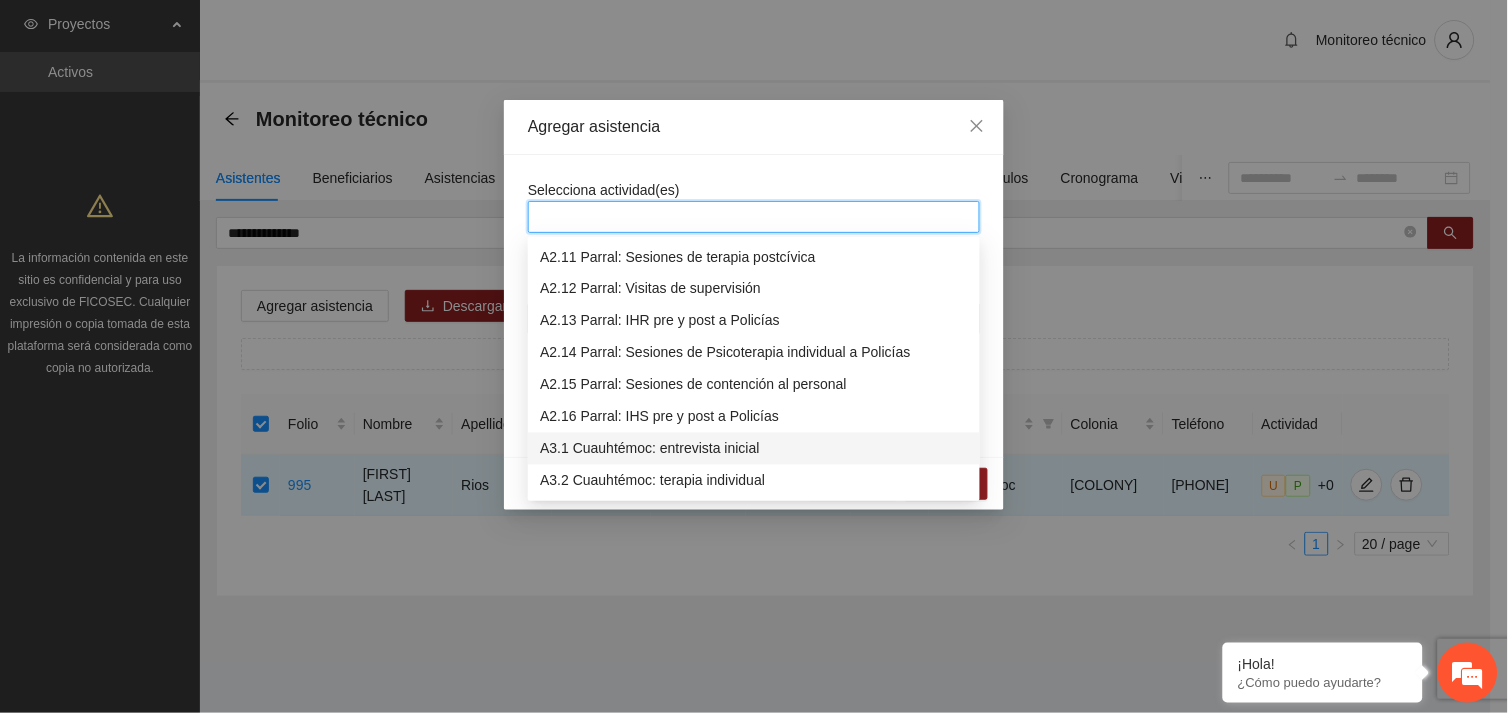 click on "A3.1 Cuauhtémoc: entrevista inicial" at bounding box center [754, 449] 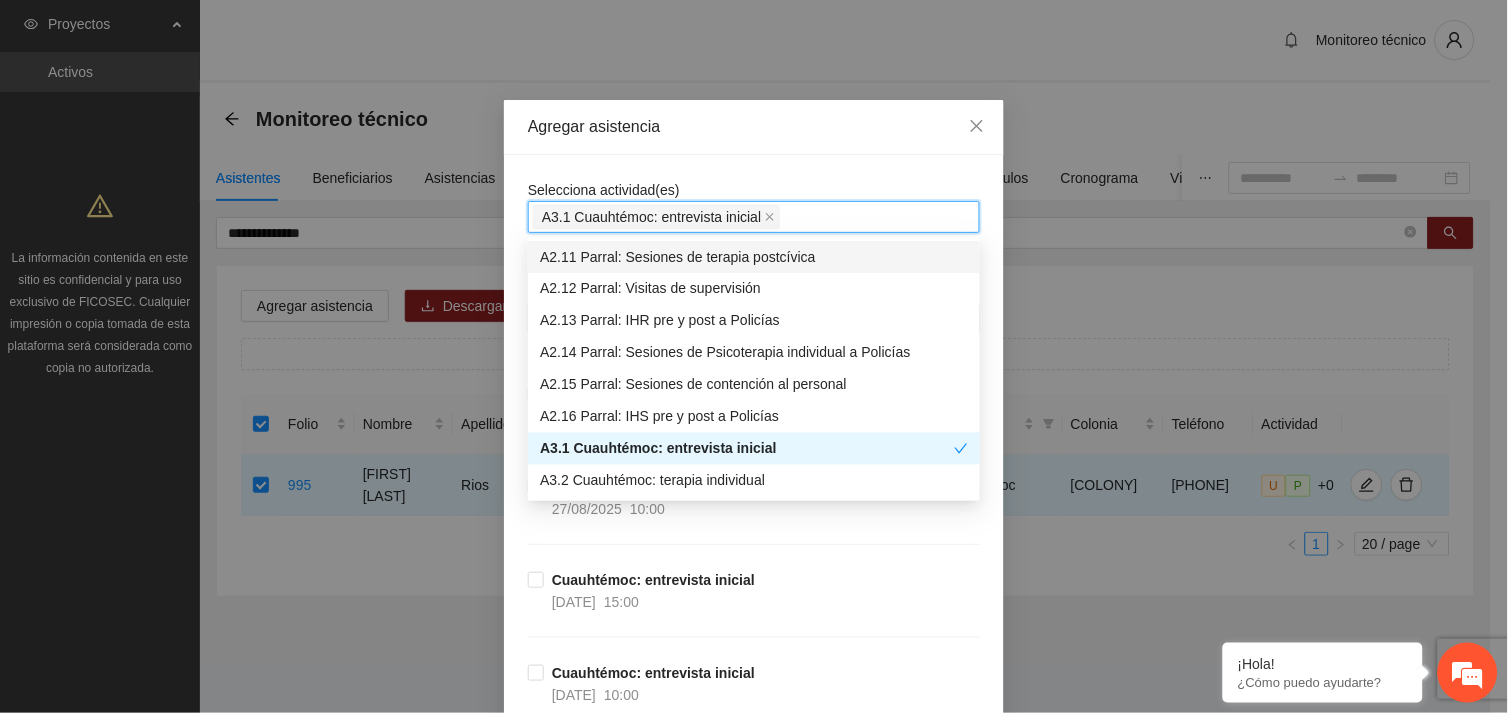 click on "Selecciona actividad(es) A3.1 Cuauhtémoc: entrevista inicial A3.1 Cuauhtémoc: entrevista inicial   Si la fecha no está en la lista agrégala aquí Cuauhtémoc: entrevista inicial 28/08/2025 15:00 Cuauhtémoc: entrevista inicial 27/08/2025 10:00 Cuauhtémoc: entrevista inicial 26/08/2025 15:00 Cuauhtémoc: entrevista inicial 25/08/2025 10:00 Cuauhtémoc: entrevista inicial 22/08/2025 10:00 Cuauhtémoc: entrevista inicial 21/08/2025 15:00 Cuauhtémoc: entrevista inicial 20/08/2025 10:00 Cuauhtémoc: entrevista inicial 19/08/2025 15:00 Cuauhtémoc: entrevista inicial 18/08/2025 10:00 Cuauhtémoc: entrevista inicial 15/08/2025 10:00 Cuauhtémoc: entrevista inicial 14/08/2025 15:00 Cuauhtémoc: entrevista inicial 13/08/2025 10:00 Cuauhtémoc: entrevista inicial 12/08/2025 15:00 Cuauhtémoc: entrevista inicial 11/08/2025 10:00 Cuauhtémoc: entrevista inicial 08/08/2025 10:00 Cuauhtémoc: entrevista inicial 07/08/2025 15:00 Cuauhtémoc: entrevista inicial 04/08/2025 10:00 Cuauhtémoc: entrevista inicial 10:00" at bounding box center [754, 8675] 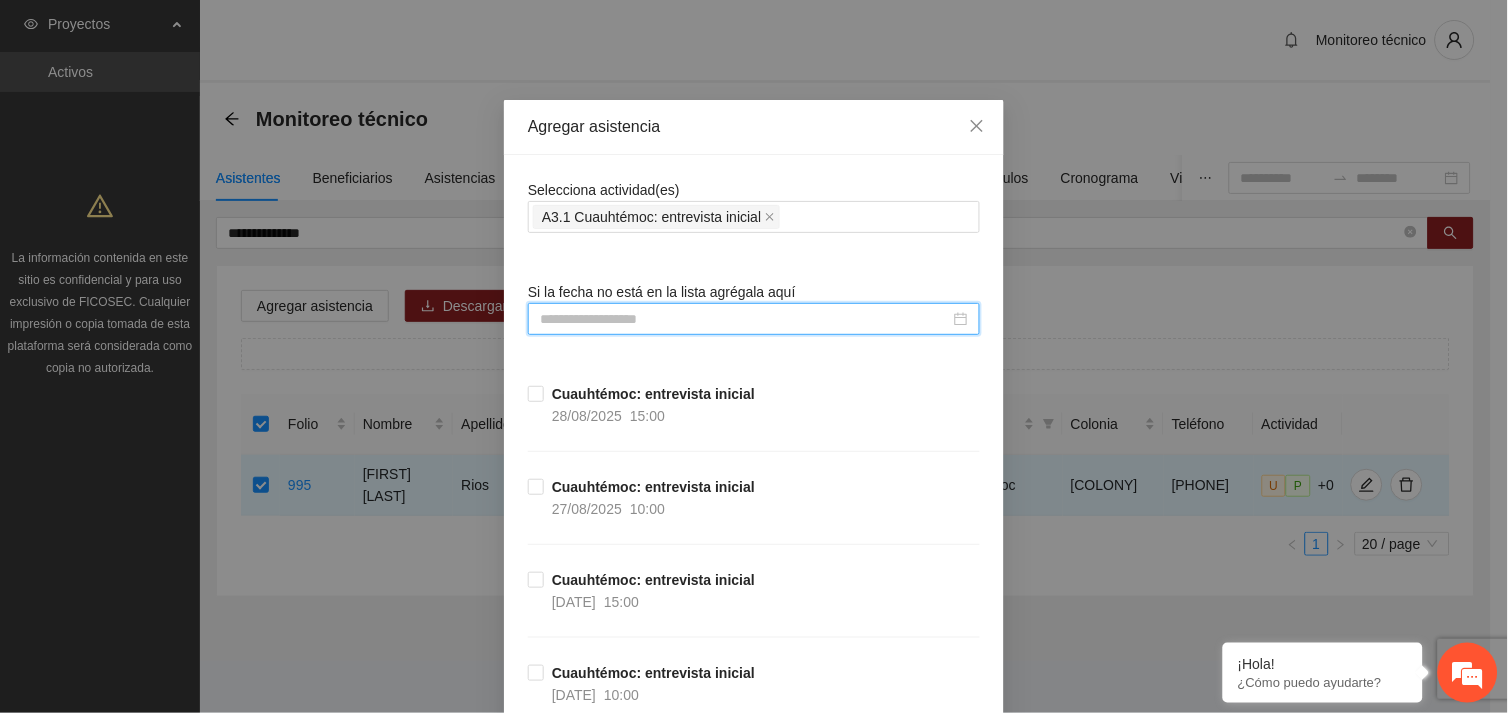 click at bounding box center [745, 319] 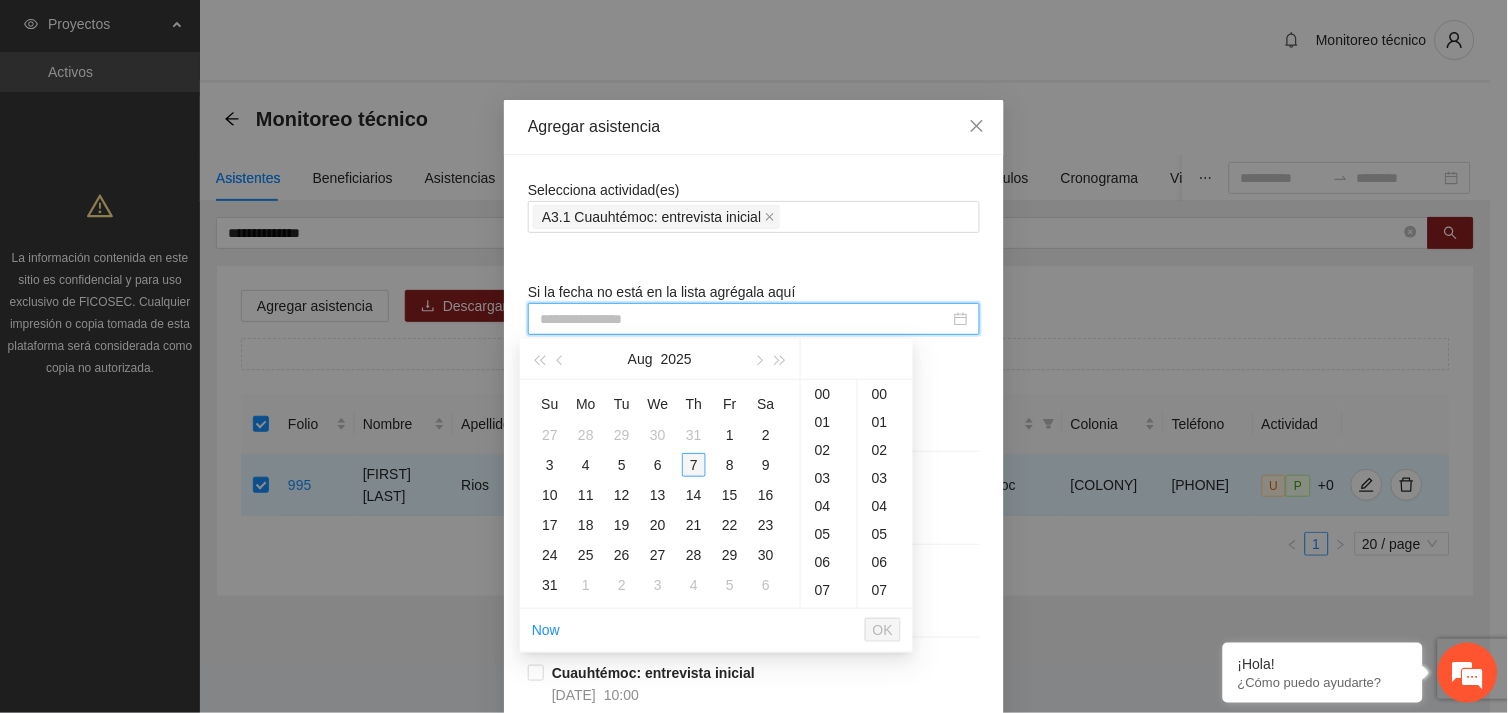 click on "7" at bounding box center [694, 465] 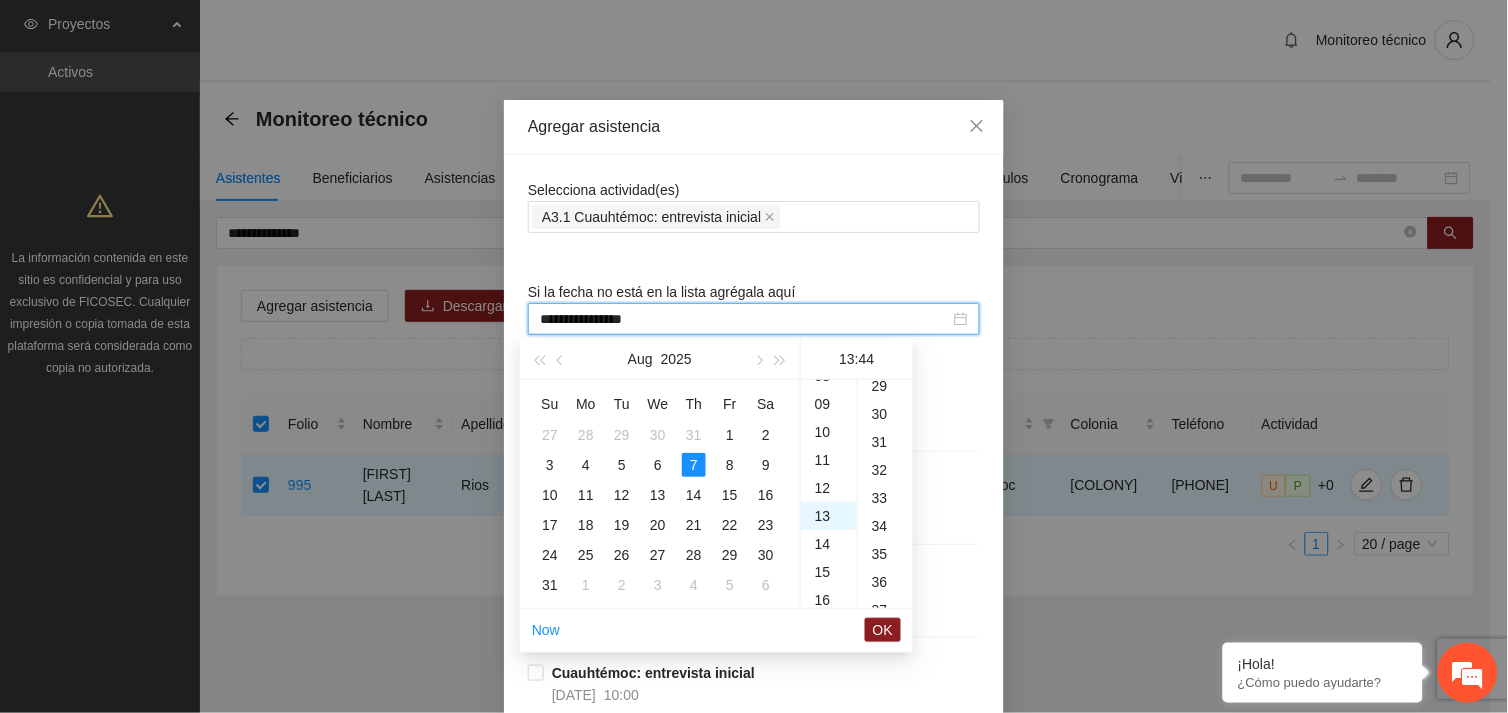 scroll, scrollTop: 364, scrollLeft: 0, axis: vertical 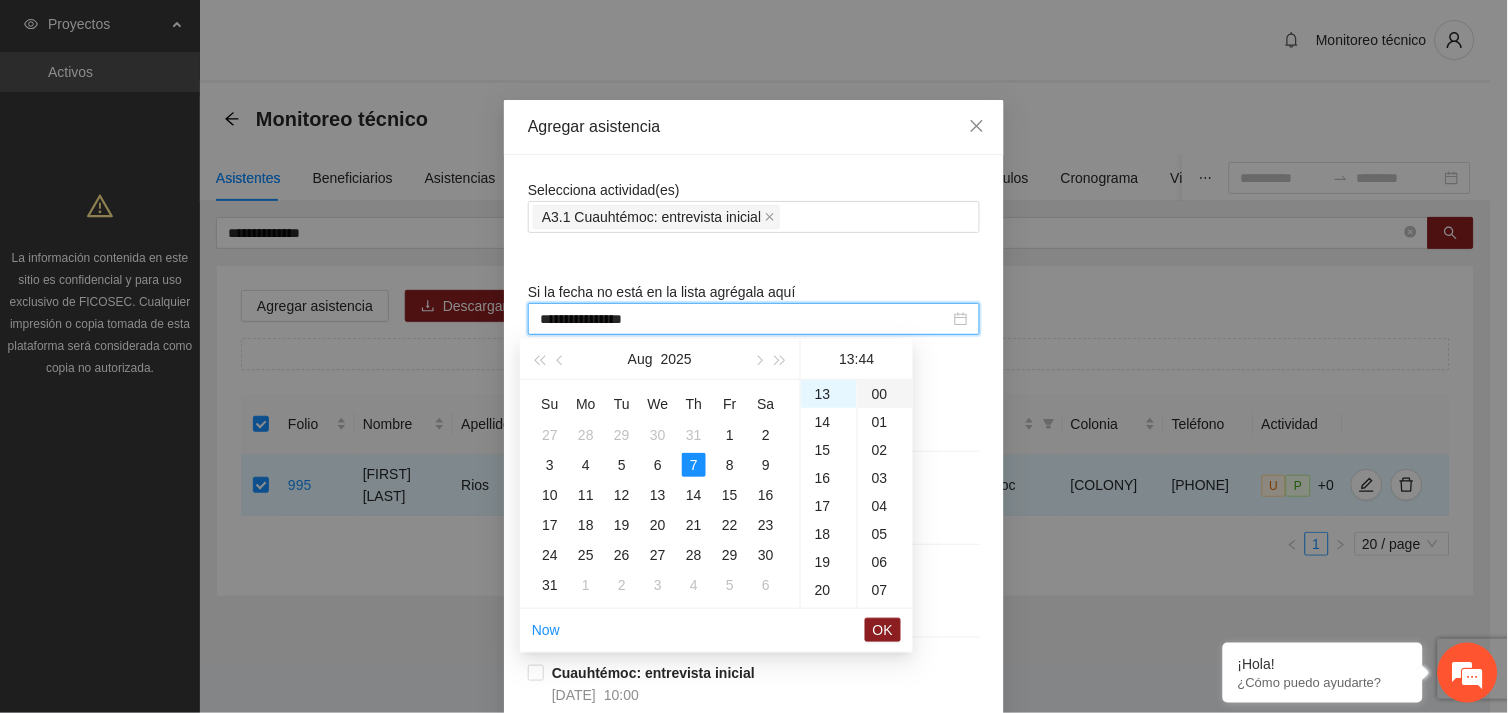 click on "00" at bounding box center (885, 394) 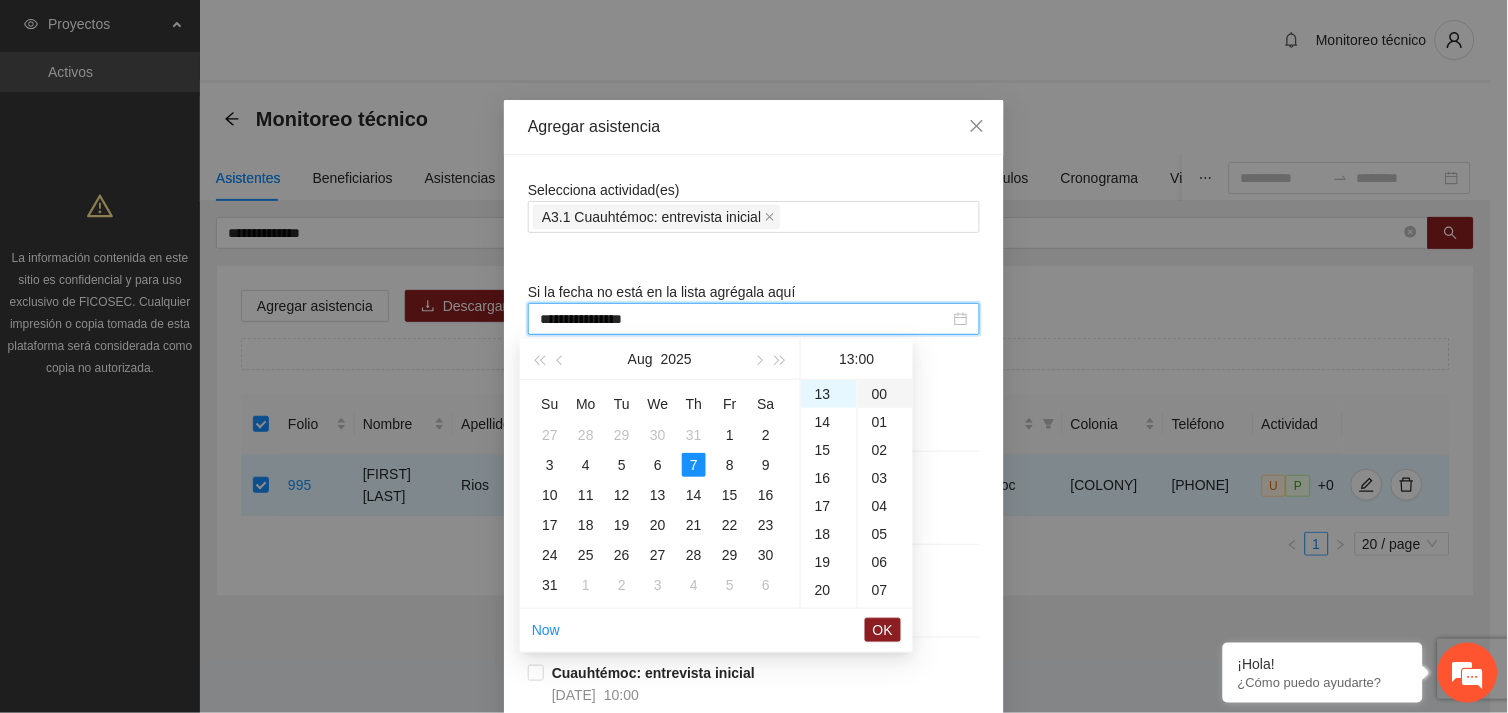 type on "**********" 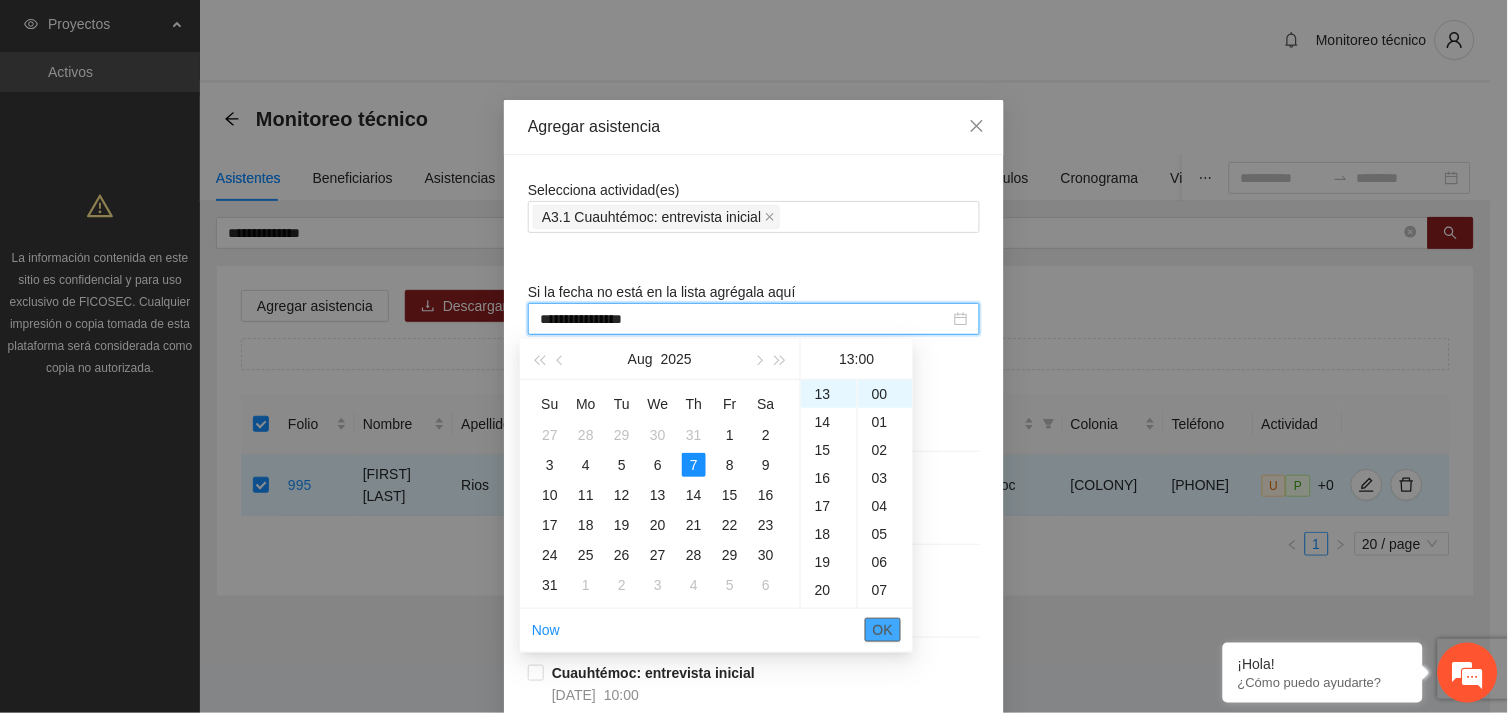 click on "OK" at bounding box center [883, 630] 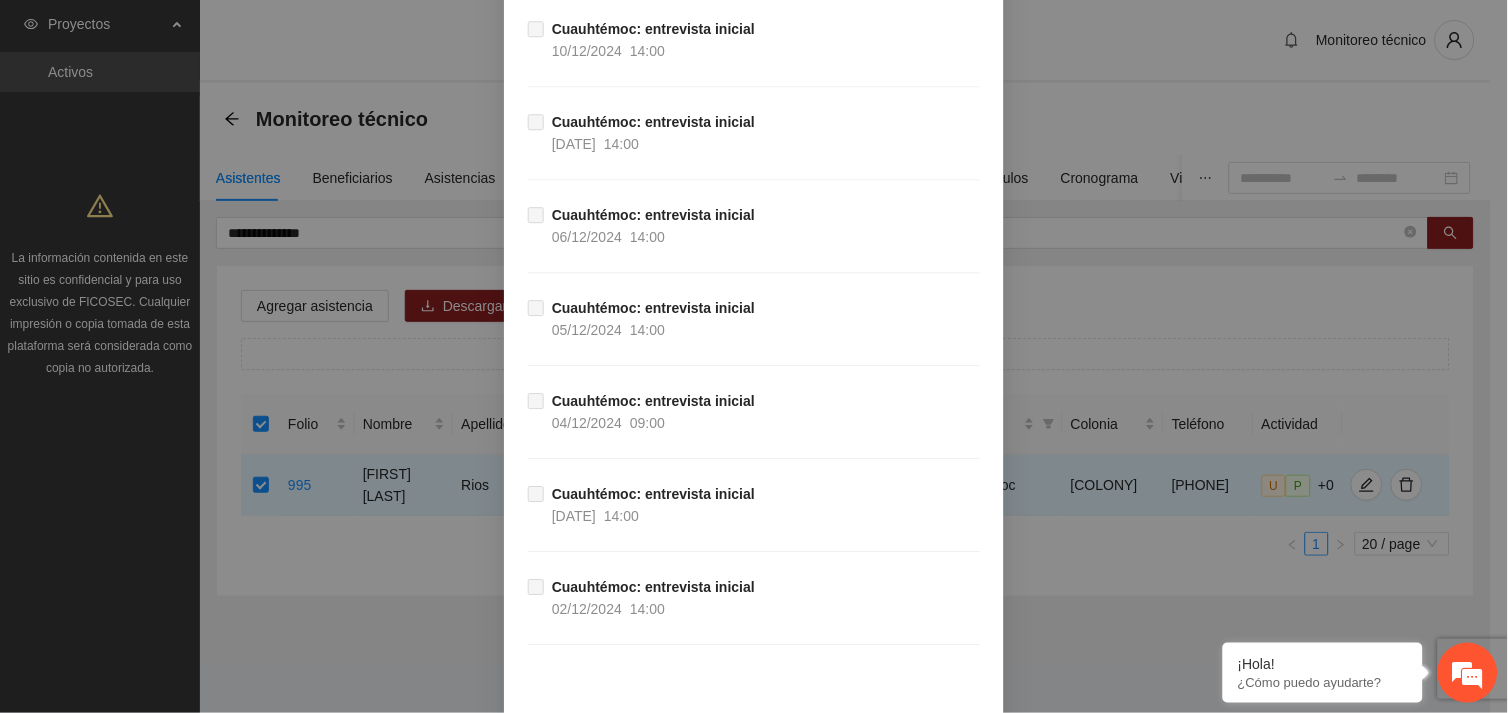 scroll, scrollTop: 16570, scrollLeft: 0, axis: vertical 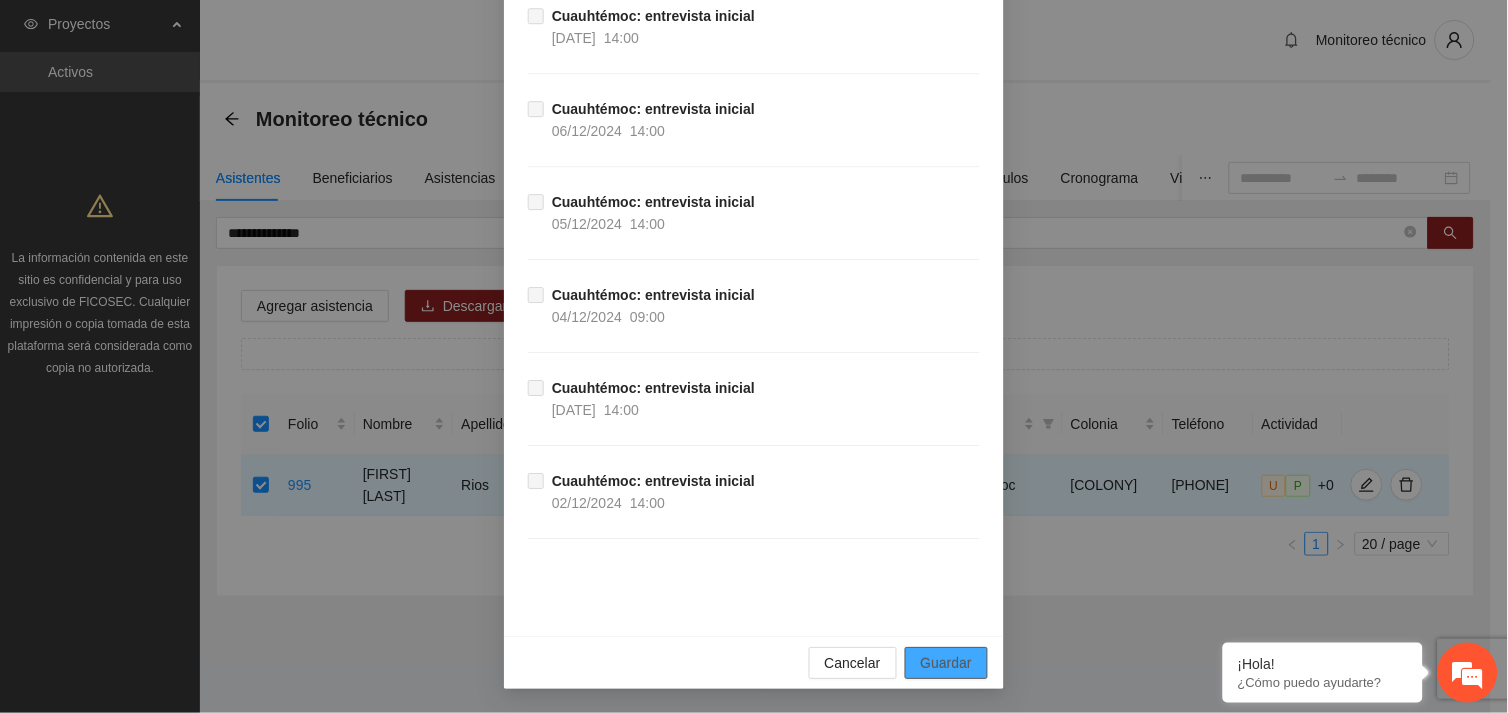 click on "Guardar" at bounding box center (946, 663) 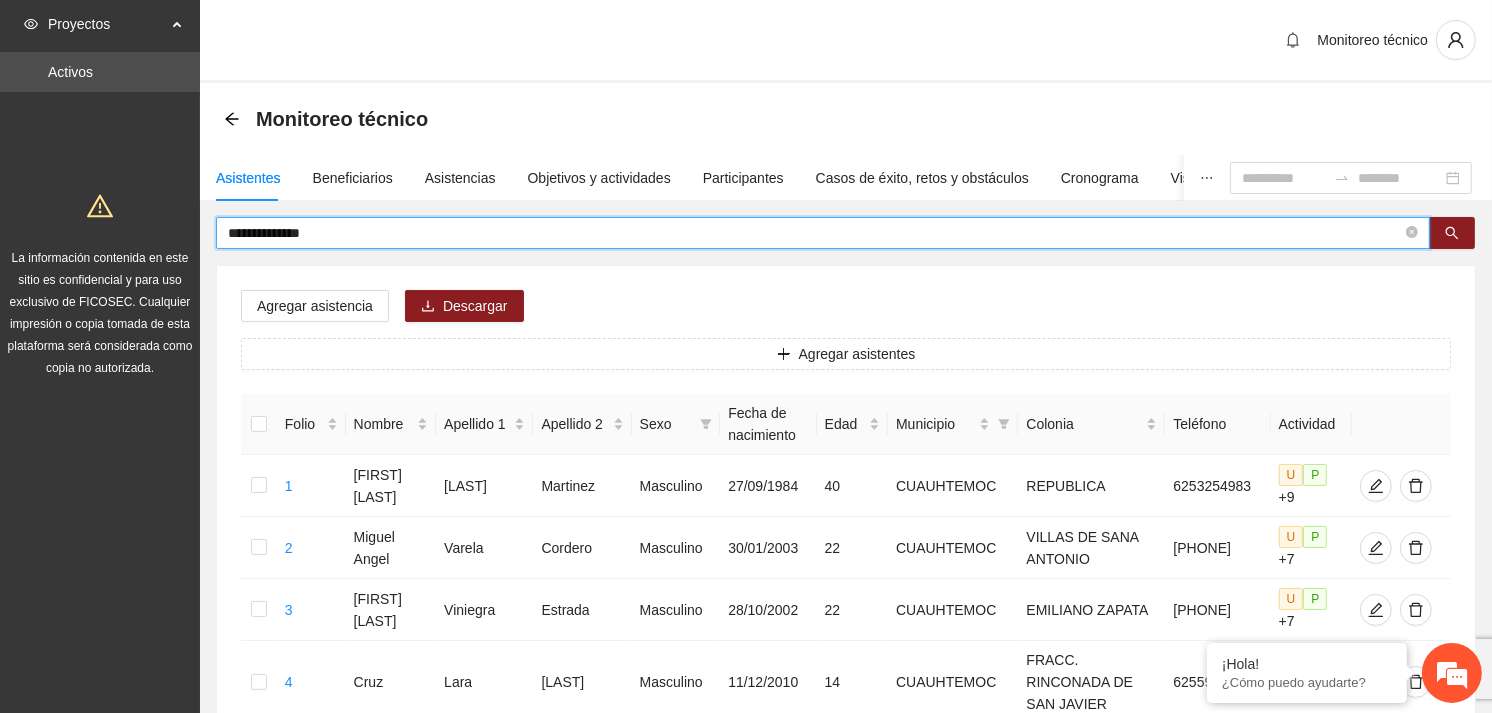 drag, startPoint x: 341, startPoint y: 232, endPoint x: 208, endPoint y: 232, distance: 133 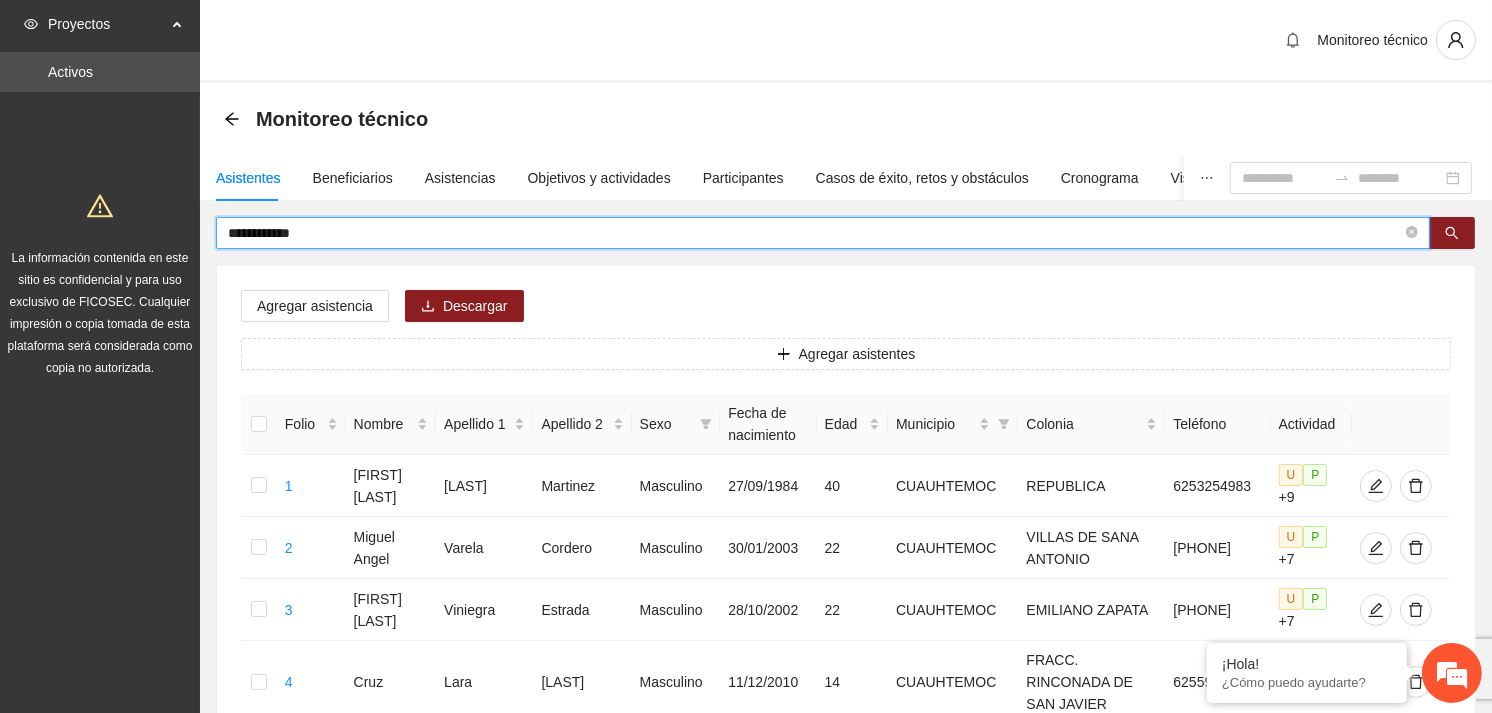 type on "**********" 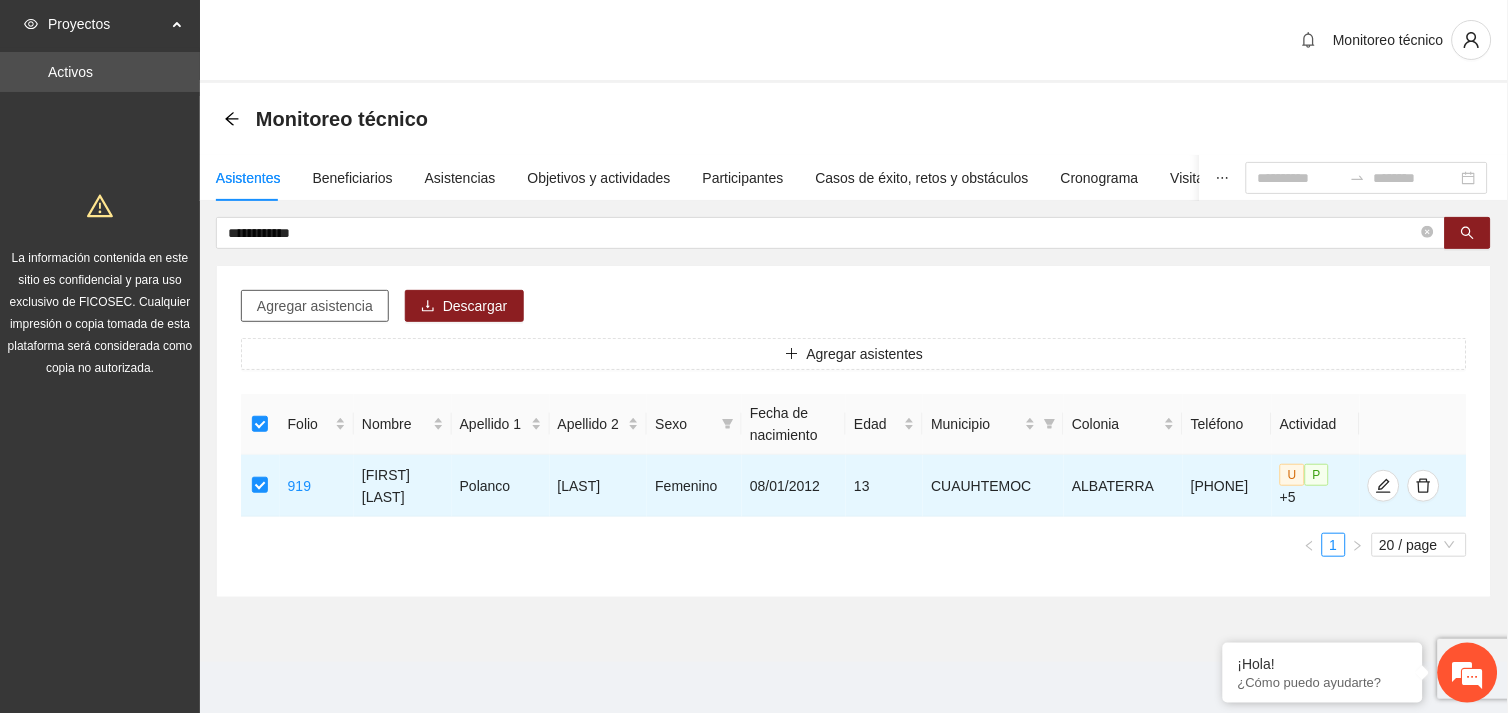 click on "Agregar asistencia" at bounding box center (315, 306) 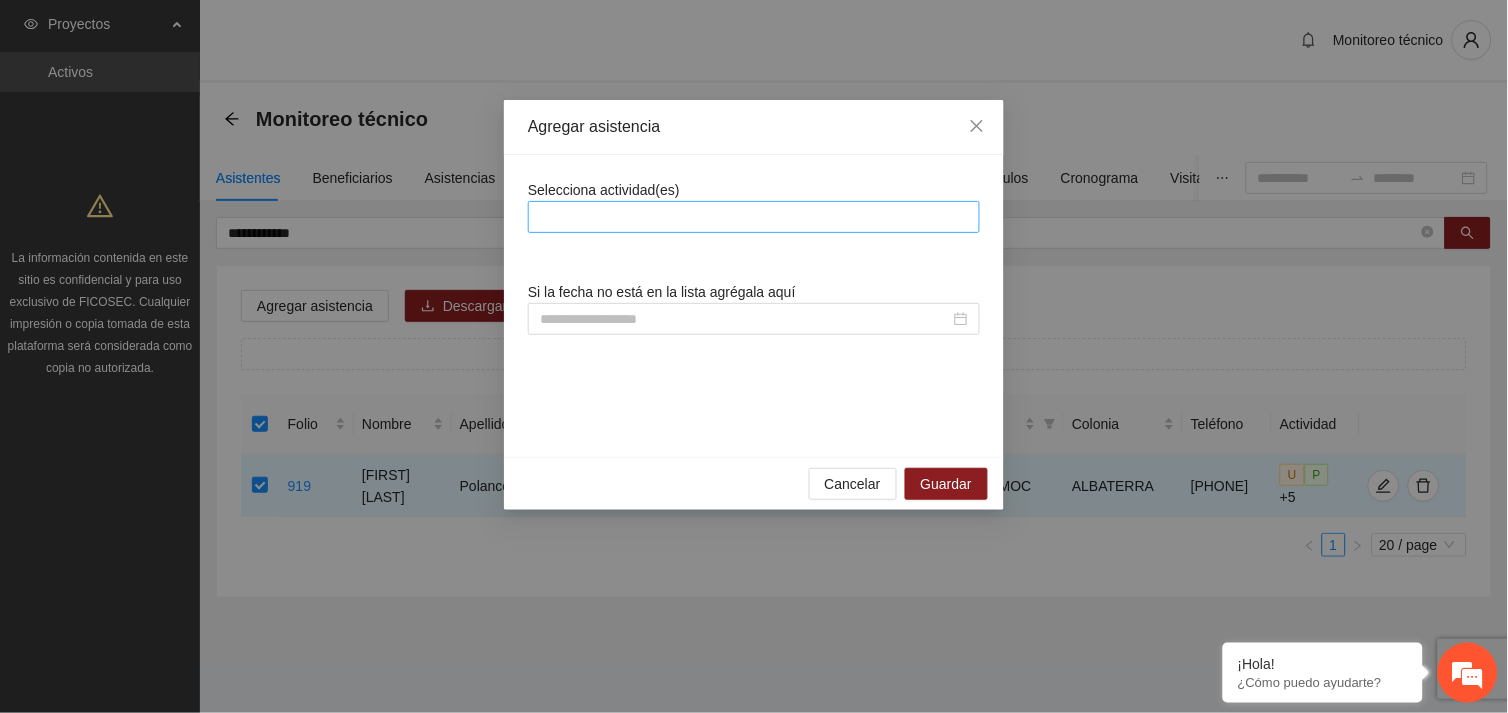 click at bounding box center (754, 217) 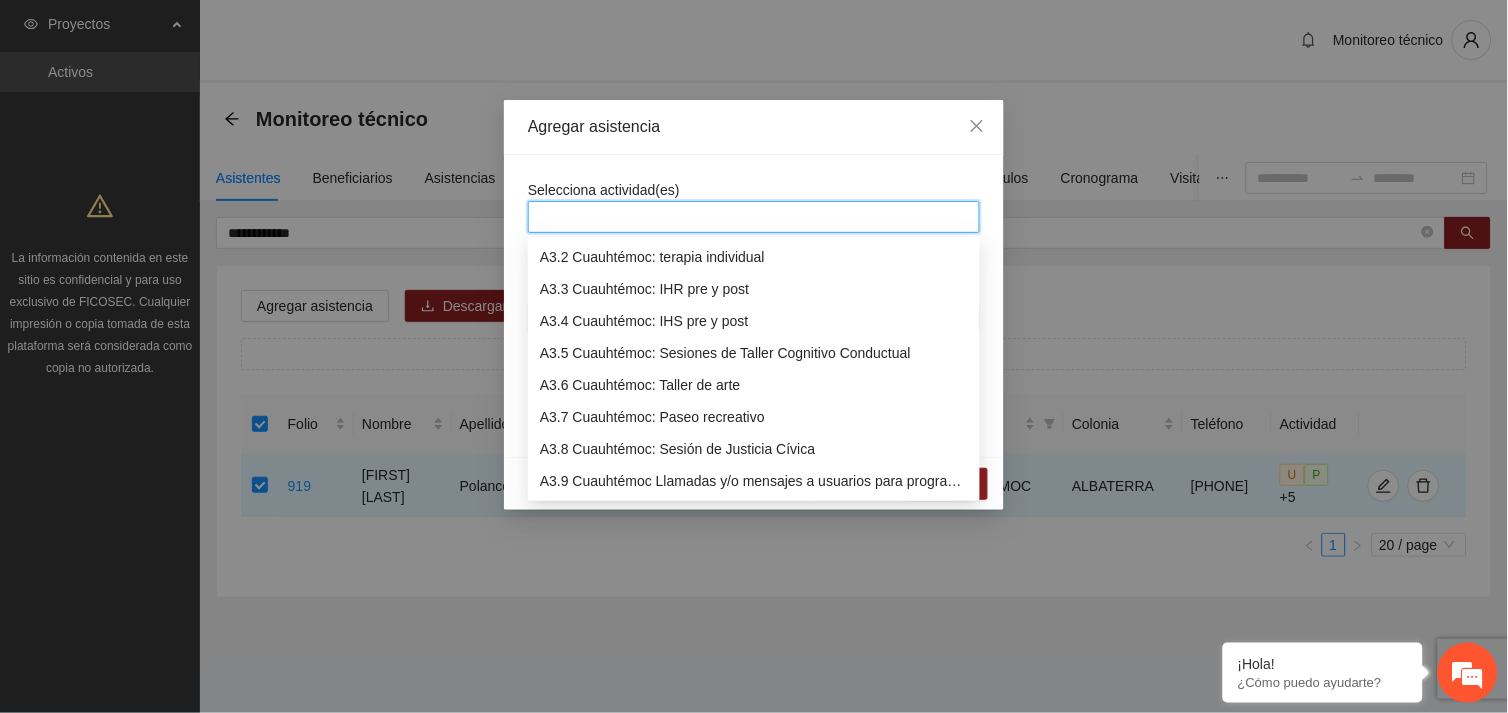 scroll, scrollTop: 1055, scrollLeft: 0, axis: vertical 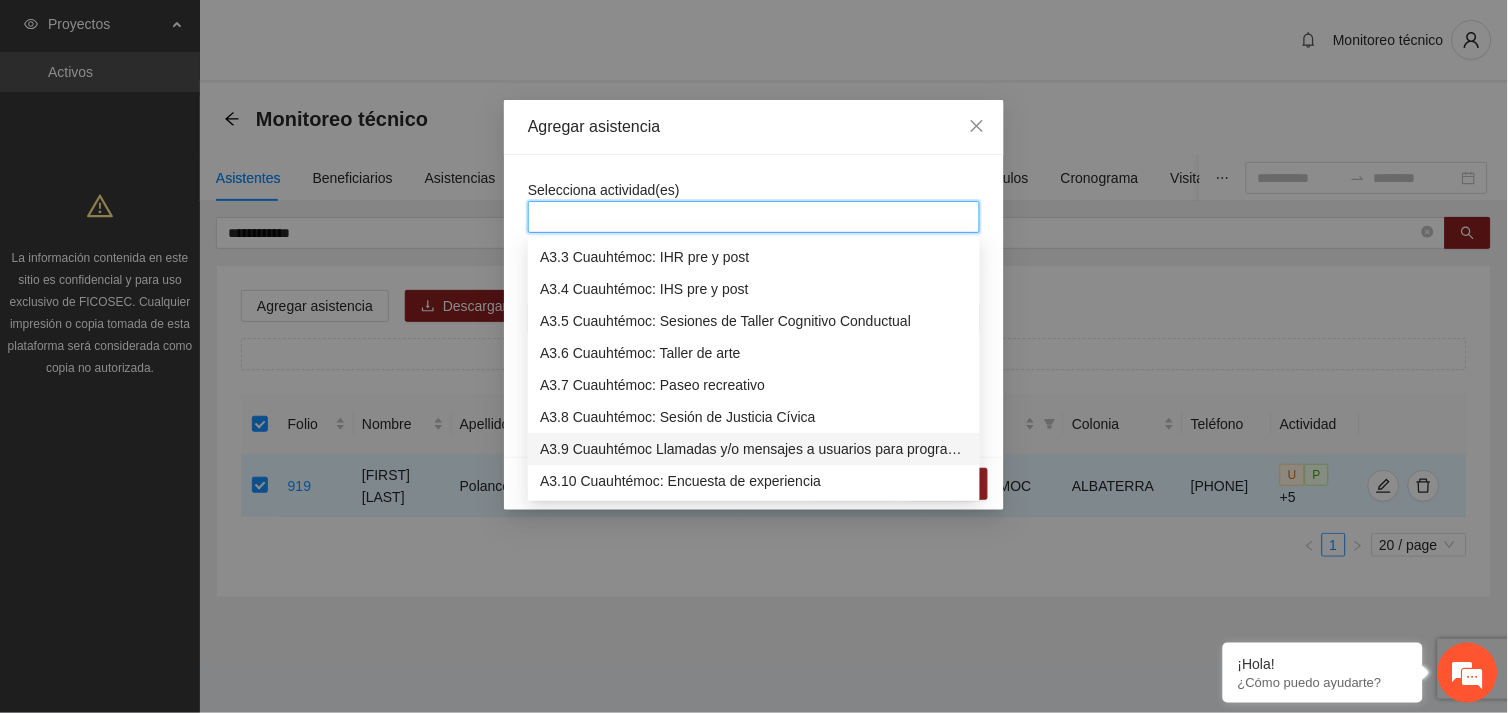 click on "A3.9 Cuauhtémoc Llamadas y/o mensajes a usuarios para programación, seguimiento y canalización." at bounding box center [754, 450] 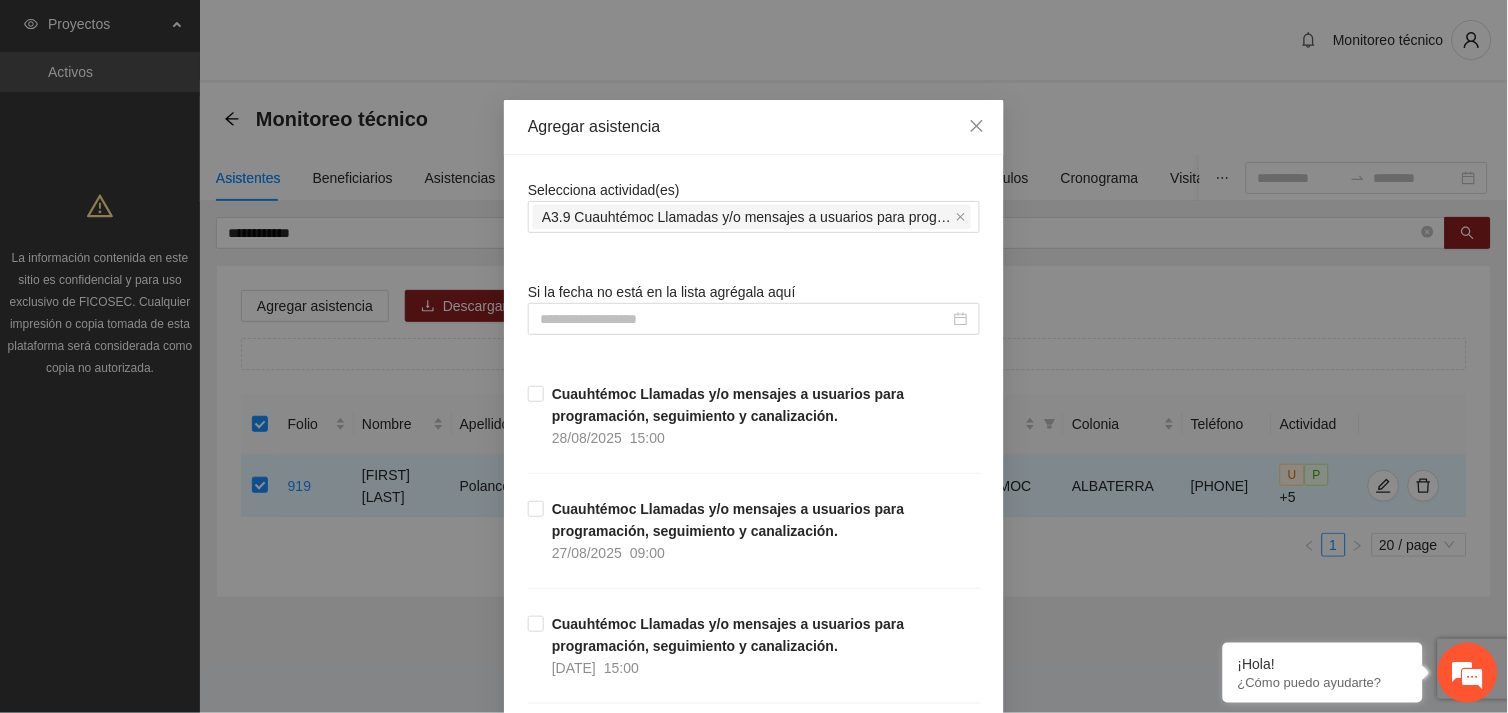 click on "Selecciona actividad(es) A3.9 Cuauhtémoc Llamadas y/o mensajes a usuarios para programación, seguimiento y canalización.   Si la fecha no está en la lista agrégala aquí Cuauhtémoc Llamadas y/o mensajes a usuarios para programación, seguimiento y canalización. 28/08/2025 15:00 Cuauhtémoc Llamadas y/o mensajes a usuarios para programación, seguimiento y canalización. 27/08/2025 09:00 Cuauhtémoc Llamadas y/o mensajes a usuarios para programación, seguimiento y canalización. 26/08/2025 15:00 Cuauhtémoc Llamadas y/o mensajes a usuarios para programación, seguimiento y canalización. 25/08/2025 09:00 Cuauhtémoc Llamadas y/o mensajes a usuarios para programación, seguimiento y canalización. 22/08/2025 09:00 Cuauhtémoc Llamadas y/o mensajes a usuarios para programación, seguimiento y canalización. 21/08/2025 15:00 Cuauhtémoc Llamadas y/o mensajes a usuarios para programación, seguimiento y canalización. 20/08/2025 09:00 19/08/2025 15:00 18/08/2025 09:00 15/08/2025 09:00 14/08/2025 15:00" at bounding box center (754, 10598) 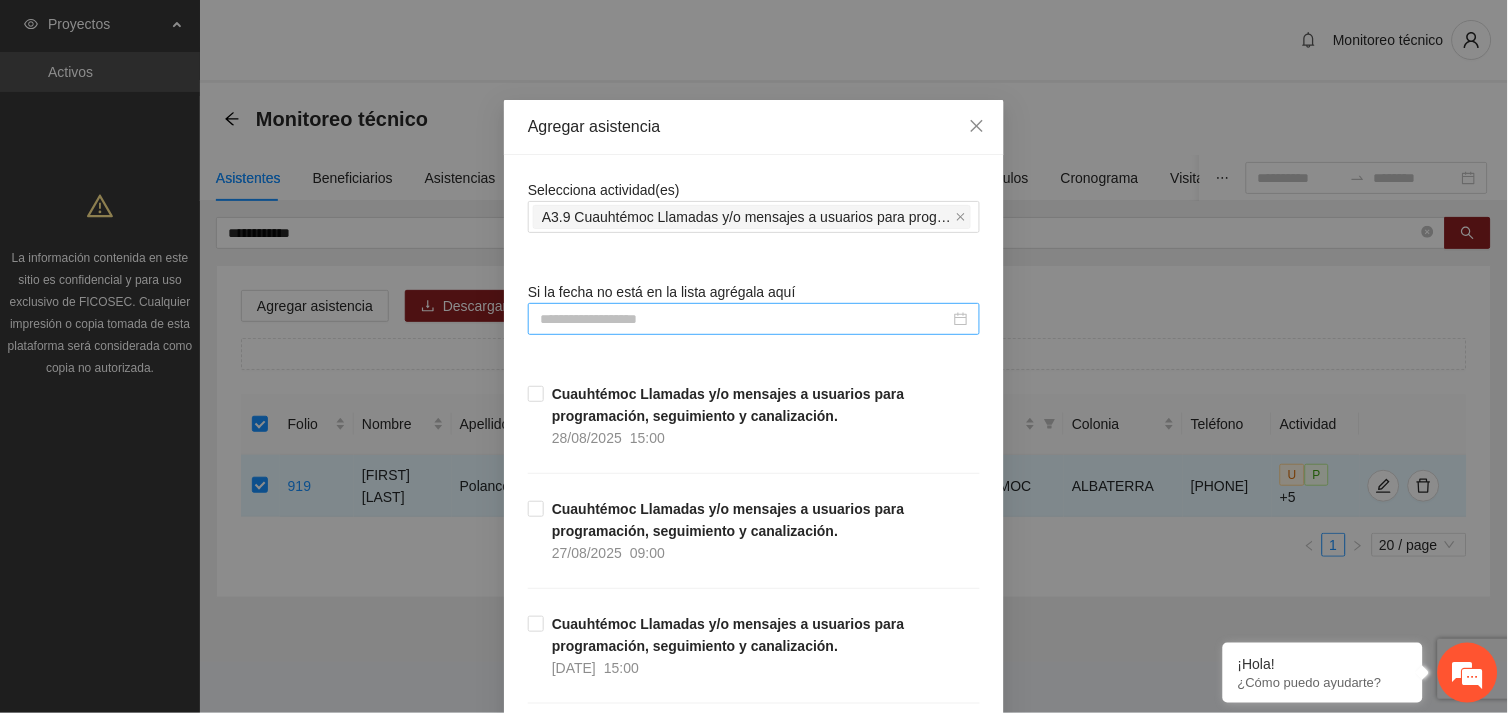 click at bounding box center [745, 319] 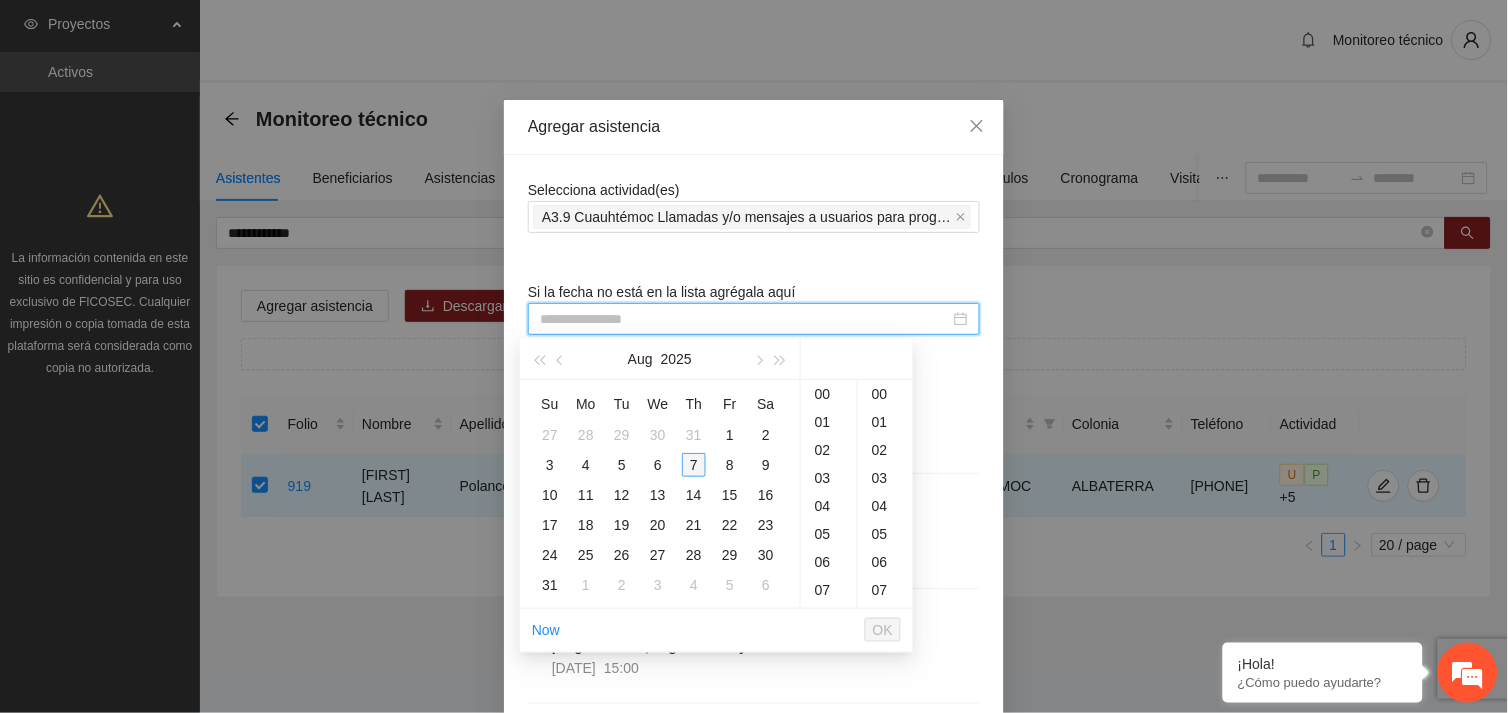 click on "7" at bounding box center (694, 465) 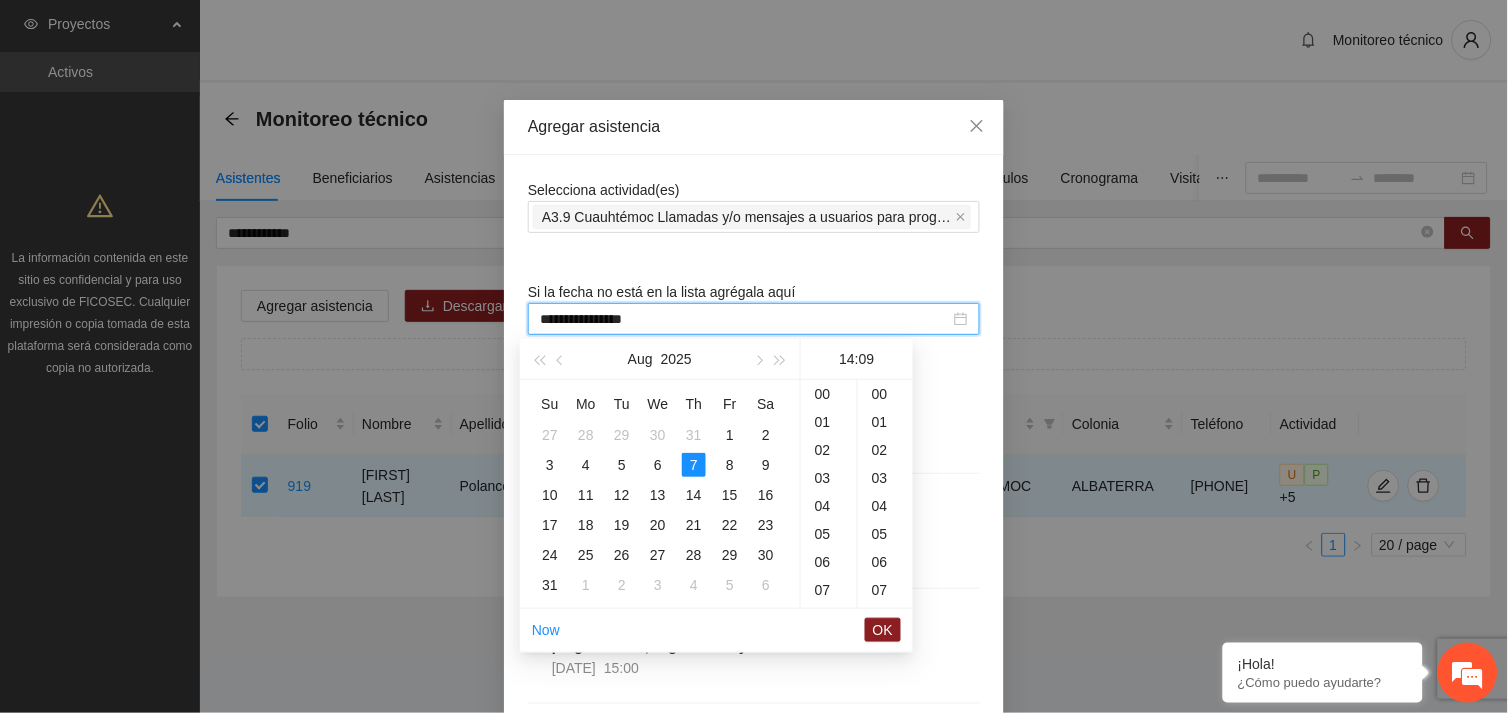 scroll, scrollTop: 392, scrollLeft: 0, axis: vertical 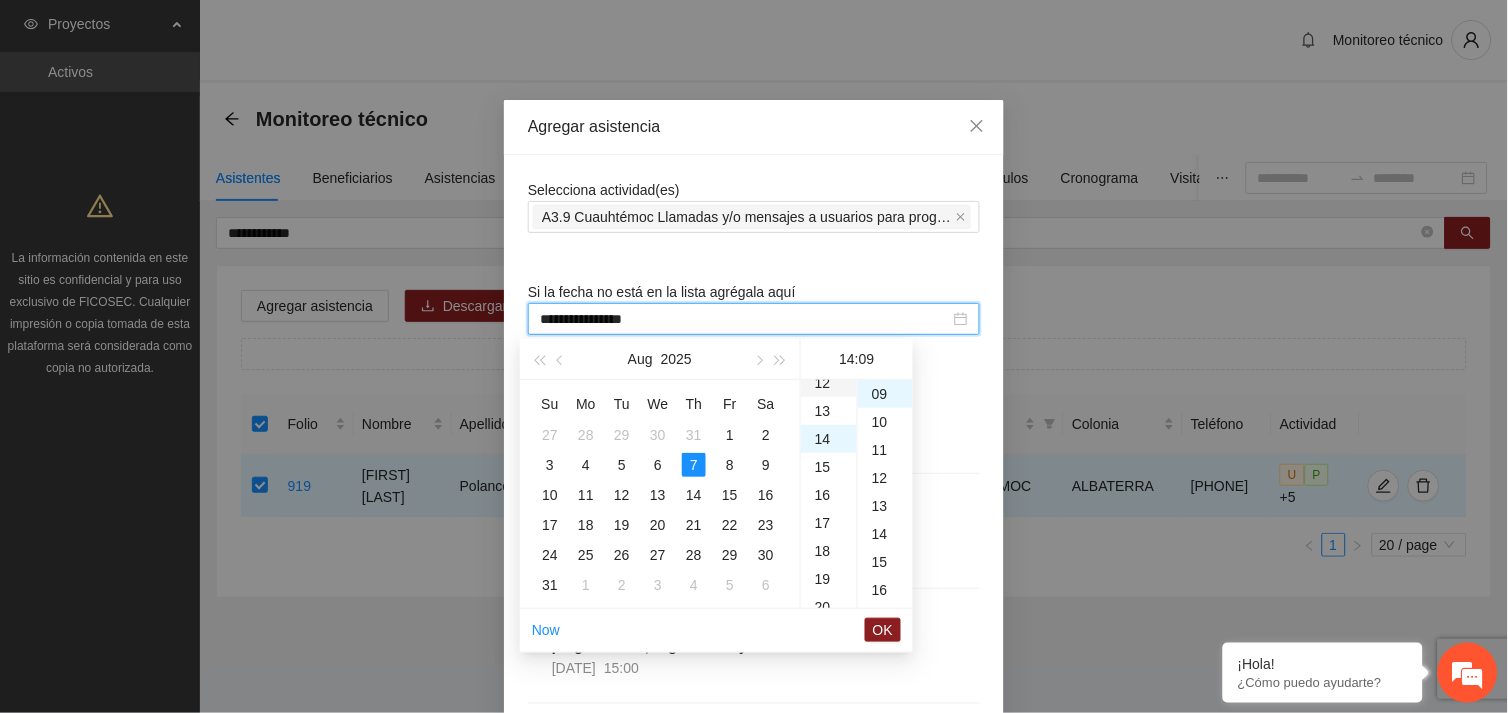 click on "12" at bounding box center (829, 383) 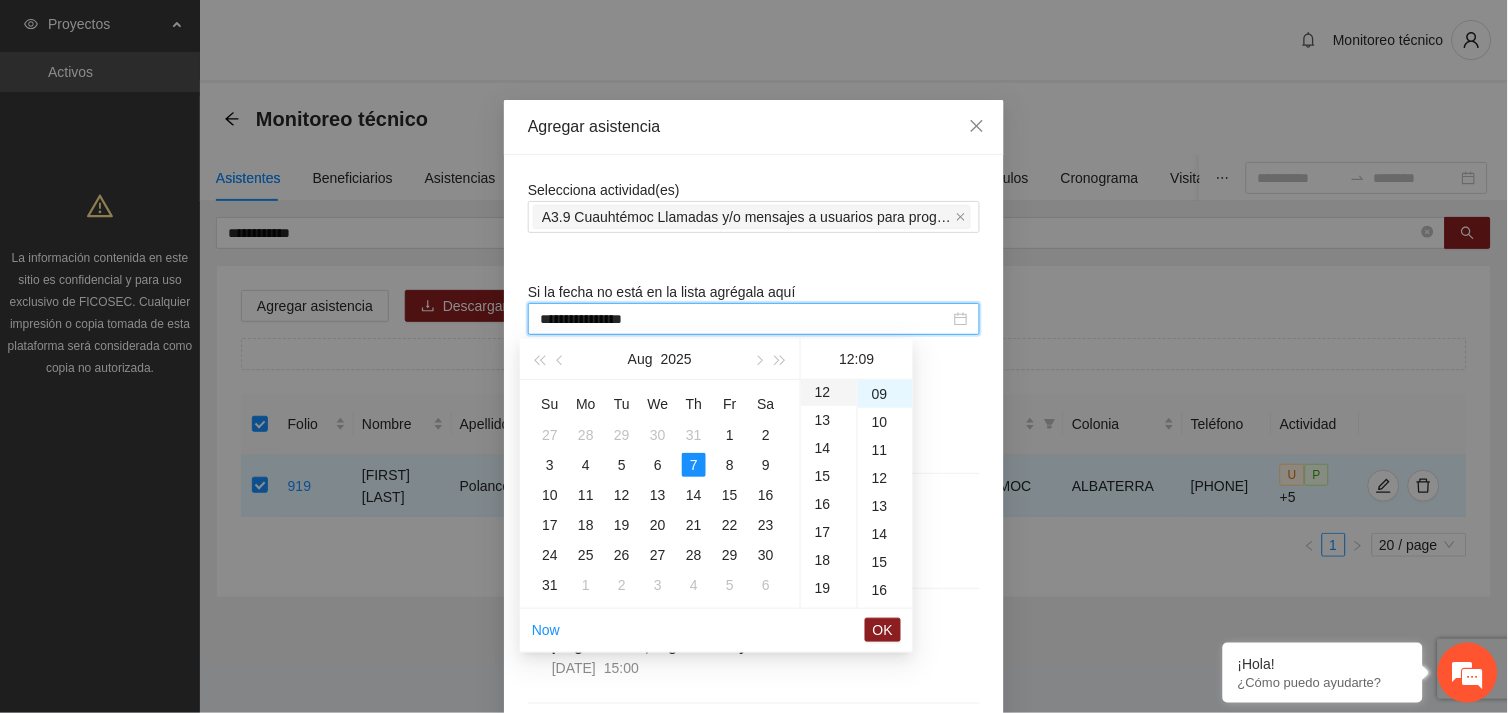 scroll, scrollTop: 335, scrollLeft: 0, axis: vertical 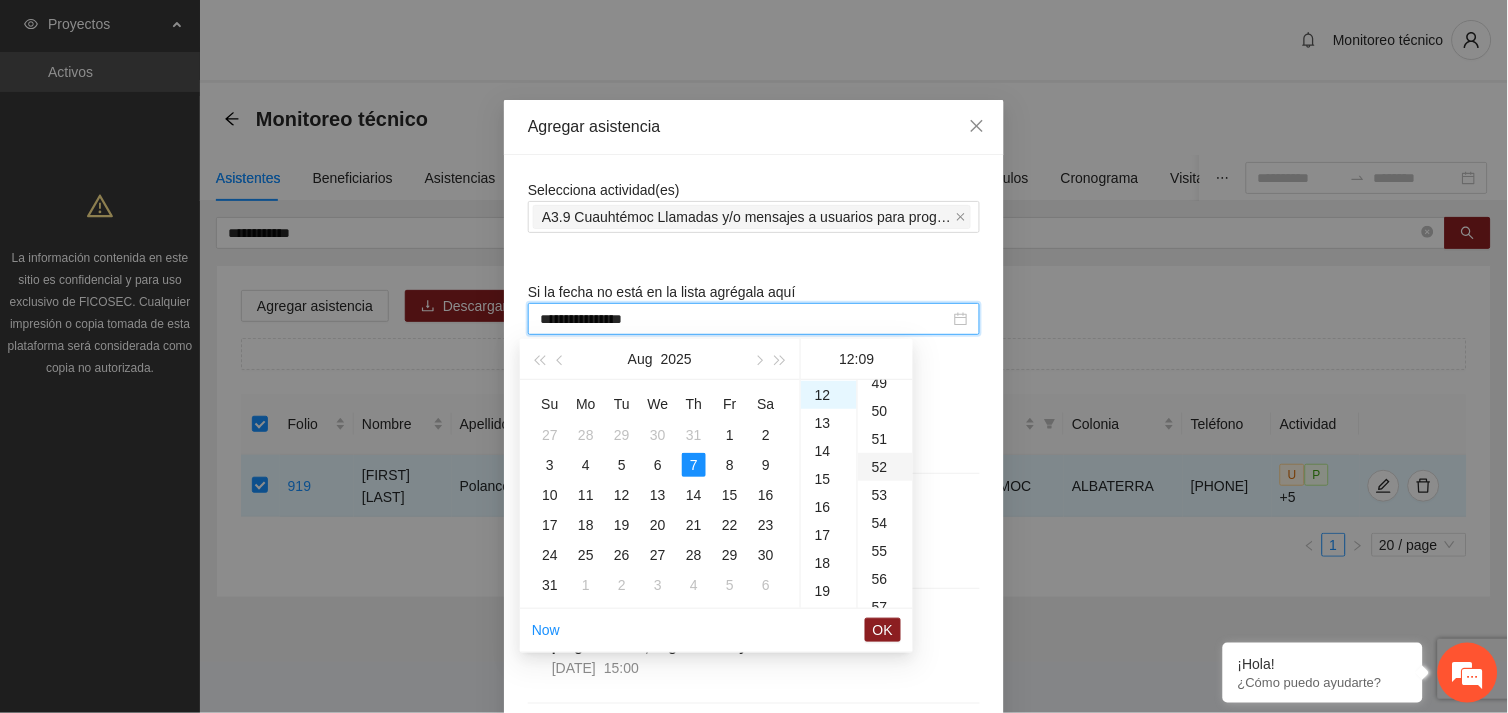 click on "52" at bounding box center (885, 467) 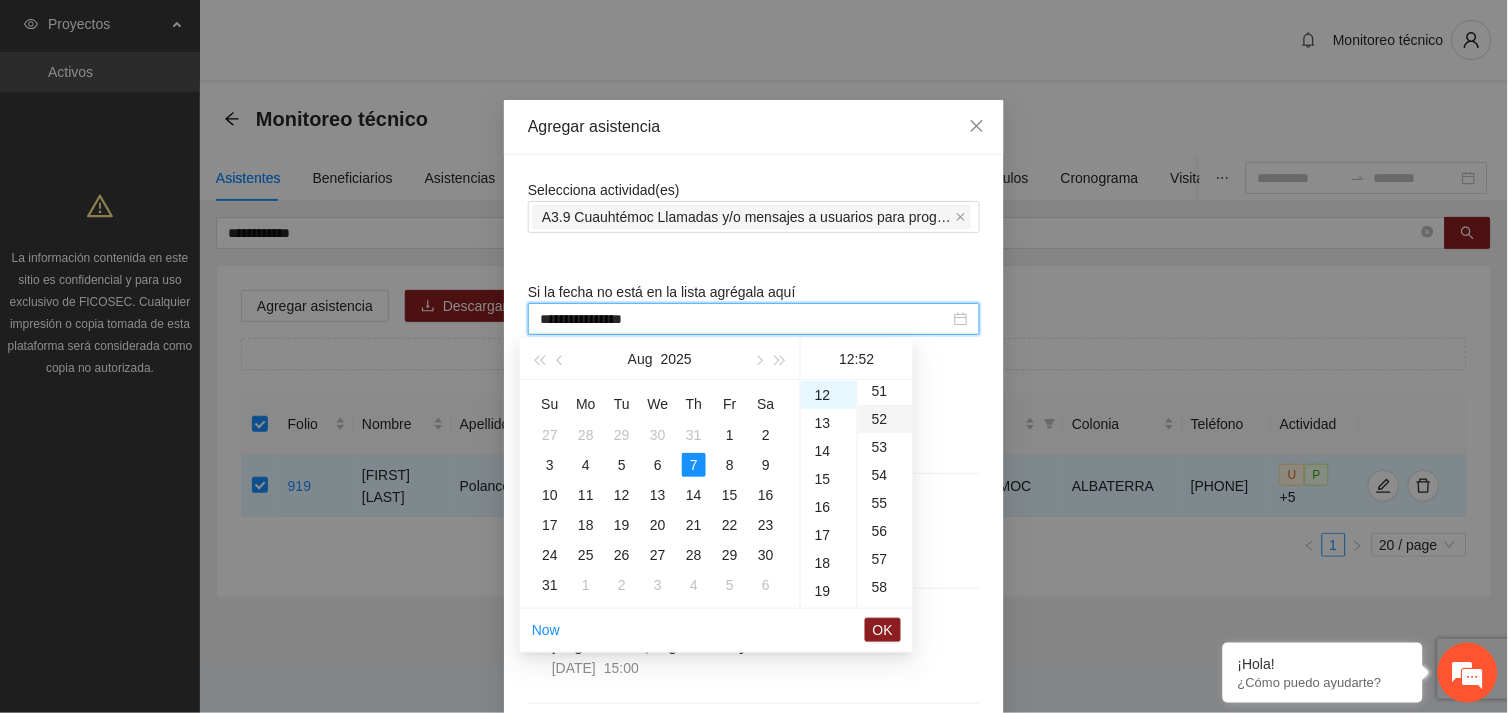 scroll, scrollTop: 1455, scrollLeft: 0, axis: vertical 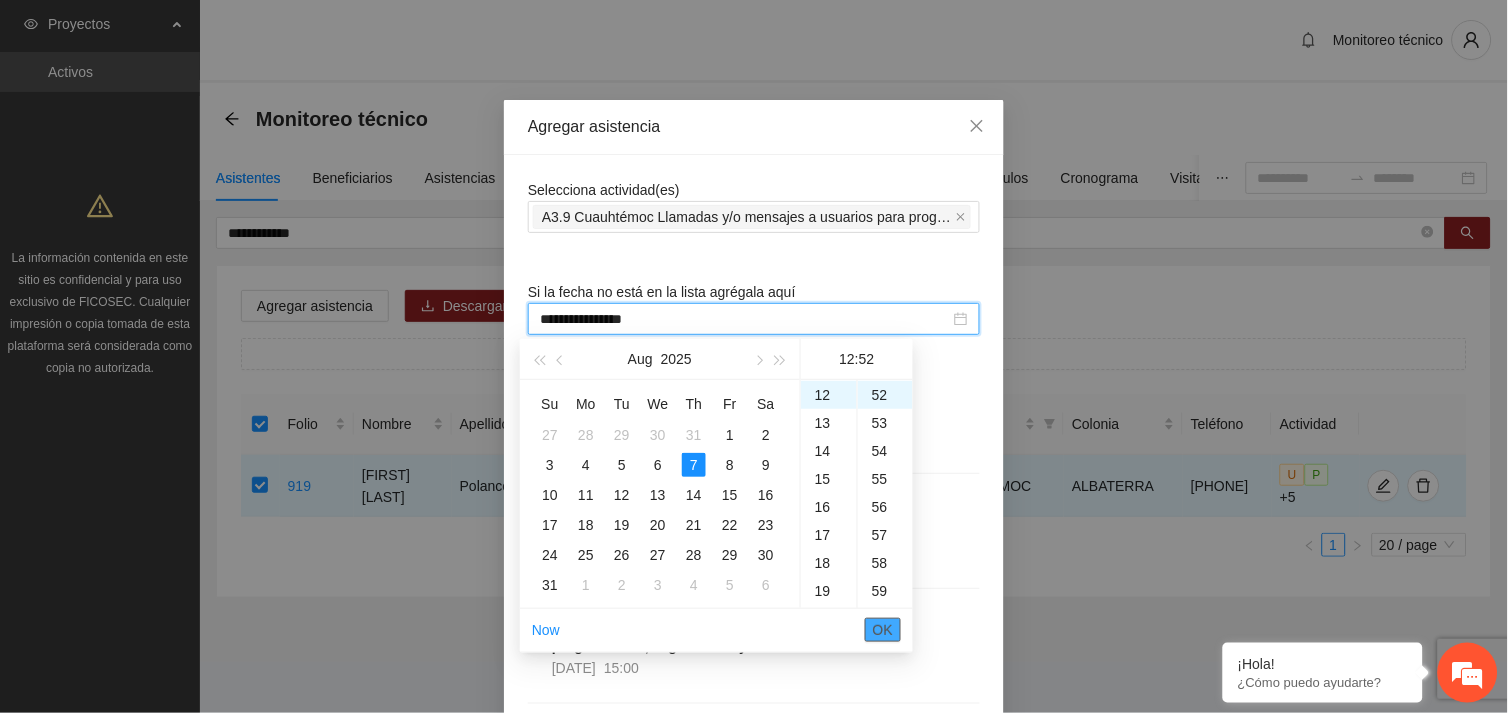 click on "OK" at bounding box center (883, 630) 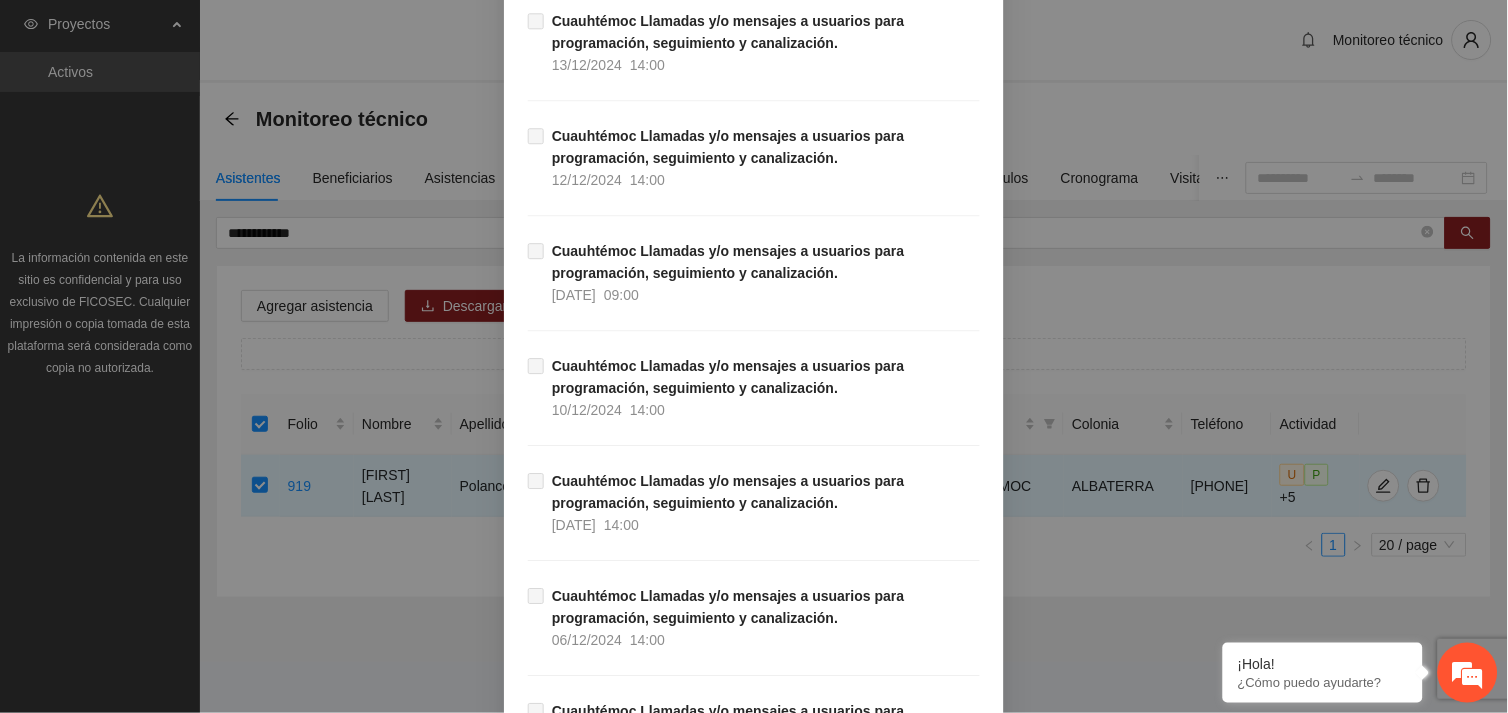 scroll, scrollTop: 20411, scrollLeft: 0, axis: vertical 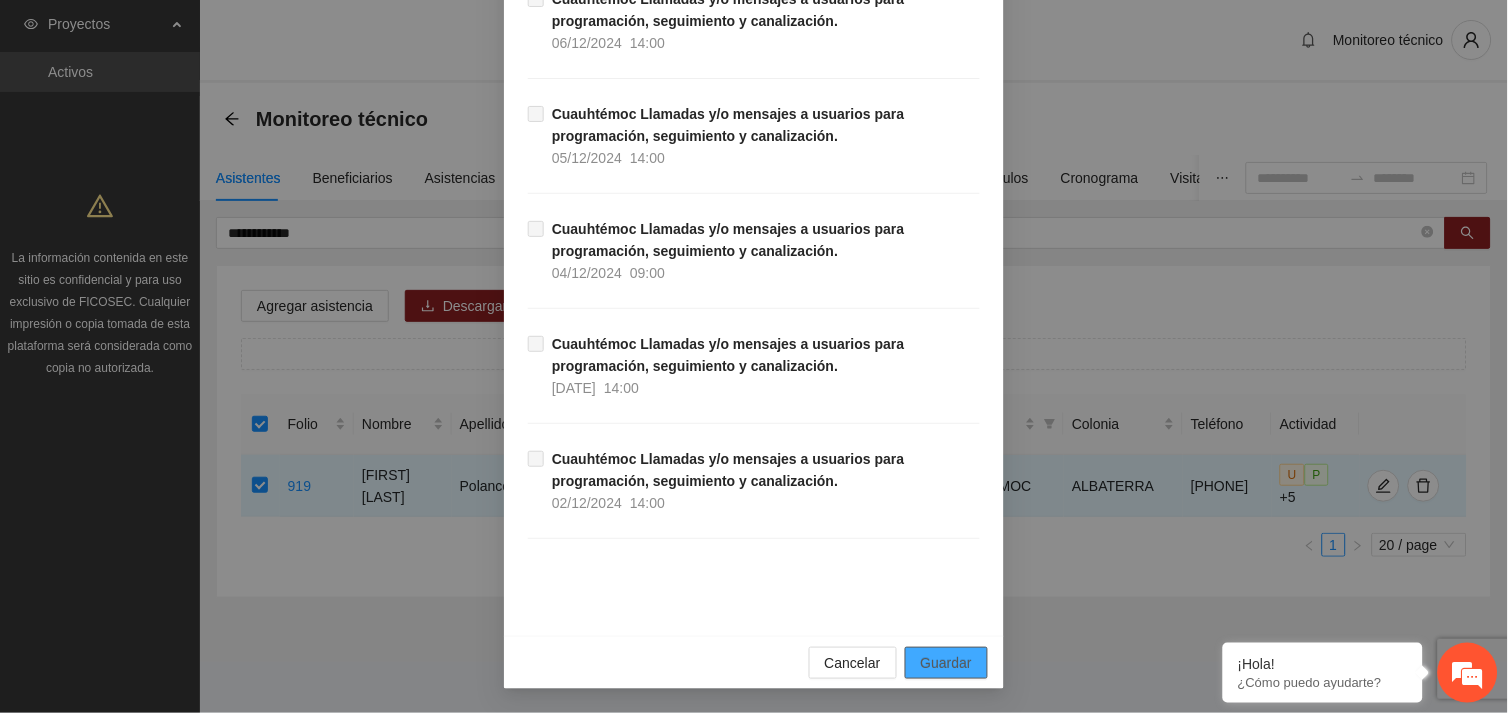 click on "Guardar" at bounding box center [946, 663] 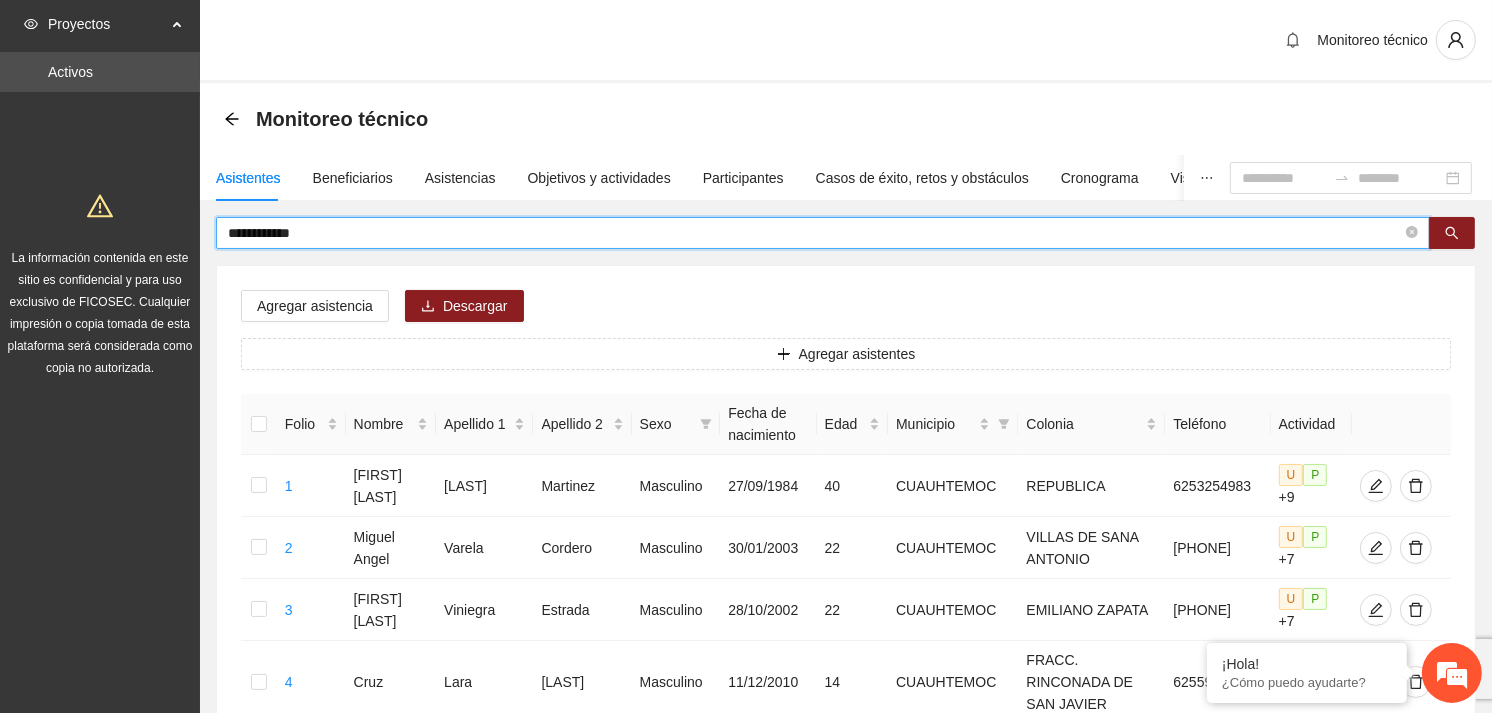 drag, startPoint x: 335, startPoint y: 231, endPoint x: 218, endPoint y: 232, distance: 117.00427 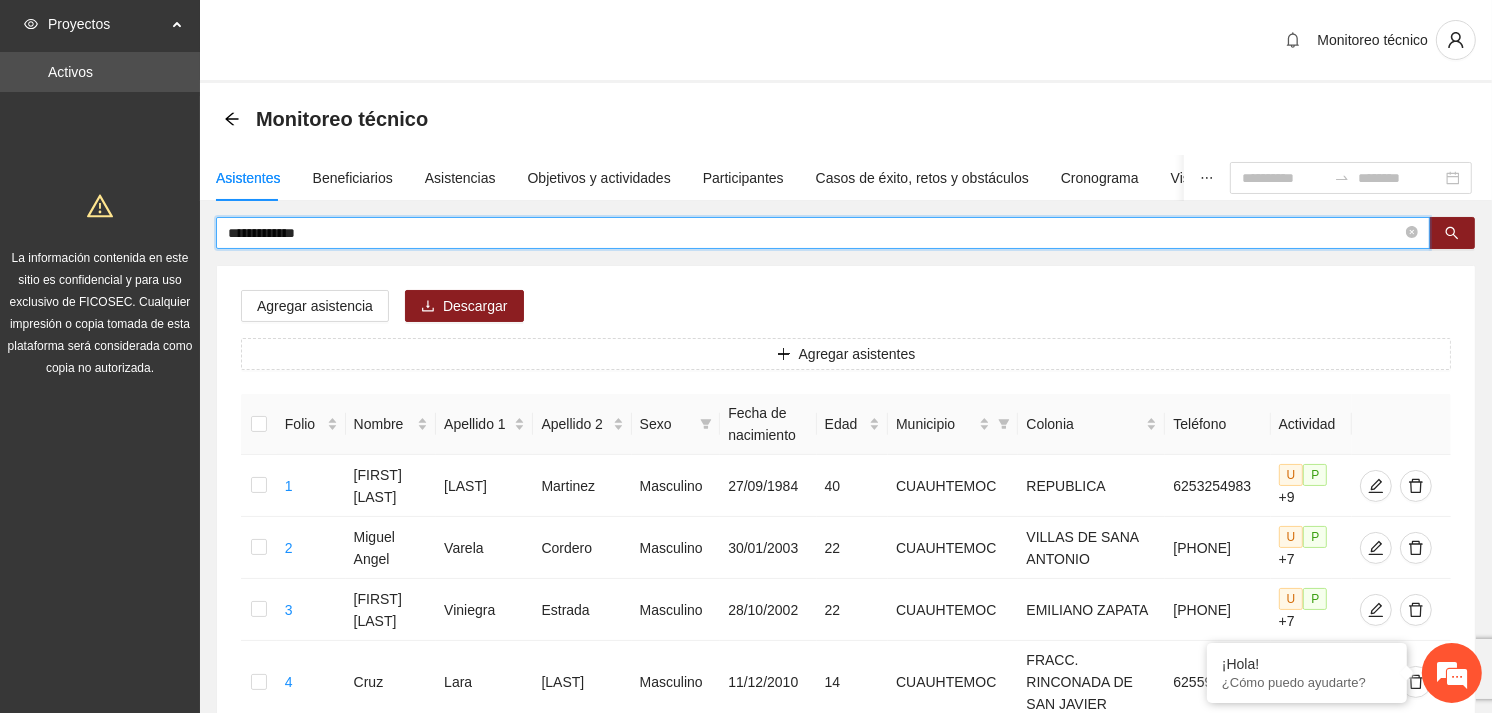 type on "**********" 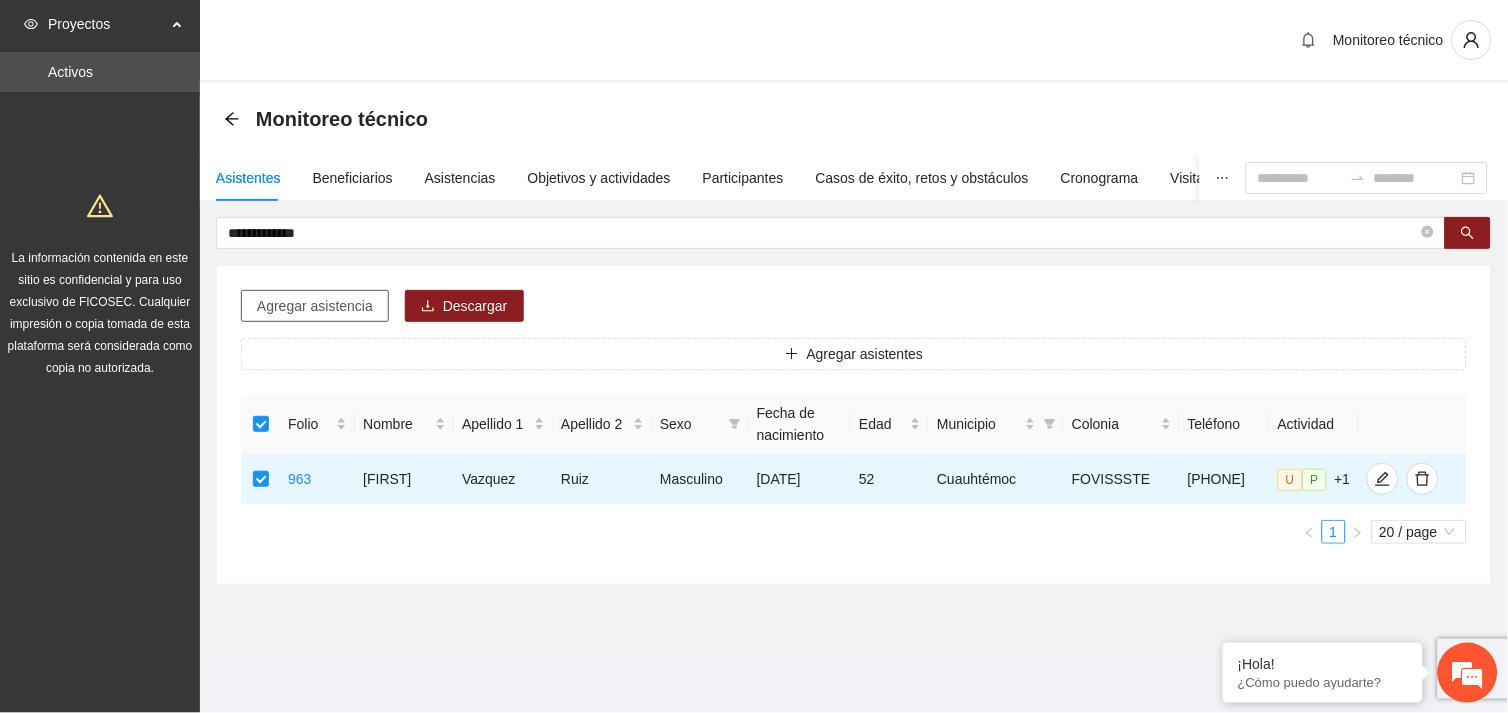 click on "Agregar asistencia" at bounding box center (315, 306) 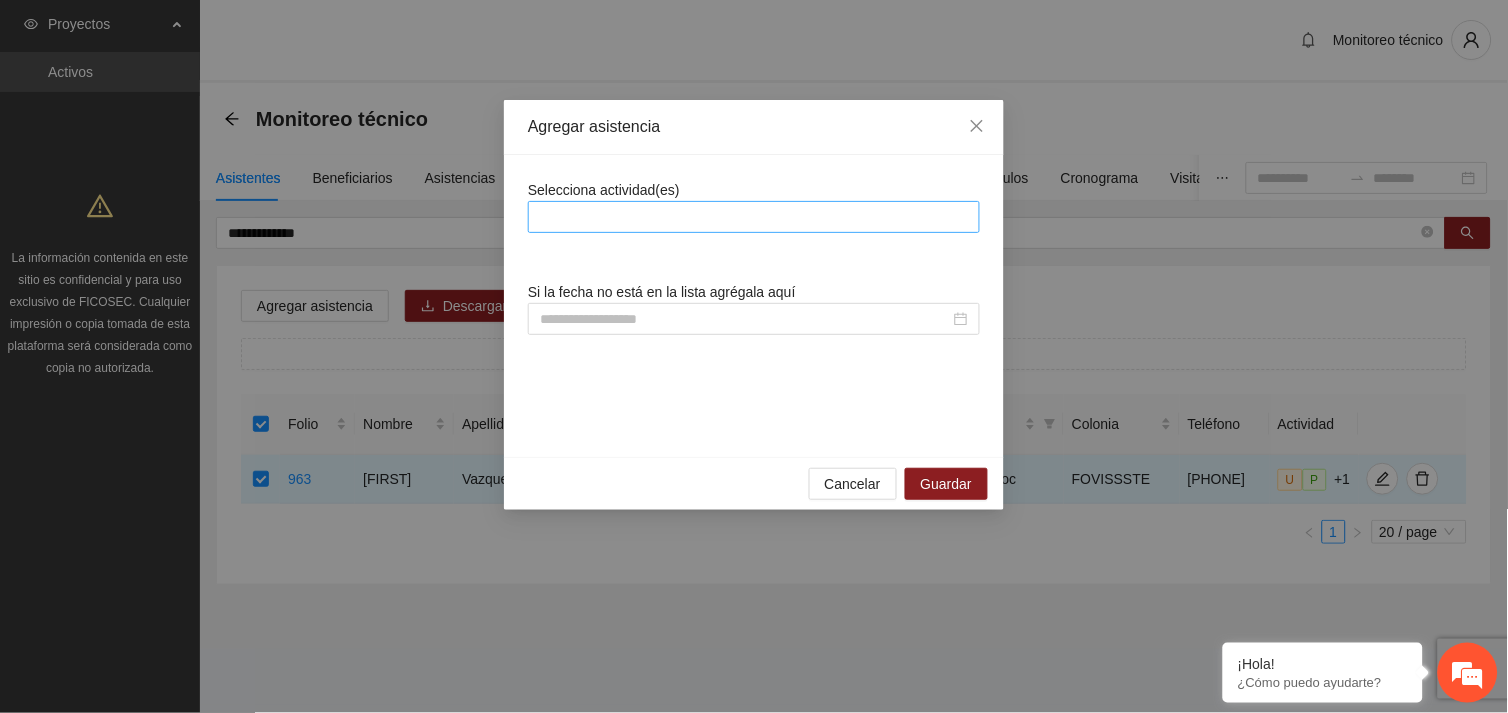 click at bounding box center (754, 217) 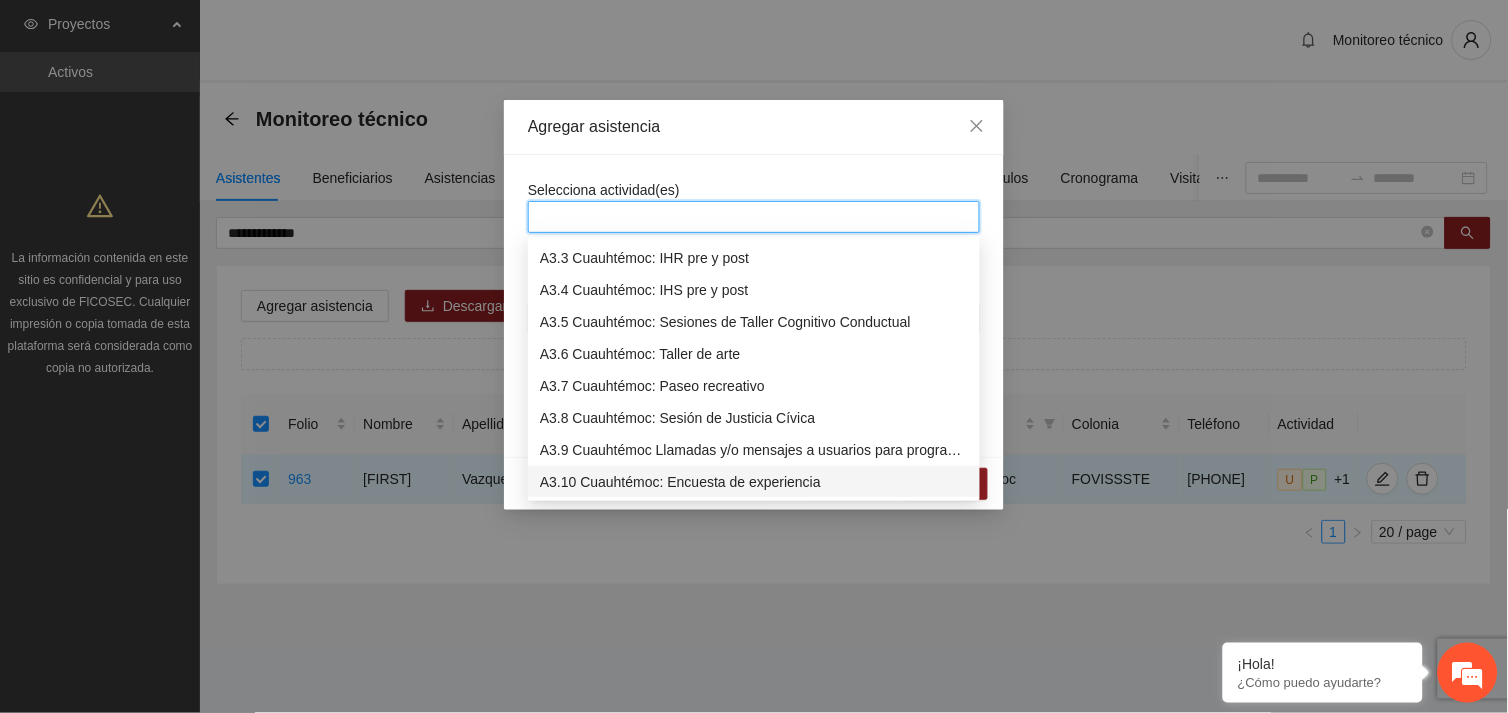 scroll, scrollTop: 1087, scrollLeft: 0, axis: vertical 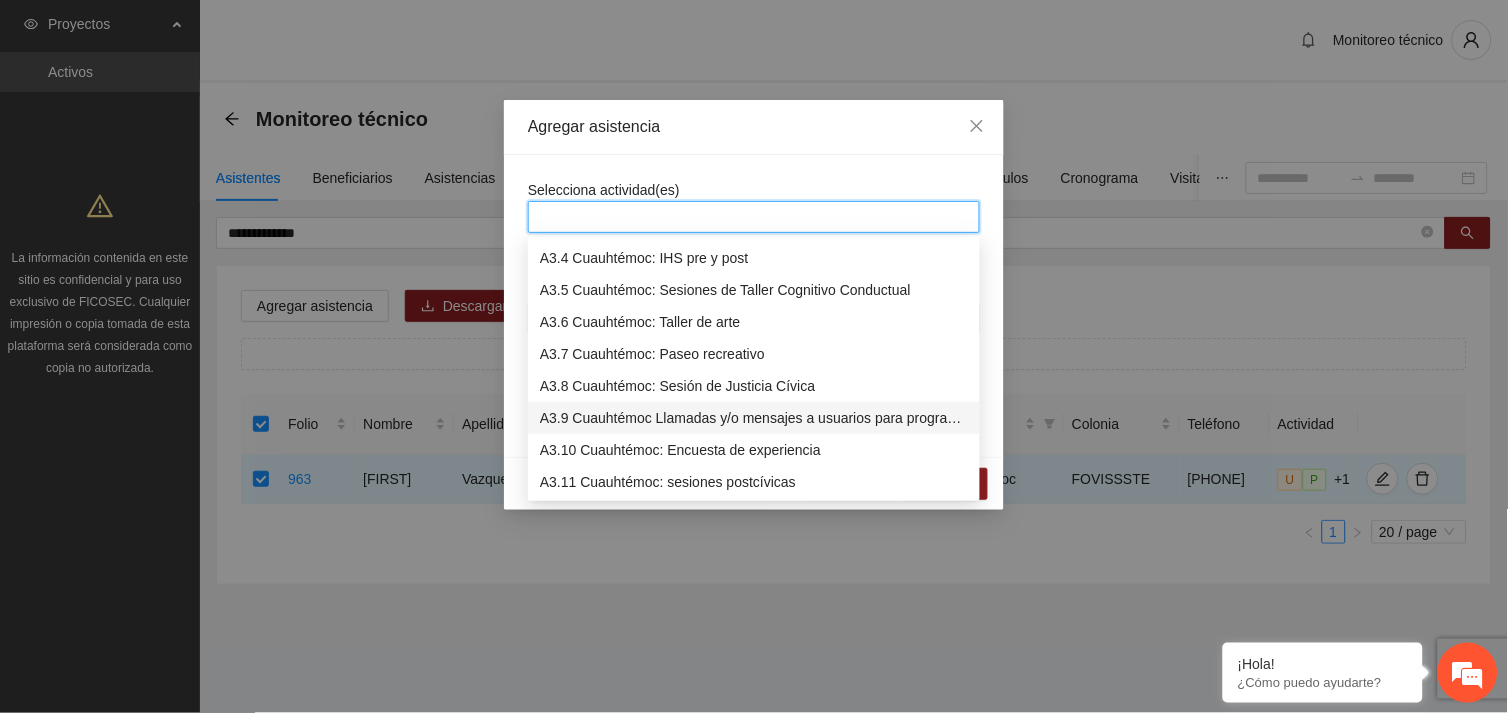 click on "A3.9 Cuauhtémoc Llamadas y/o mensajes a usuarios para programación, seguimiento y canalización." at bounding box center (754, 418) 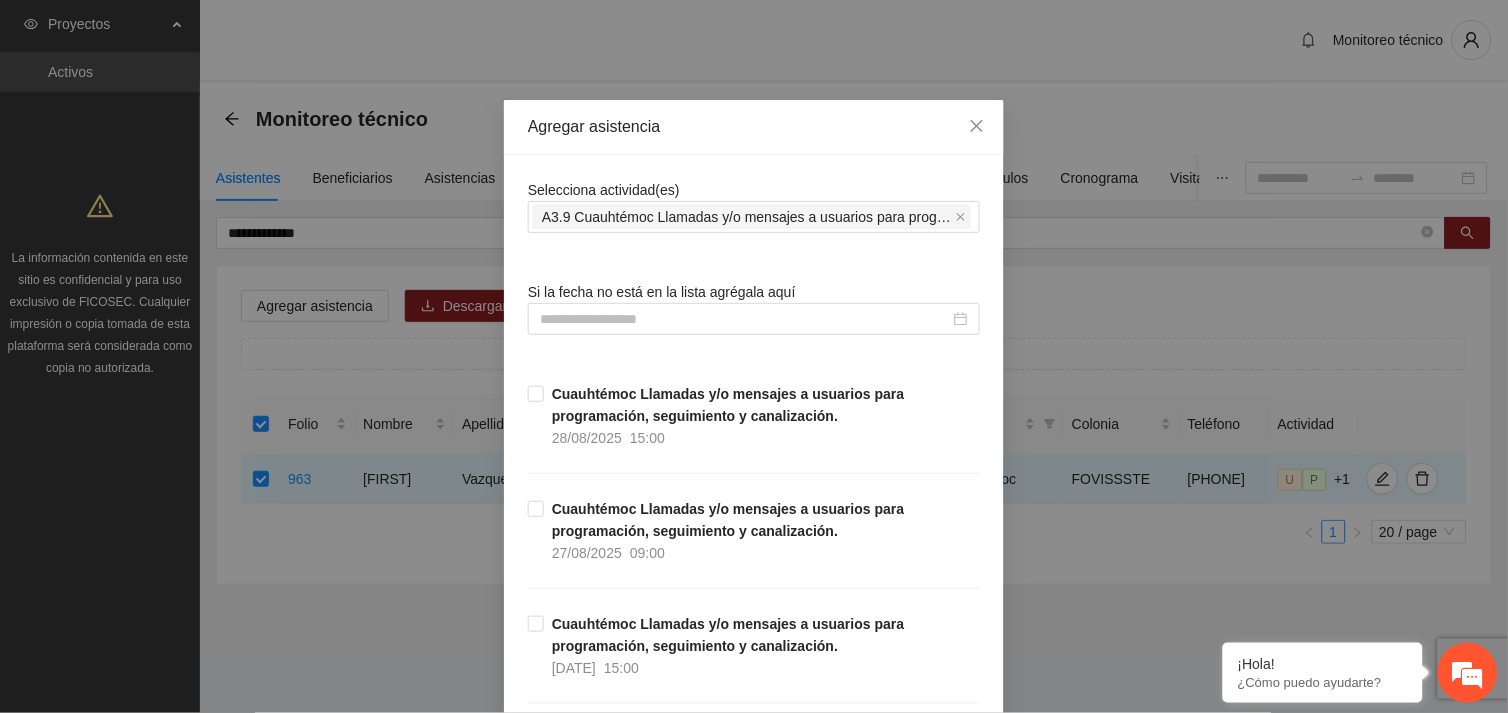 click on "Selecciona actividad(es) A3.9 Cuauhtémoc Llamadas y/o mensajes a usuarios para programación, seguimiento y canalización.   Si la fecha no está en la lista agrégala aquí Cuauhtémoc Llamadas y/o mensajes a usuarios para programación, seguimiento y canalización. 28/08/2025 15:00 Cuauhtémoc Llamadas y/o mensajes a usuarios para programación, seguimiento y canalización. 27/08/2025 09:00 Cuauhtémoc Llamadas y/o mensajes a usuarios para programación, seguimiento y canalización. 26/08/2025 15:00 Cuauhtémoc Llamadas y/o mensajes a usuarios para programación, seguimiento y canalización. 25/08/2025 09:00 Cuauhtémoc Llamadas y/o mensajes a usuarios para programación, seguimiento y canalización. 22/08/2025 09:00 Cuauhtémoc Llamadas y/o mensajes a usuarios para programación, seguimiento y canalización. 21/08/2025 15:00 Cuauhtémoc Llamadas y/o mensajes a usuarios para programación, seguimiento y canalización. 20/08/2025 09:00 19/08/2025 15:00 18/08/2025 09:00 15/08/2025 09:00 14/08/2025 15:00" at bounding box center [754, 10598] 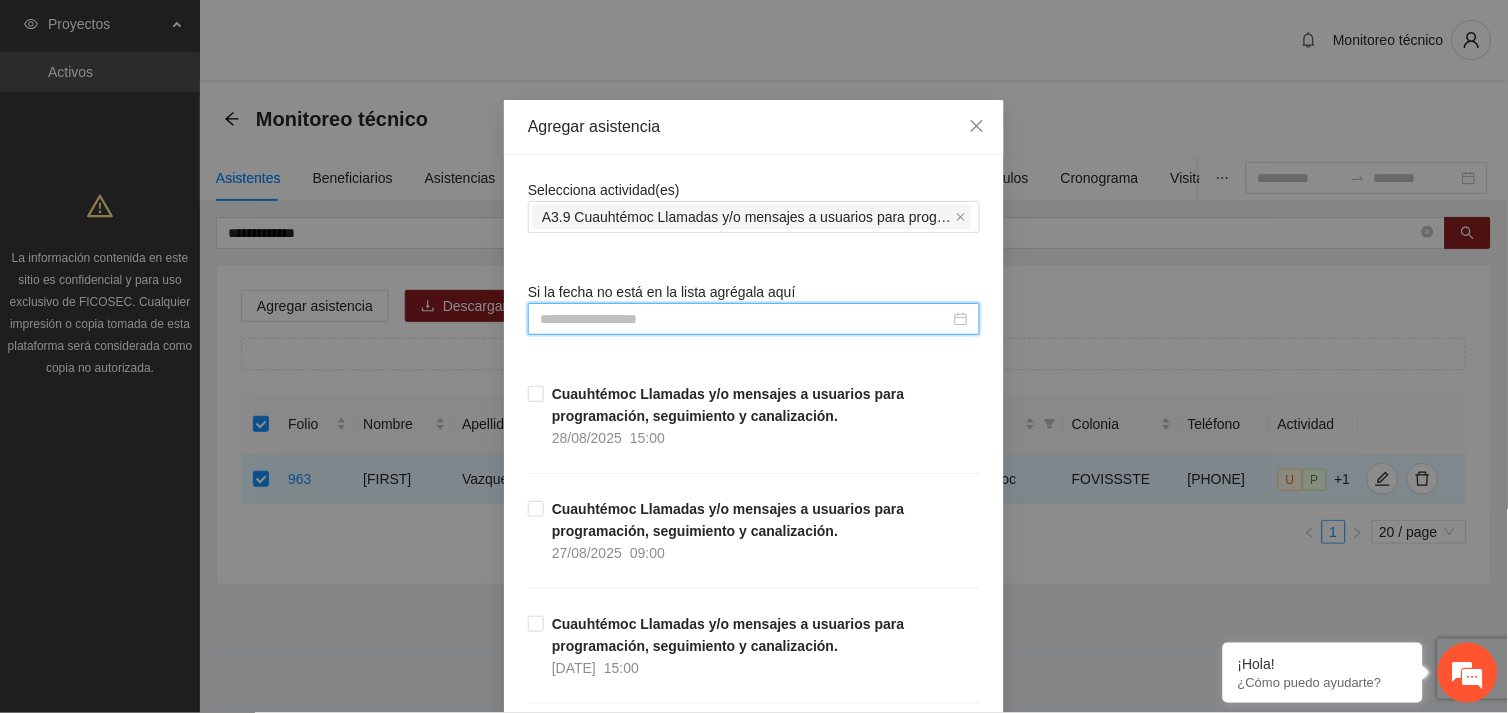 click at bounding box center [745, 319] 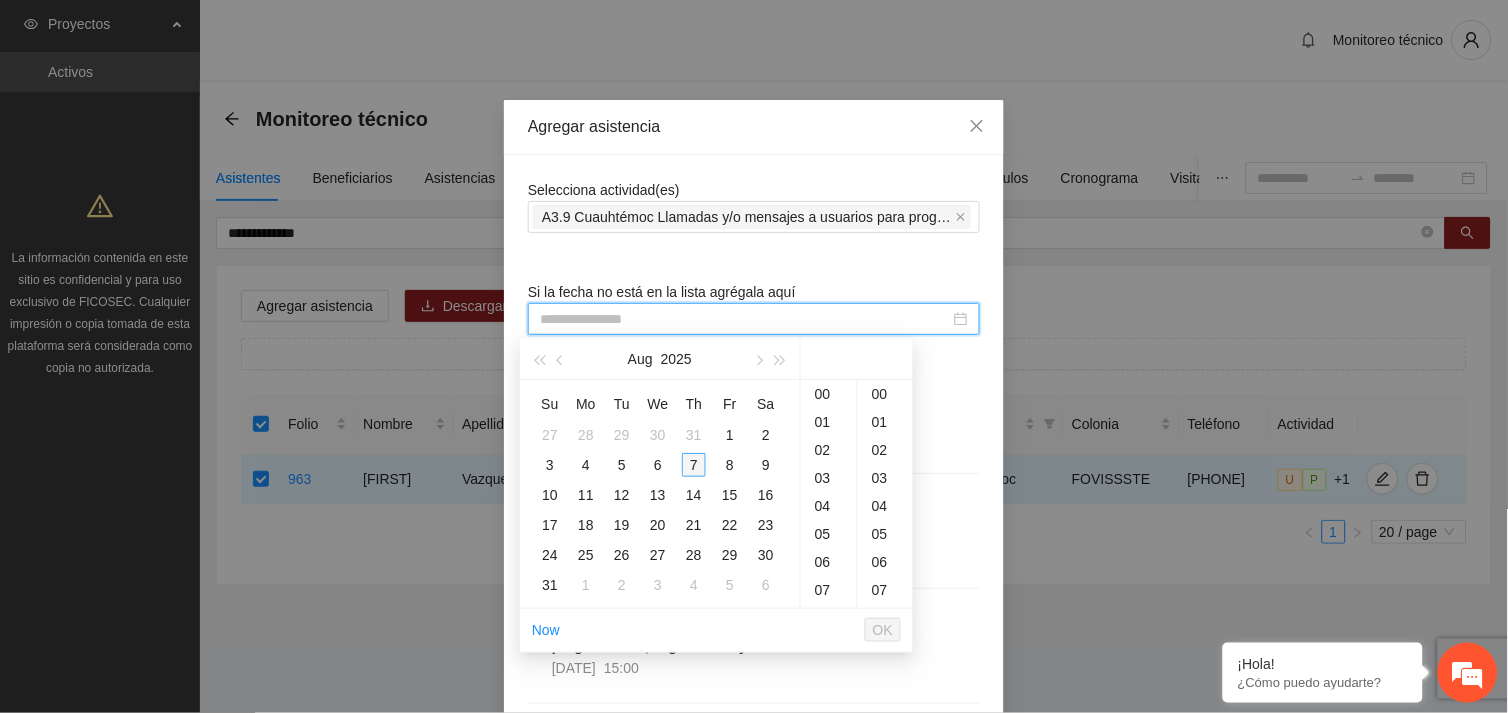 click on "7" at bounding box center (694, 465) 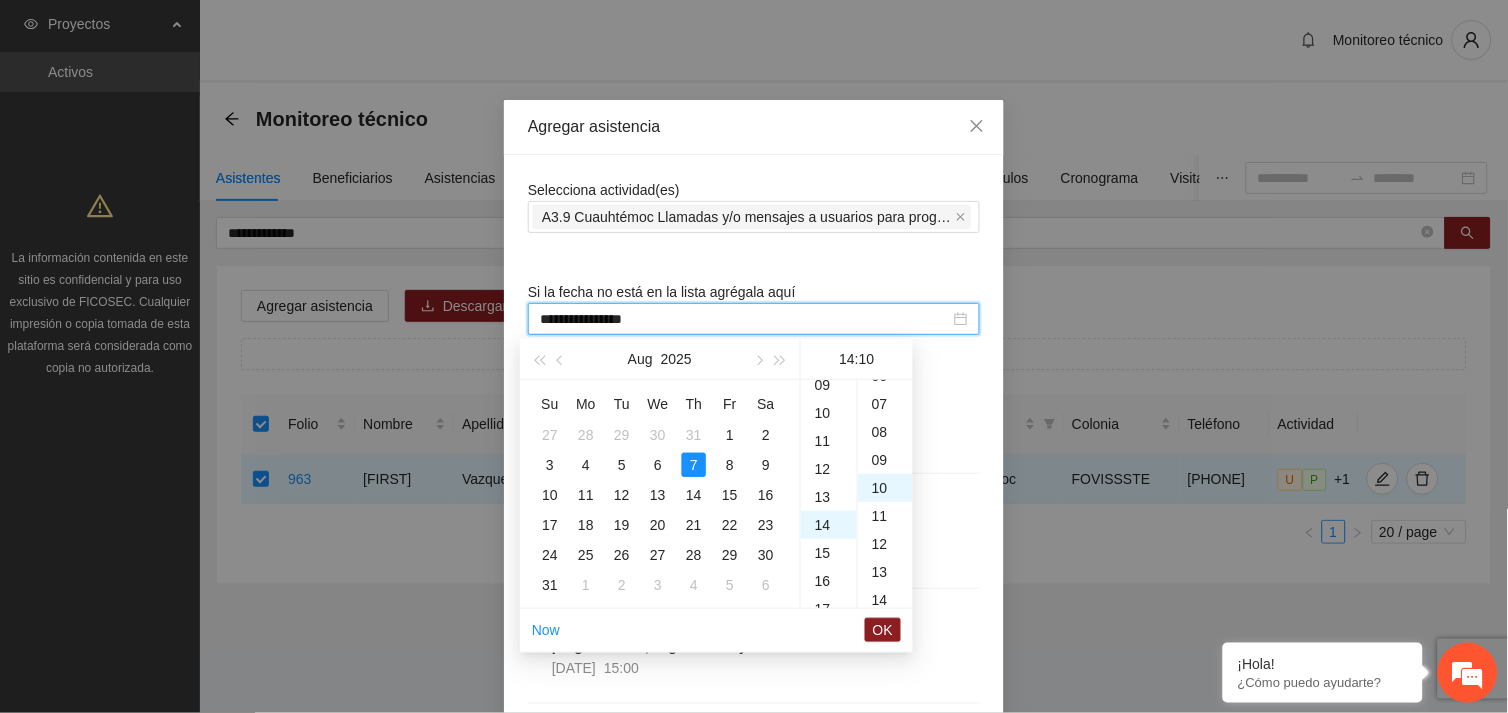scroll, scrollTop: 392, scrollLeft: 0, axis: vertical 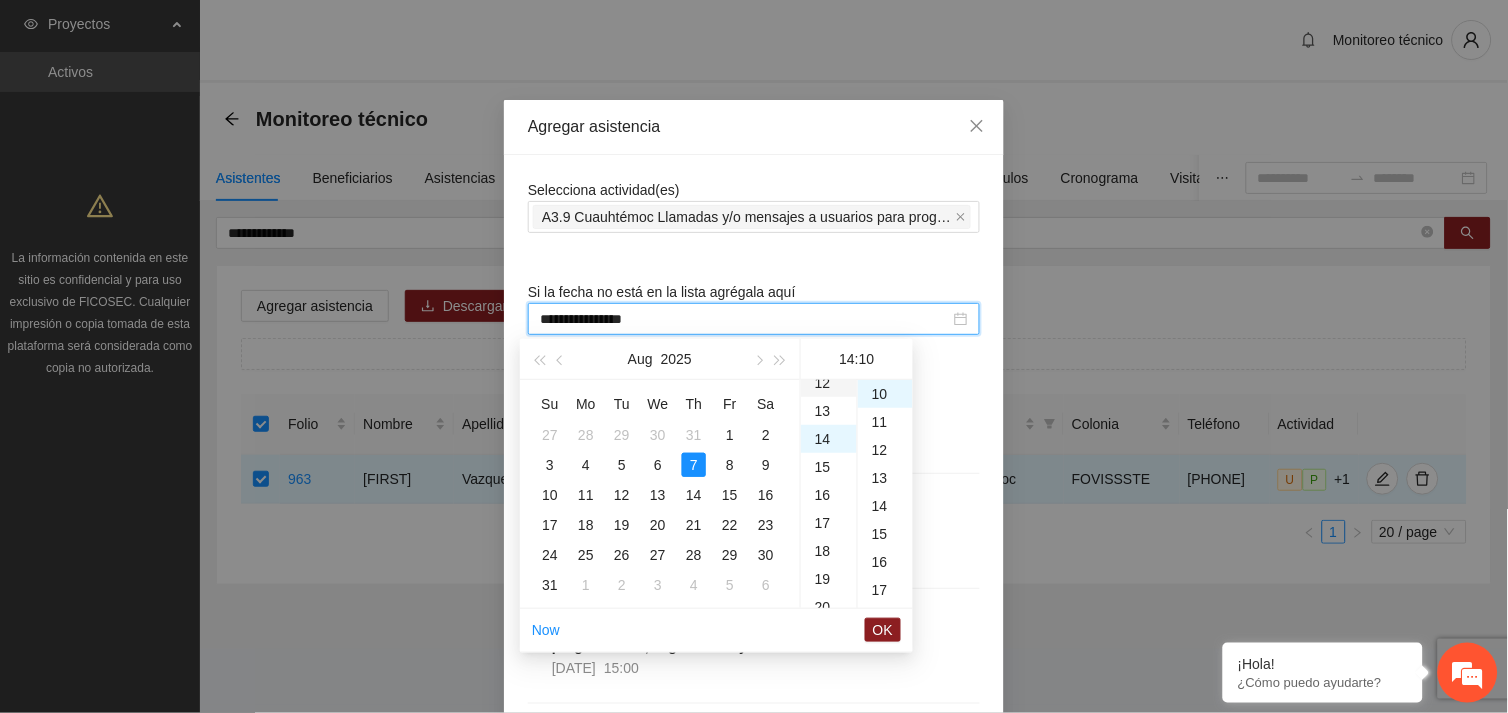 click on "12" at bounding box center [829, 383] 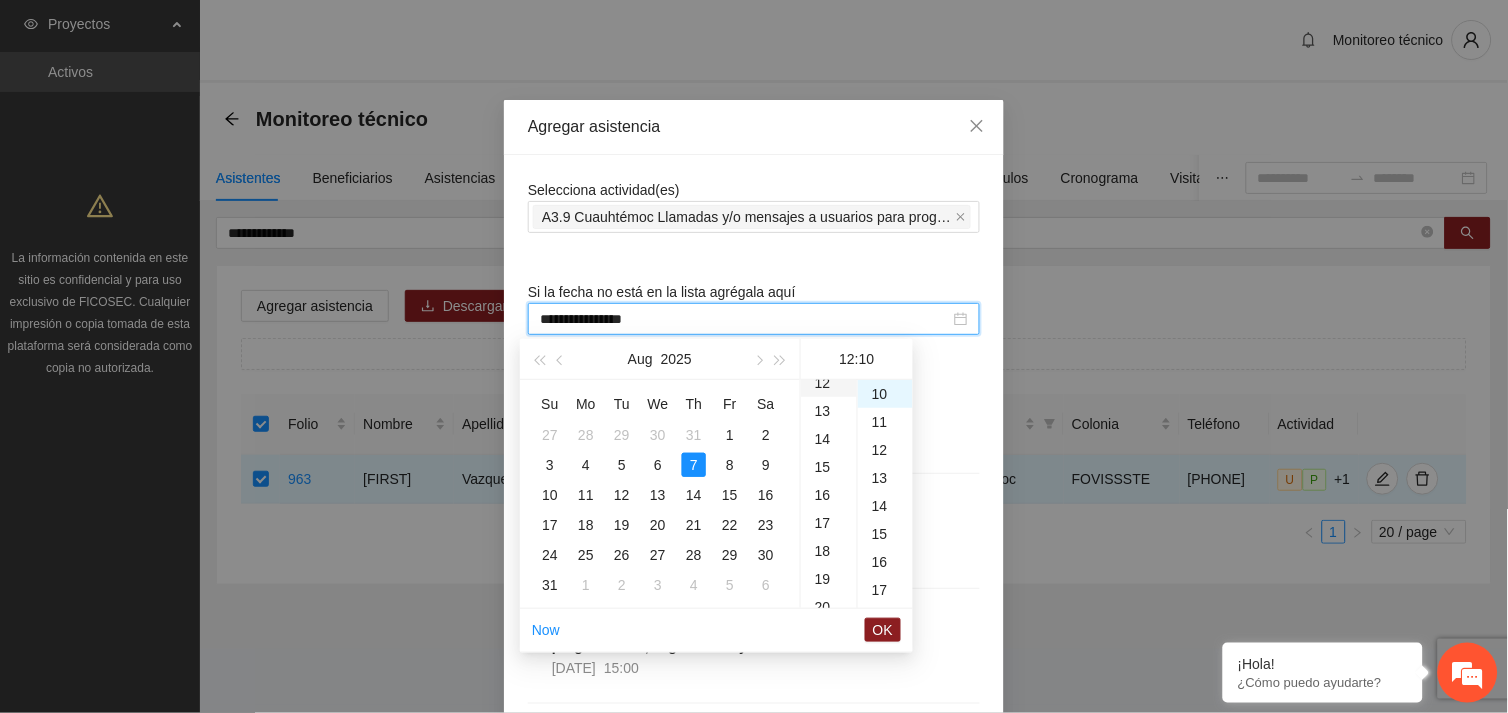 scroll, scrollTop: 335, scrollLeft: 0, axis: vertical 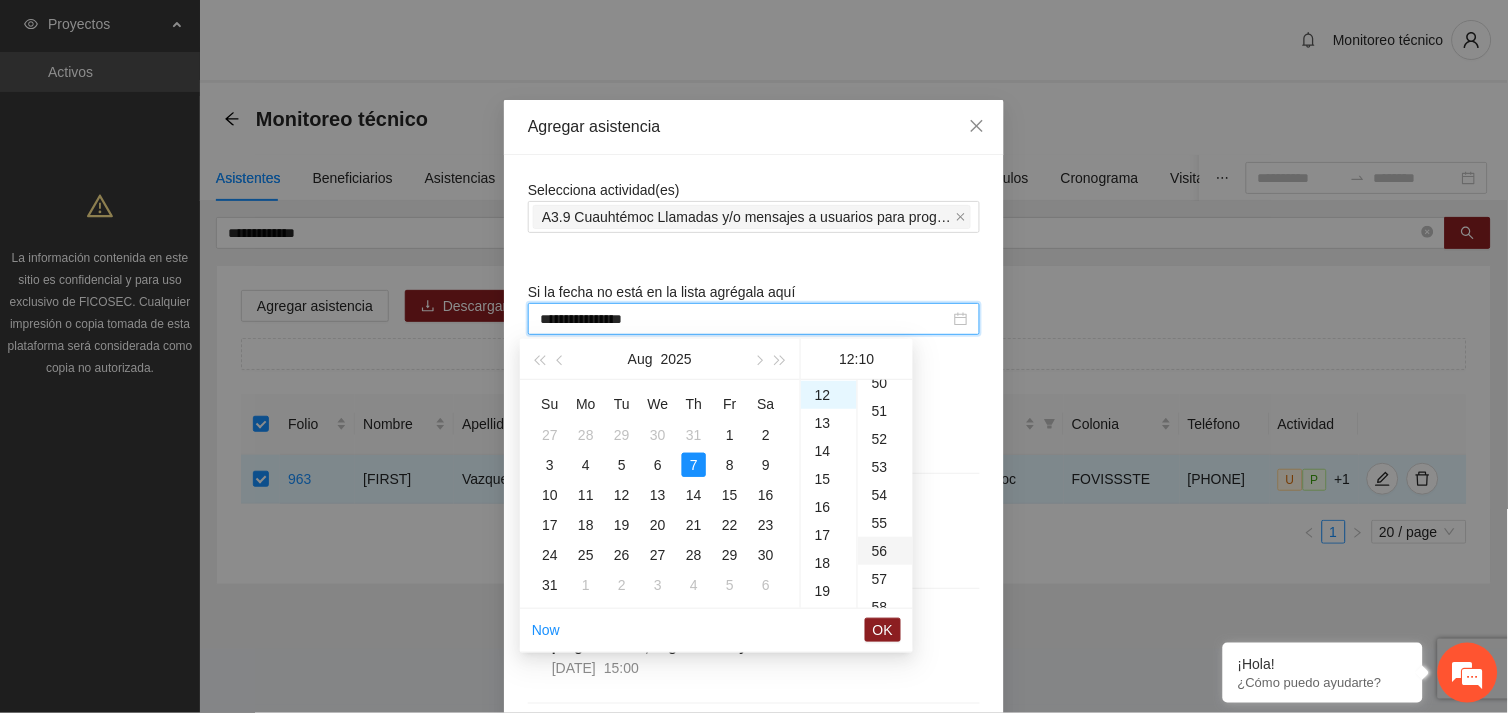 click on "56" at bounding box center [885, 551] 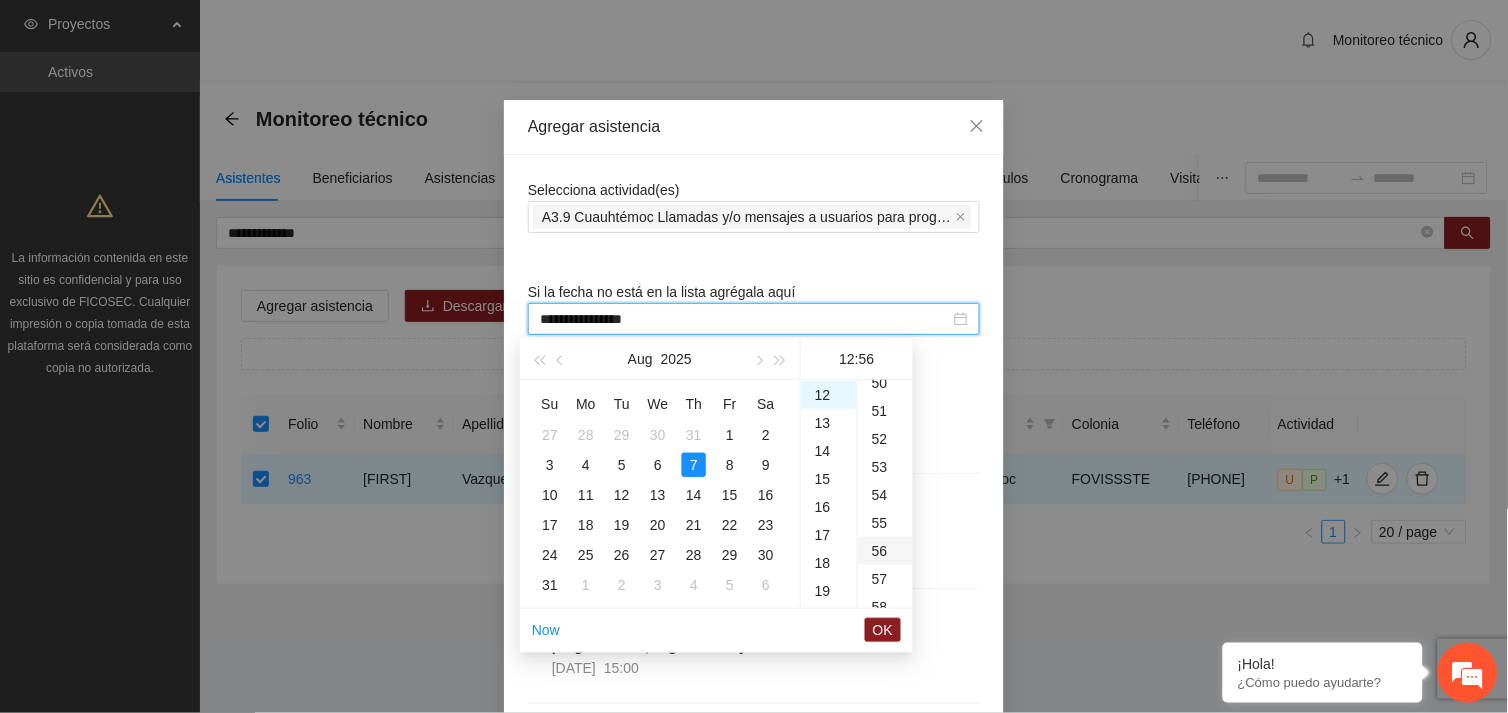 type on "**********" 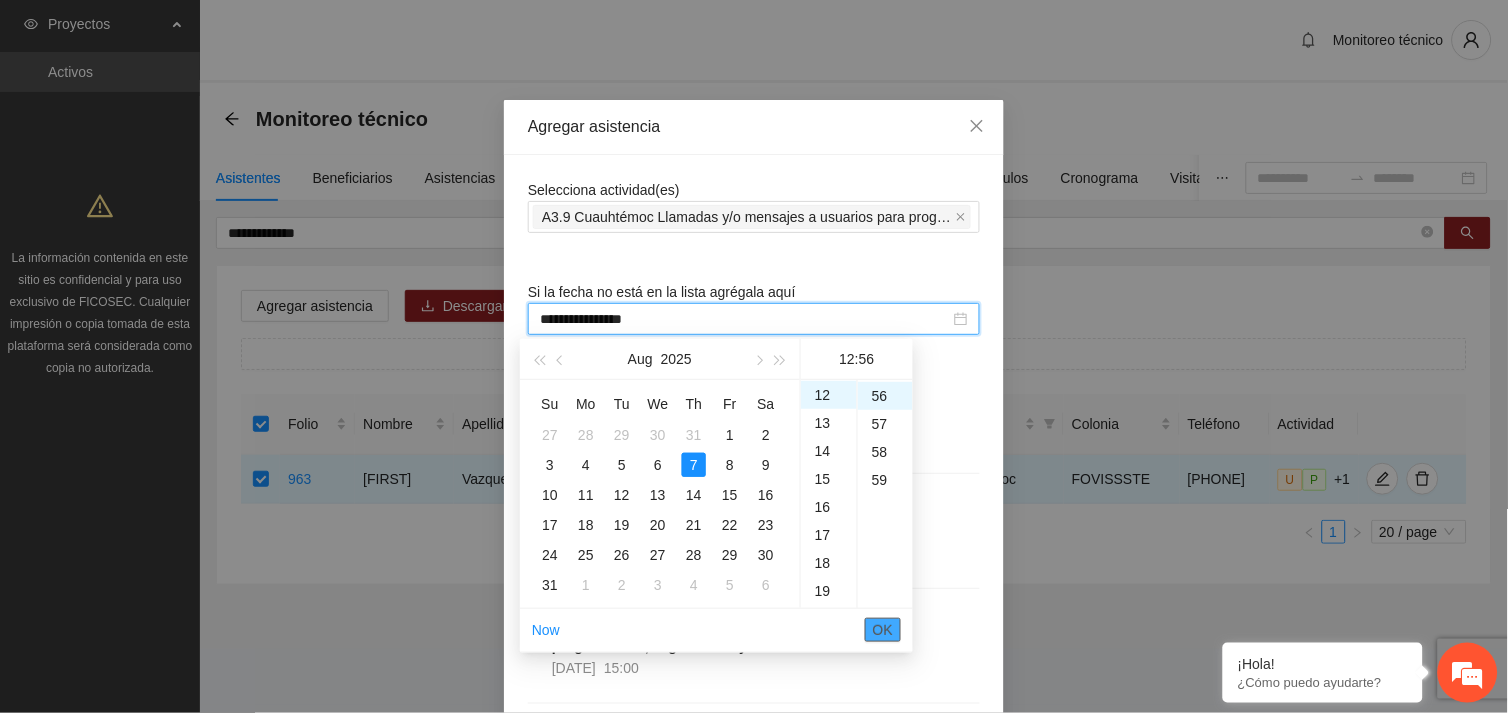 click on "OK" at bounding box center (883, 630) 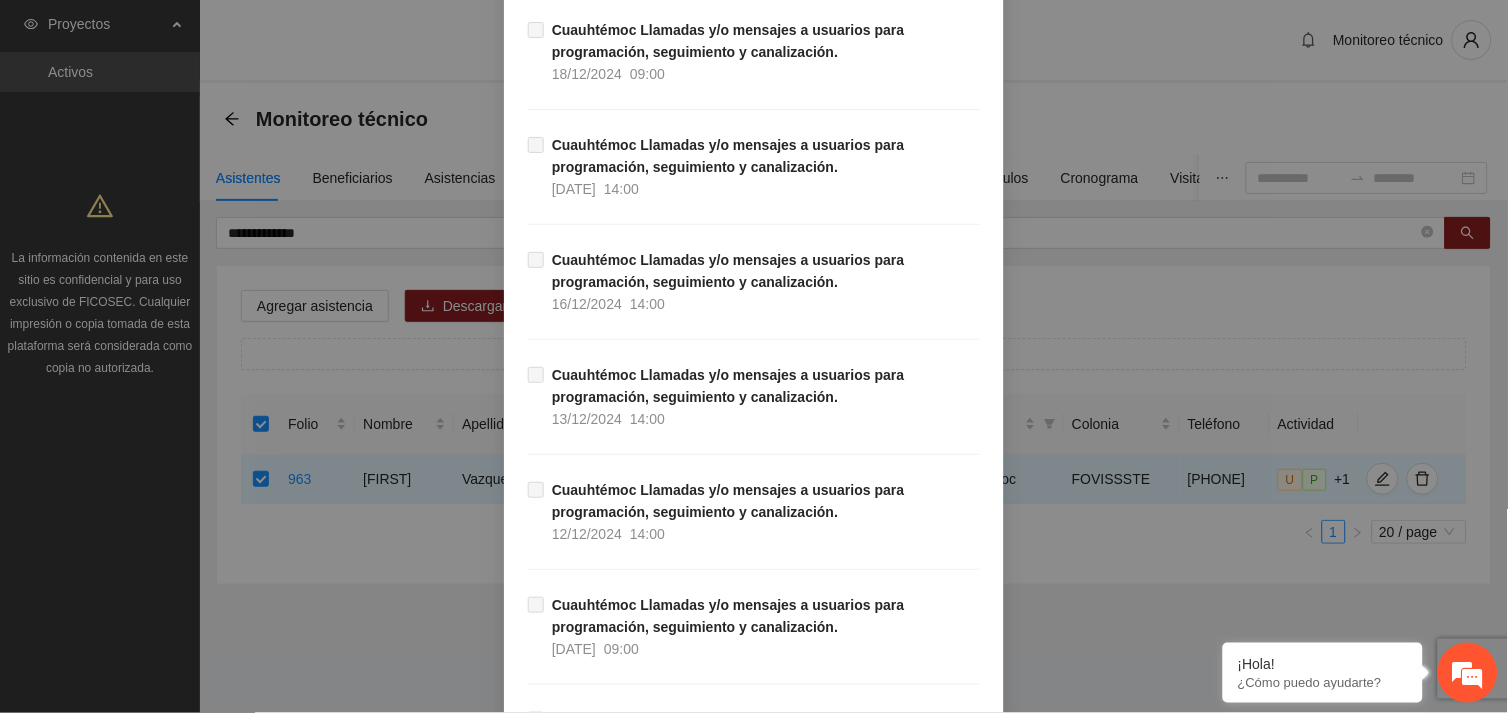 scroll, scrollTop: 20411, scrollLeft: 0, axis: vertical 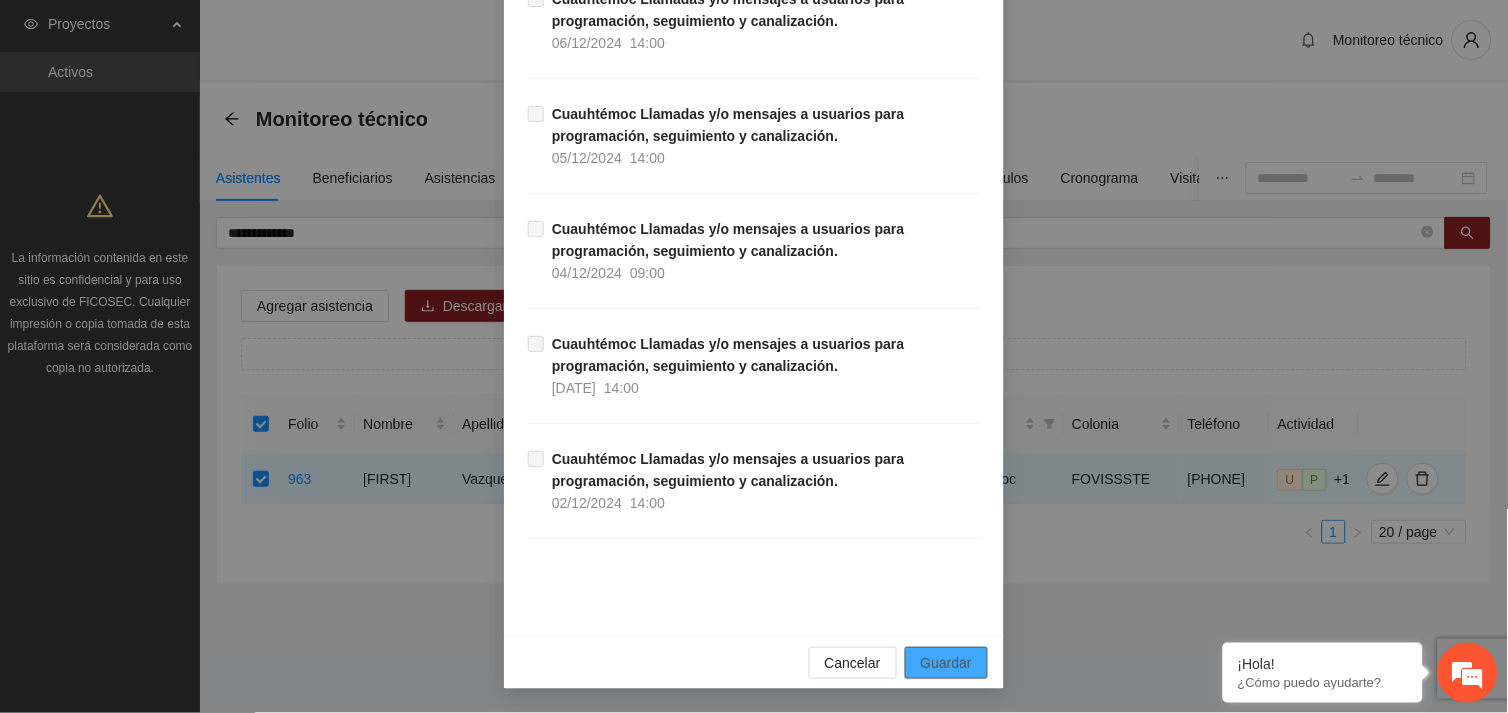 click on "Guardar" at bounding box center (946, 663) 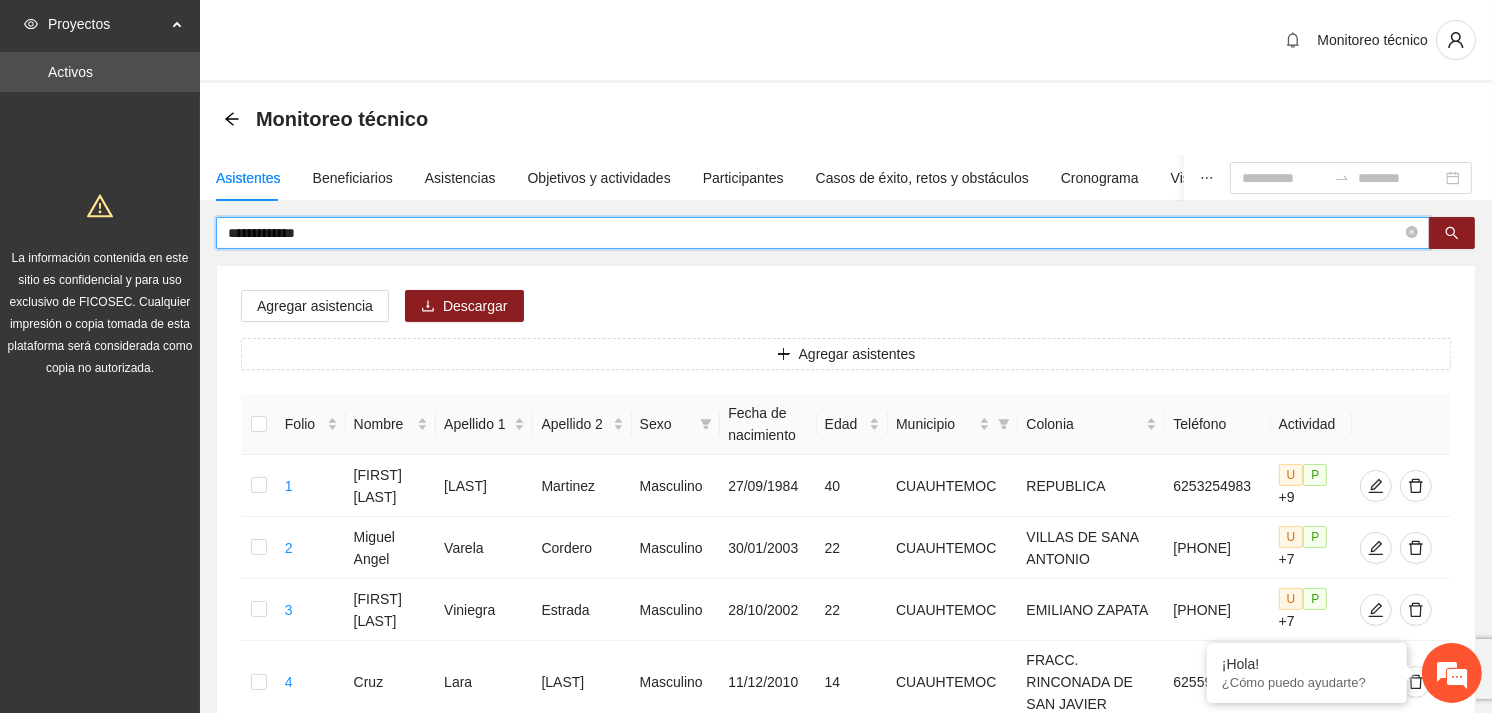drag, startPoint x: 342, startPoint y: 233, endPoint x: 220, endPoint y: 236, distance: 122.03688 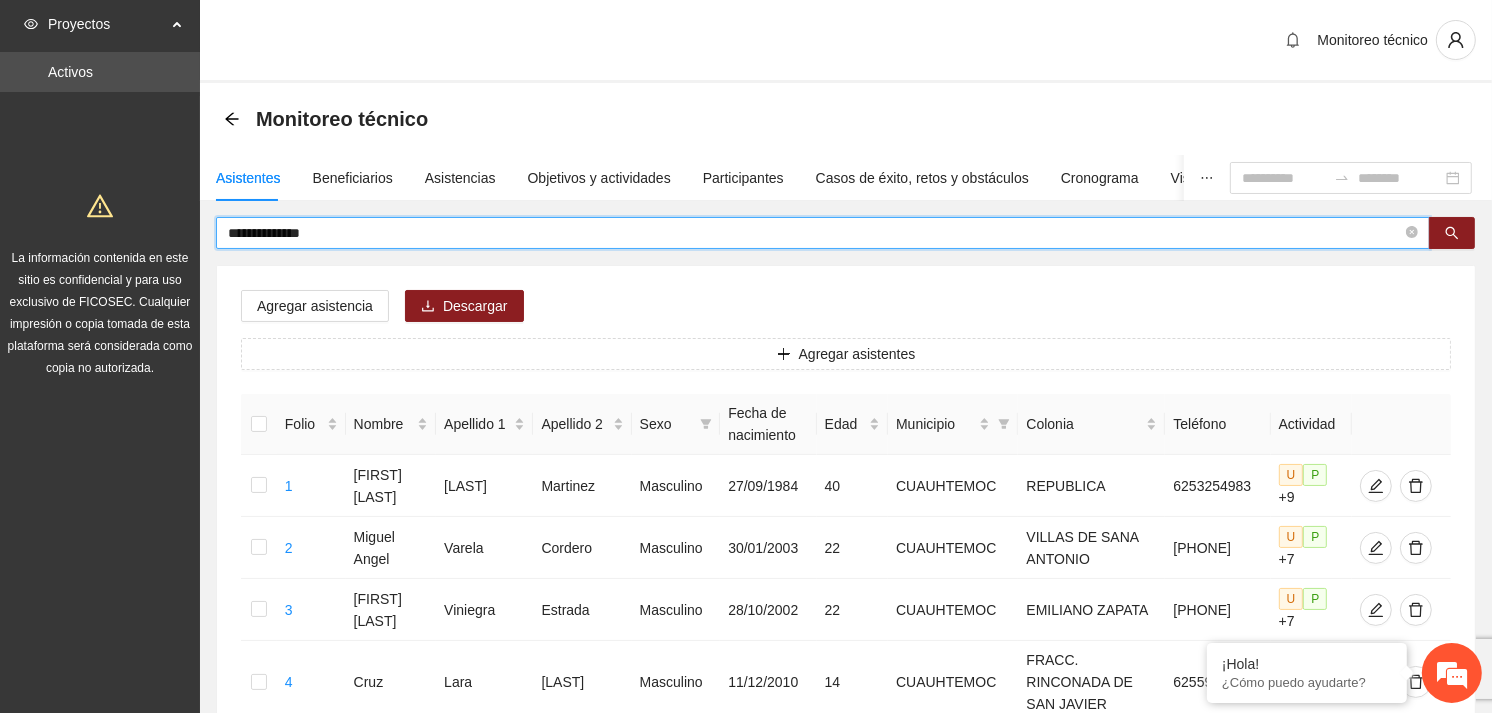 type on "**********" 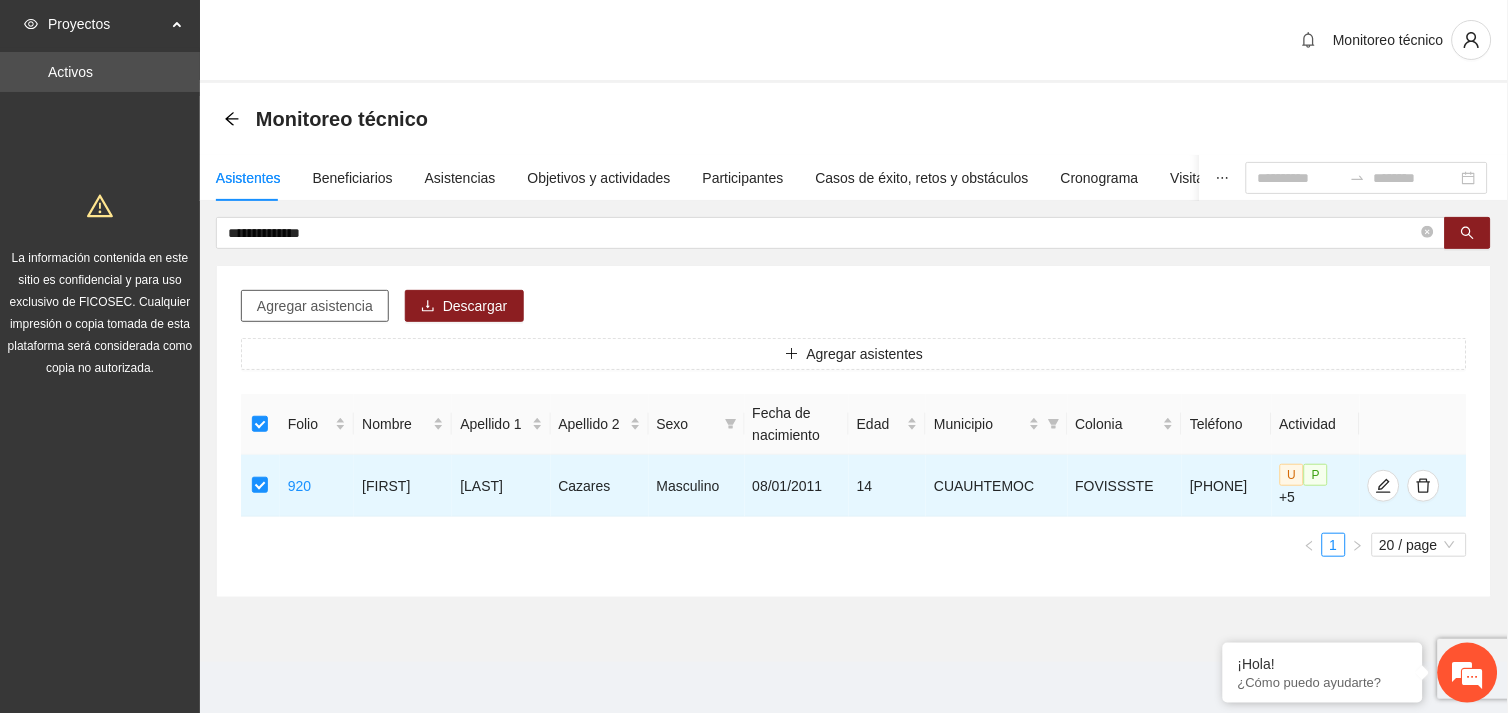 click on "Agregar asistencia" at bounding box center (315, 306) 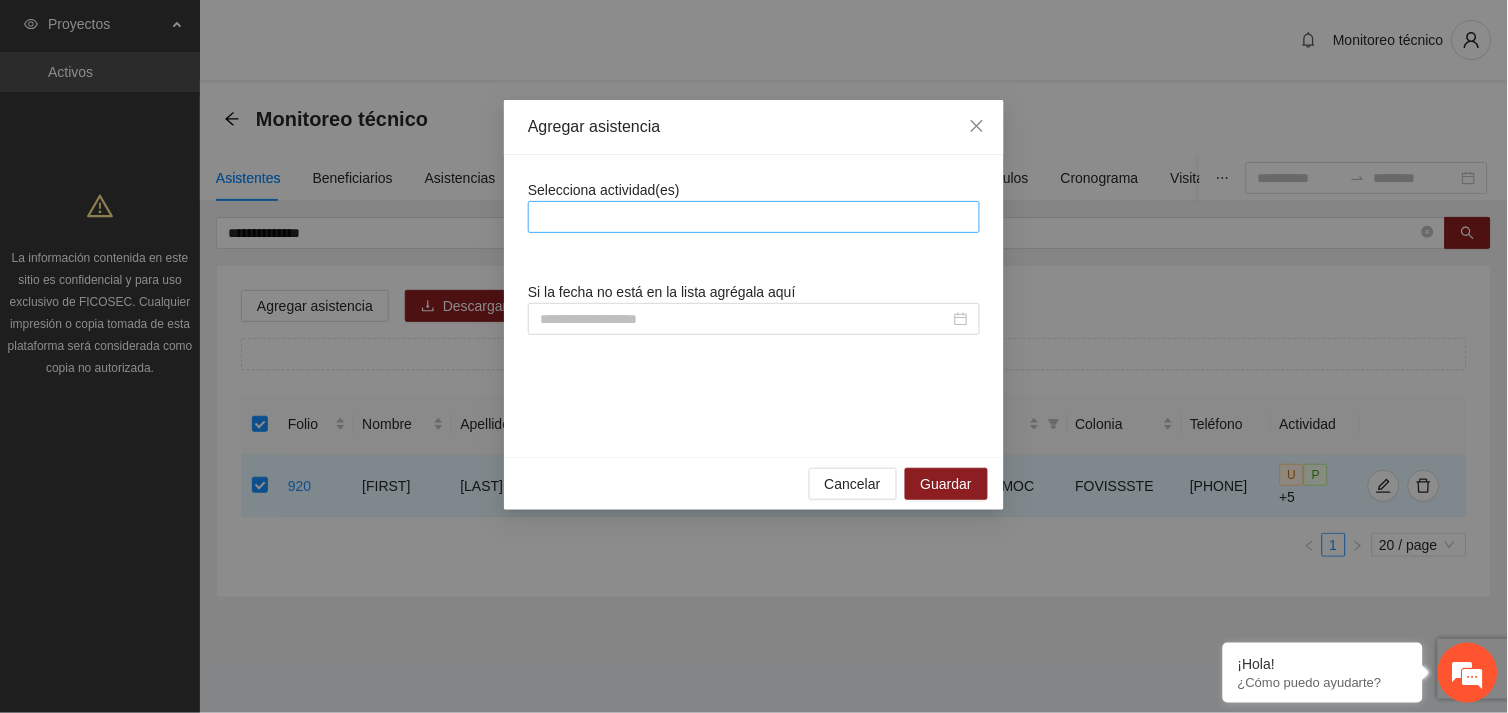 click at bounding box center [754, 217] 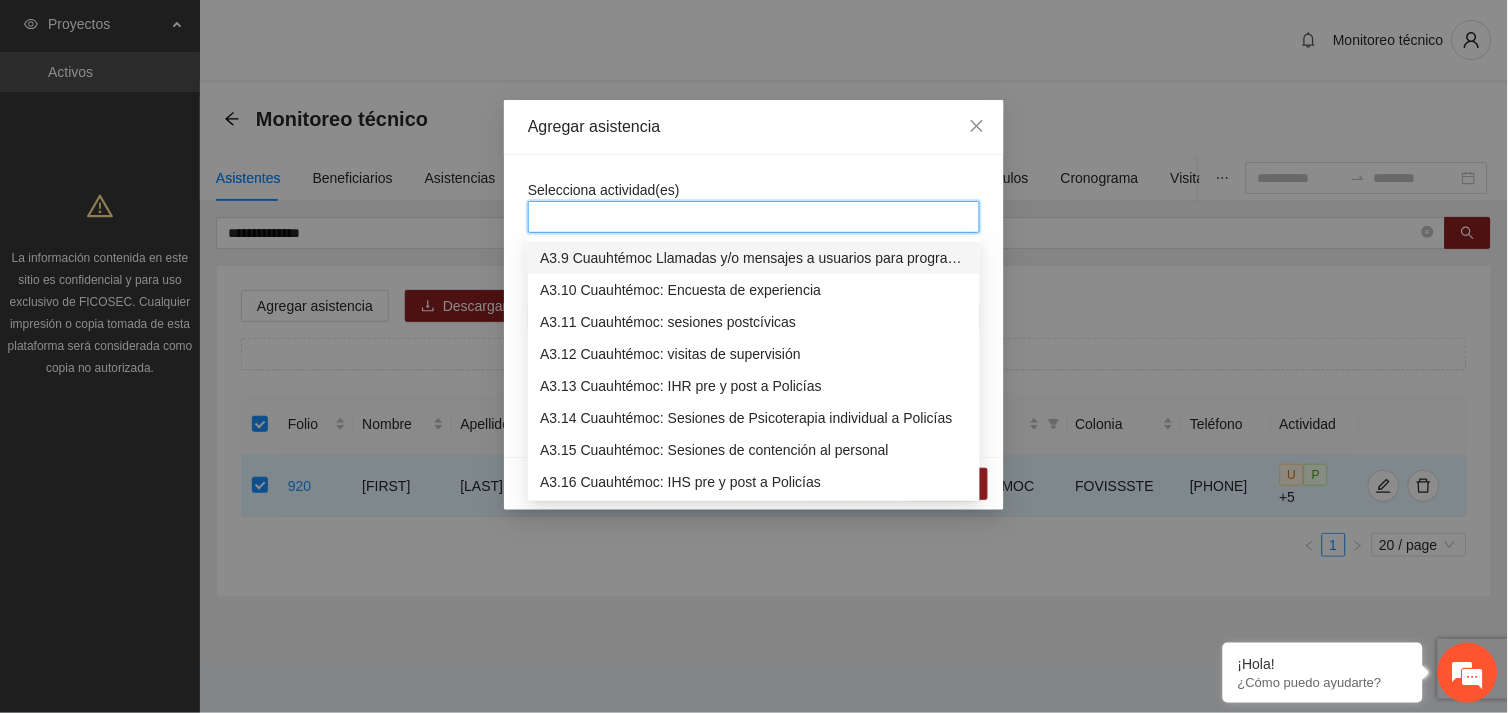 scroll, scrollTop: 1215, scrollLeft: 0, axis: vertical 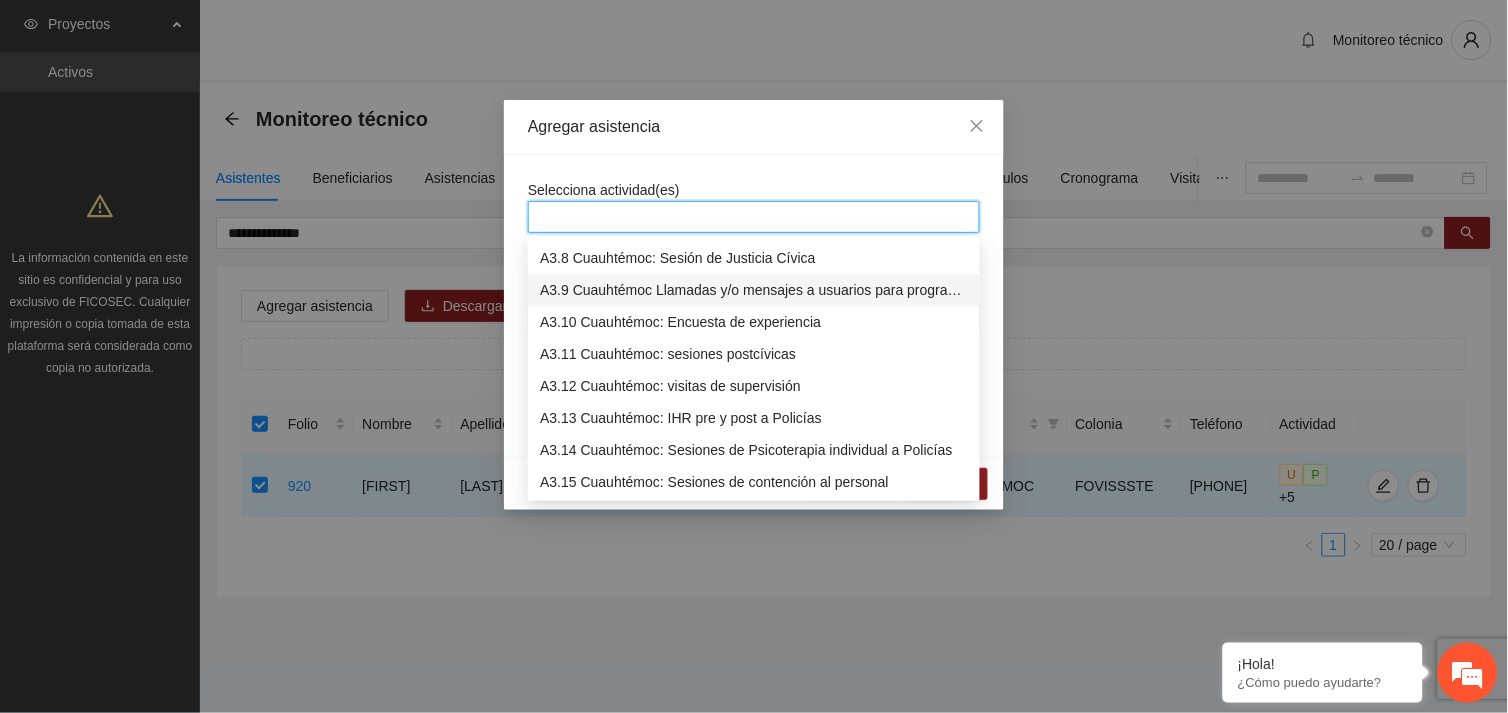 click on "A3.9 Cuauhtémoc Llamadas y/o mensajes a usuarios para programación, seguimiento y canalización." at bounding box center (754, 290) 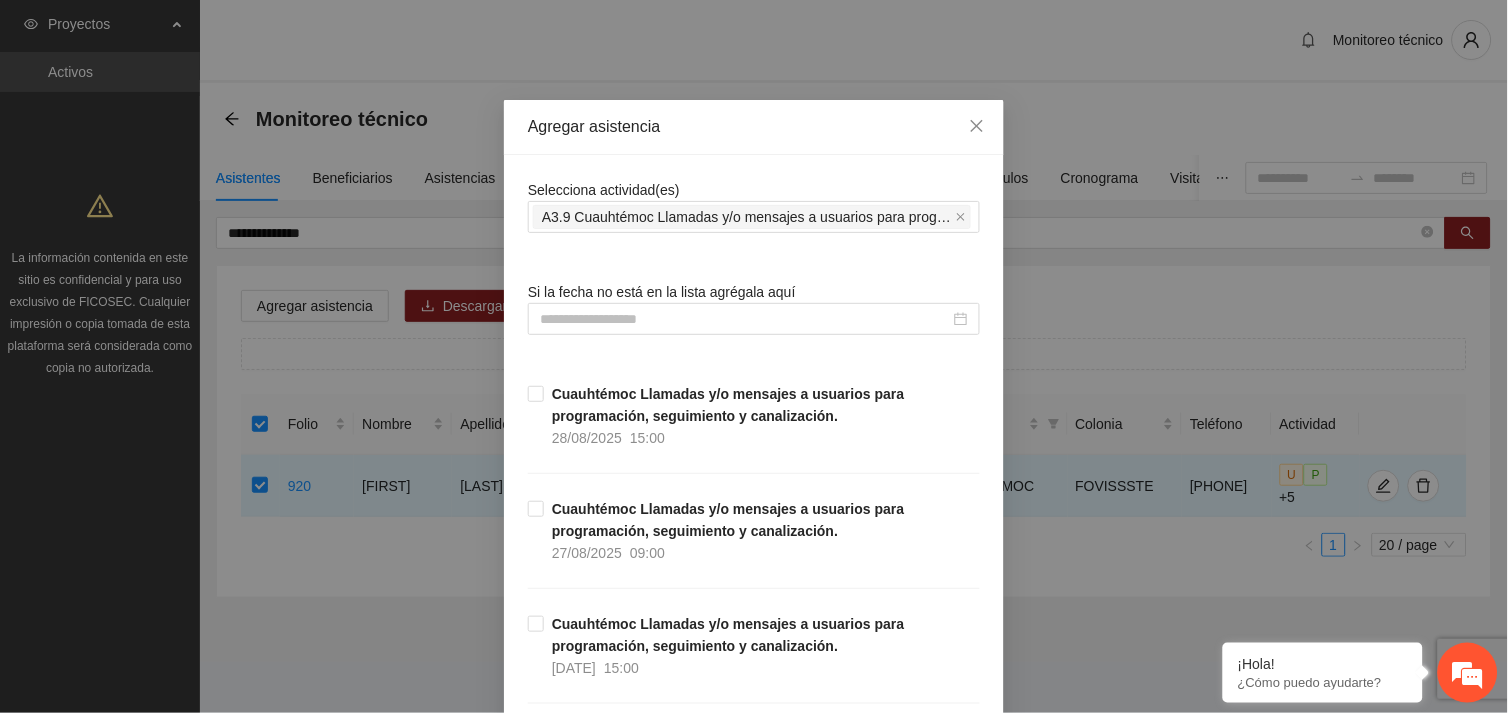 click on "Selecciona actividad(es) A3.9 Cuauhtémoc Llamadas y/o mensajes a usuarios para programación, seguimiento y canalización.   Si la fecha no está en la lista agrégala aquí Cuauhtémoc Llamadas y/o mensajes a usuarios para programación, seguimiento y canalización. 28/08/2025 15:00 Cuauhtémoc Llamadas y/o mensajes a usuarios para programación, seguimiento y canalización. 27/08/2025 09:00 Cuauhtémoc Llamadas y/o mensajes a usuarios para programación, seguimiento y canalización. 26/08/2025 15:00 Cuauhtémoc Llamadas y/o mensajes a usuarios para programación, seguimiento y canalización. 25/08/2025 09:00 Cuauhtémoc Llamadas y/o mensajes a usuarios para programación, seguimiento y canalización. 22/08/2025 09:00 Cuauhtémoc Llamadas y/o mensajes a usuarios para programación, seguimiento y canalización. 21/08/2025 15:00 Cuauhtémoc Llamadas y/o mensajes a usuarios para programación, seguimiento y canalización. 20/08/2025 09:00 19/08/2025 15:00 18/08/2025 09:00 15/08/2025 09:00 14/08/2025 15:00" at bounding box center (754, 10598) 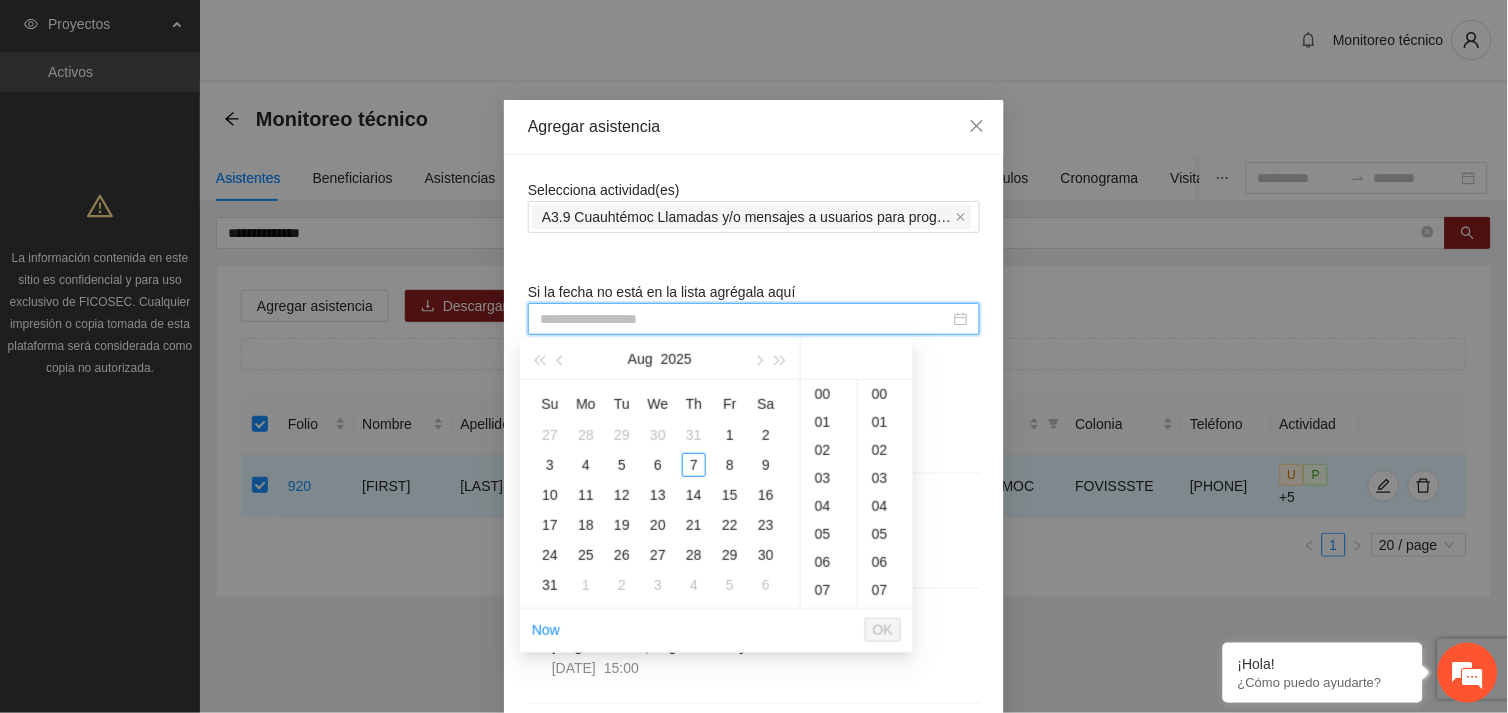 click at bounding box center [745, 319] 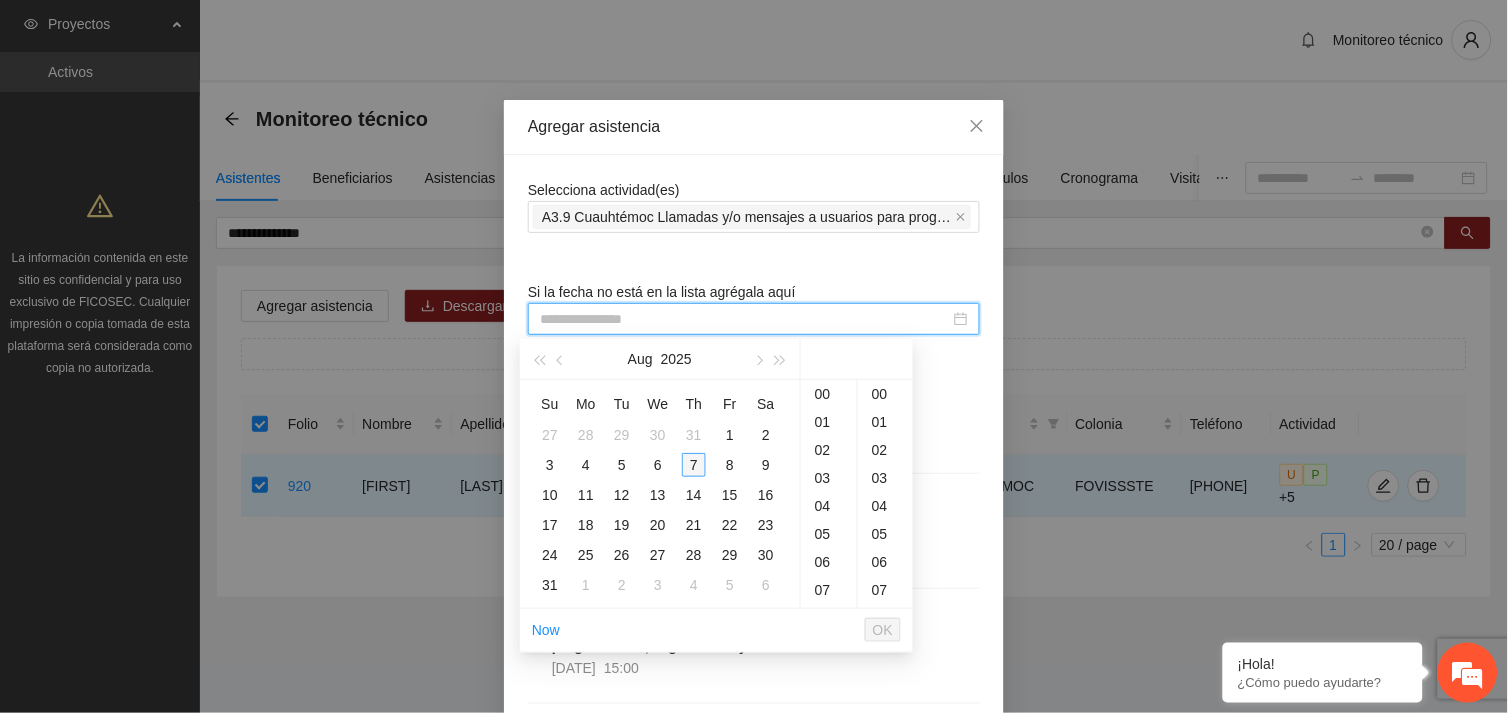 click on "7" at bounding box center [694, 465] 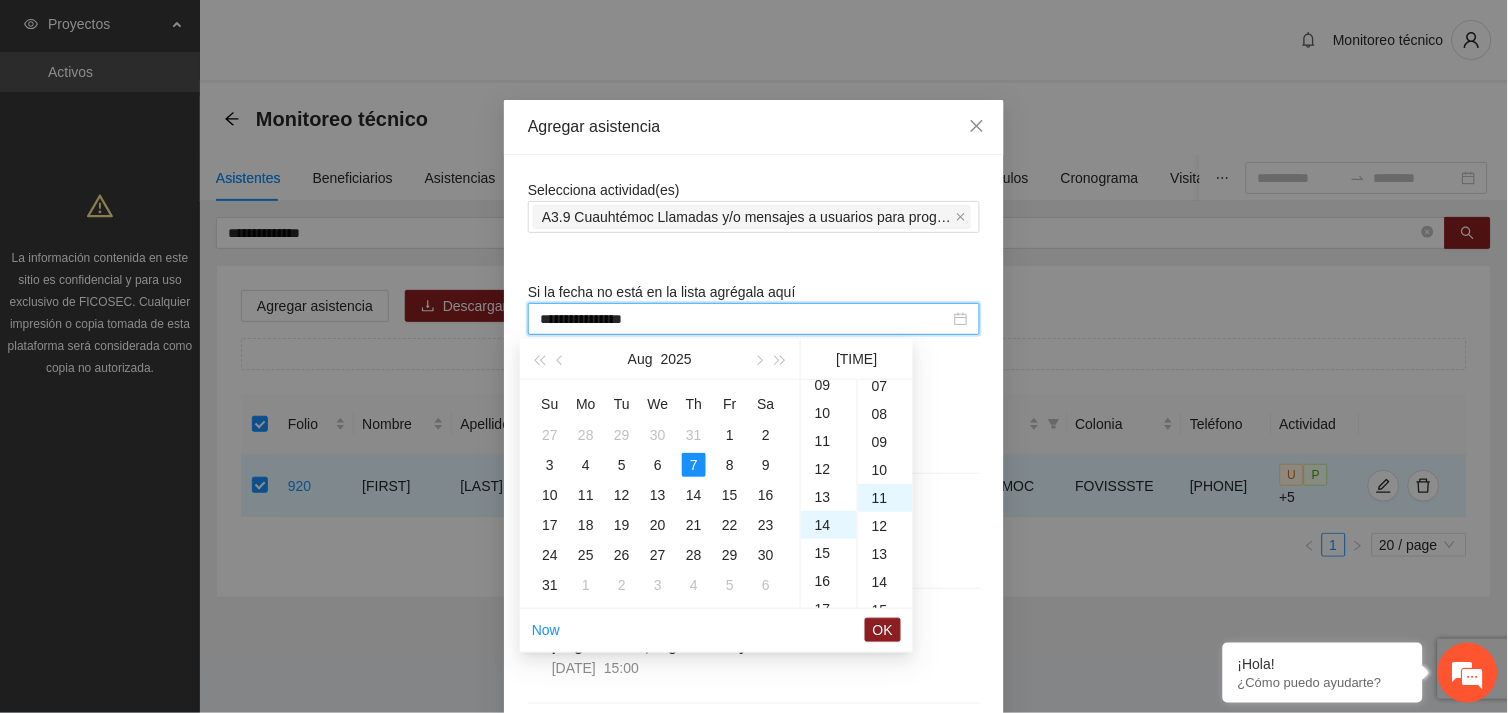 scroll, scrollTop: 392, scrollLeft: 0, axis: vertical 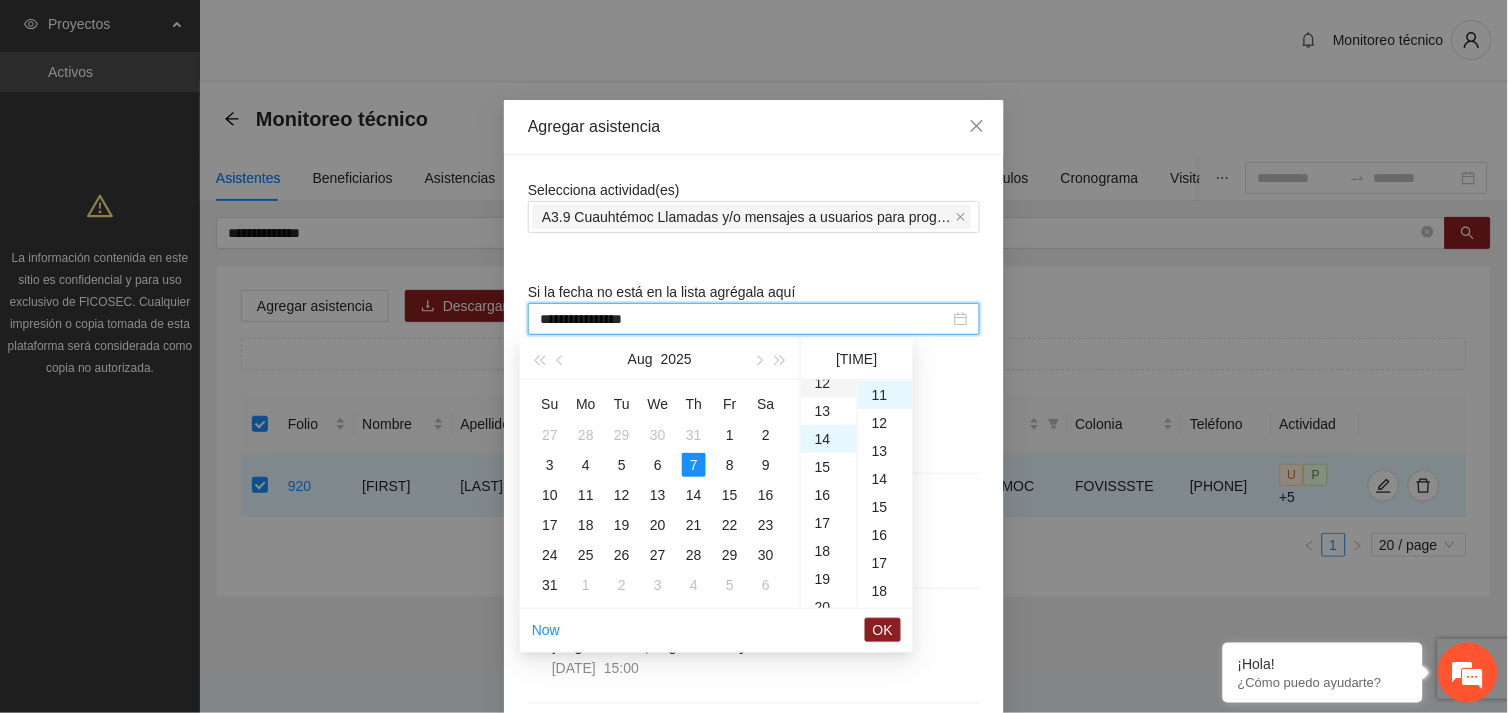 click on "12" at bounding box center (829, 383) 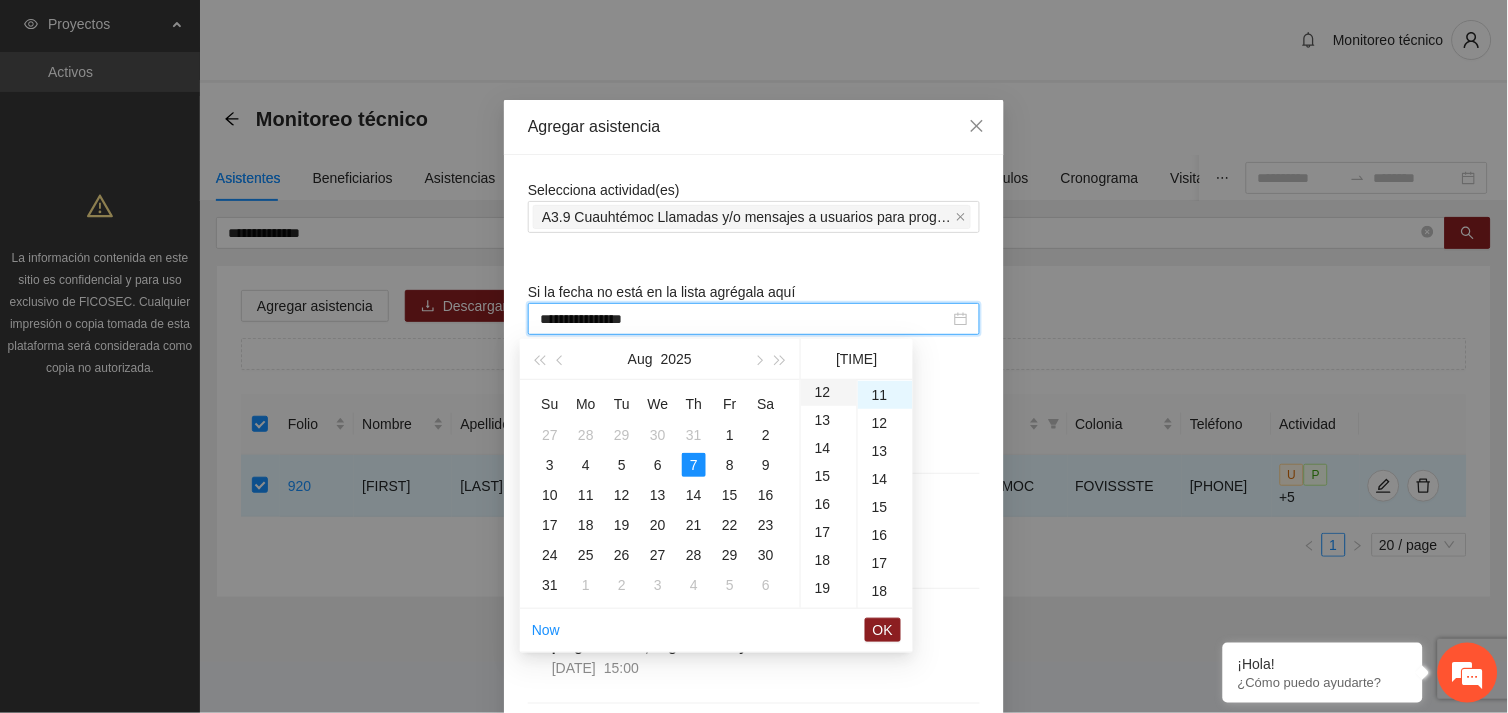 scroll, scrollTop: 335, scrollLeft: 0, axis: vertical 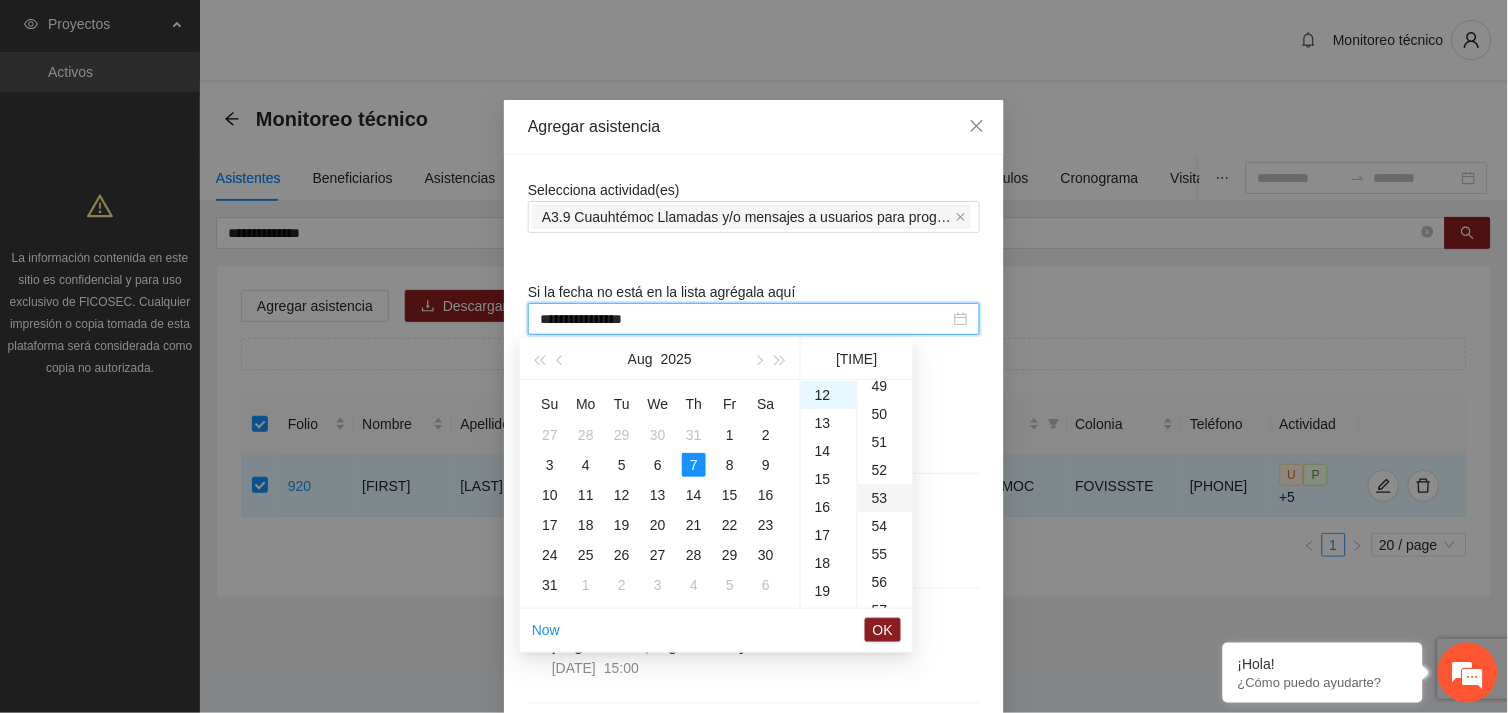 click on "53" at bounding box center [885, 498] 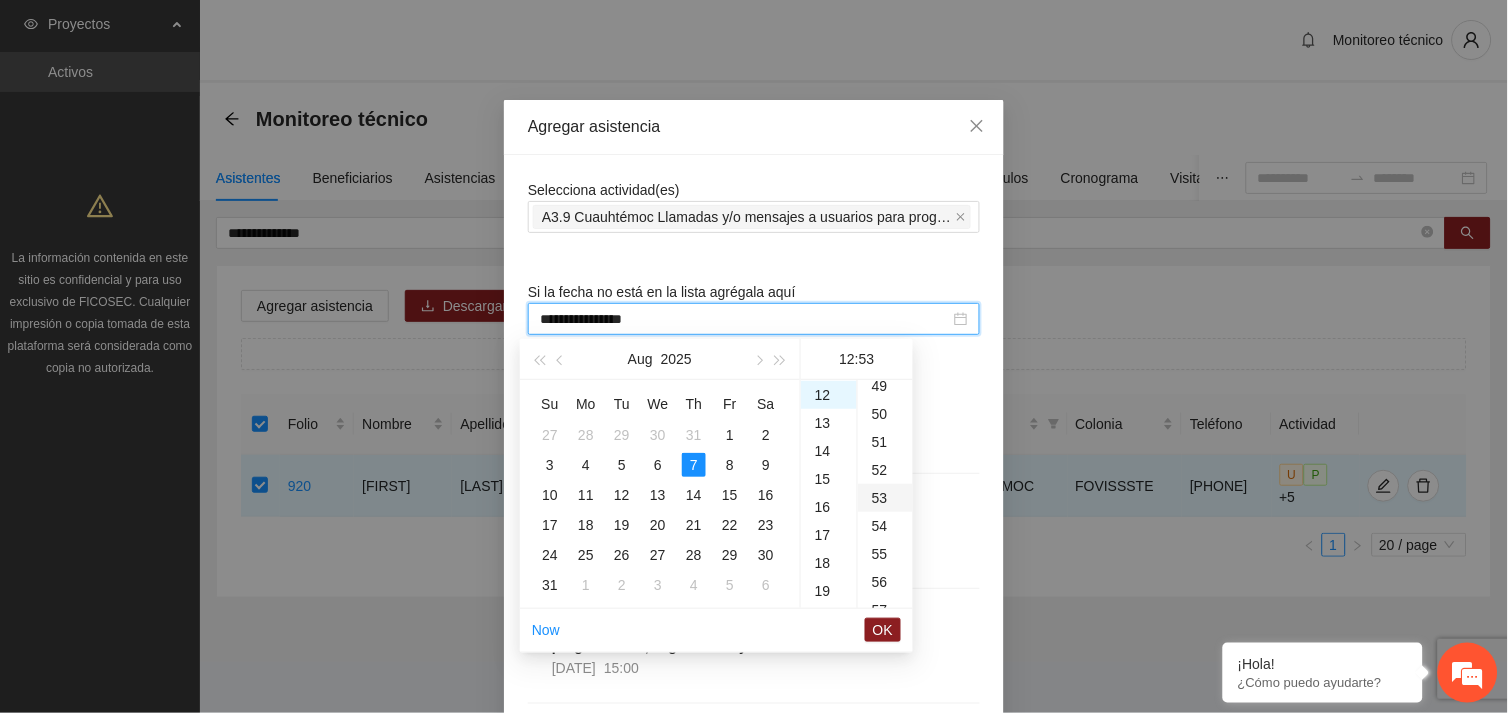 scroll, scrollTop: 1483, scrollLeft: 0, axis: vertical 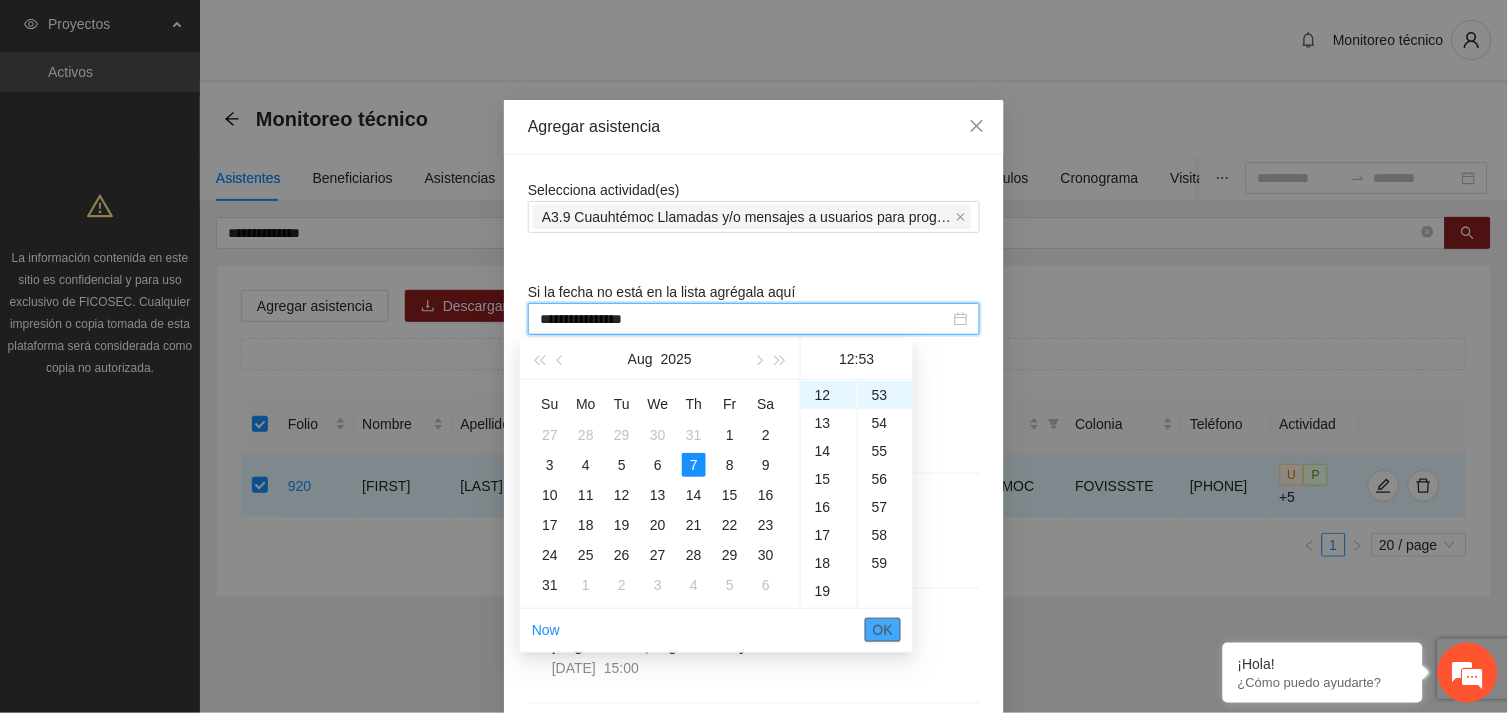 click on "OK" at bounding box center (883, 630) 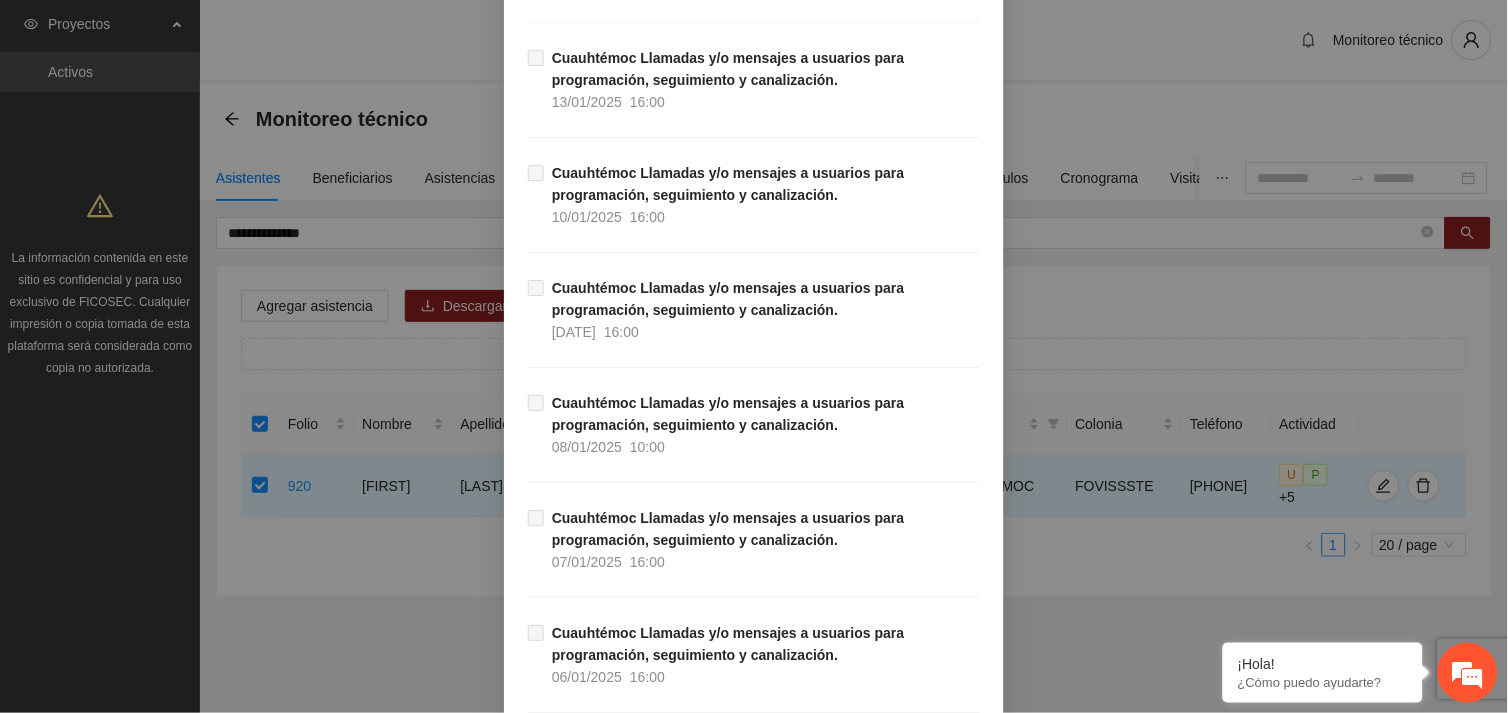 scroll, scrollTop: 20411, scrollLeft: 0, axis: vertical 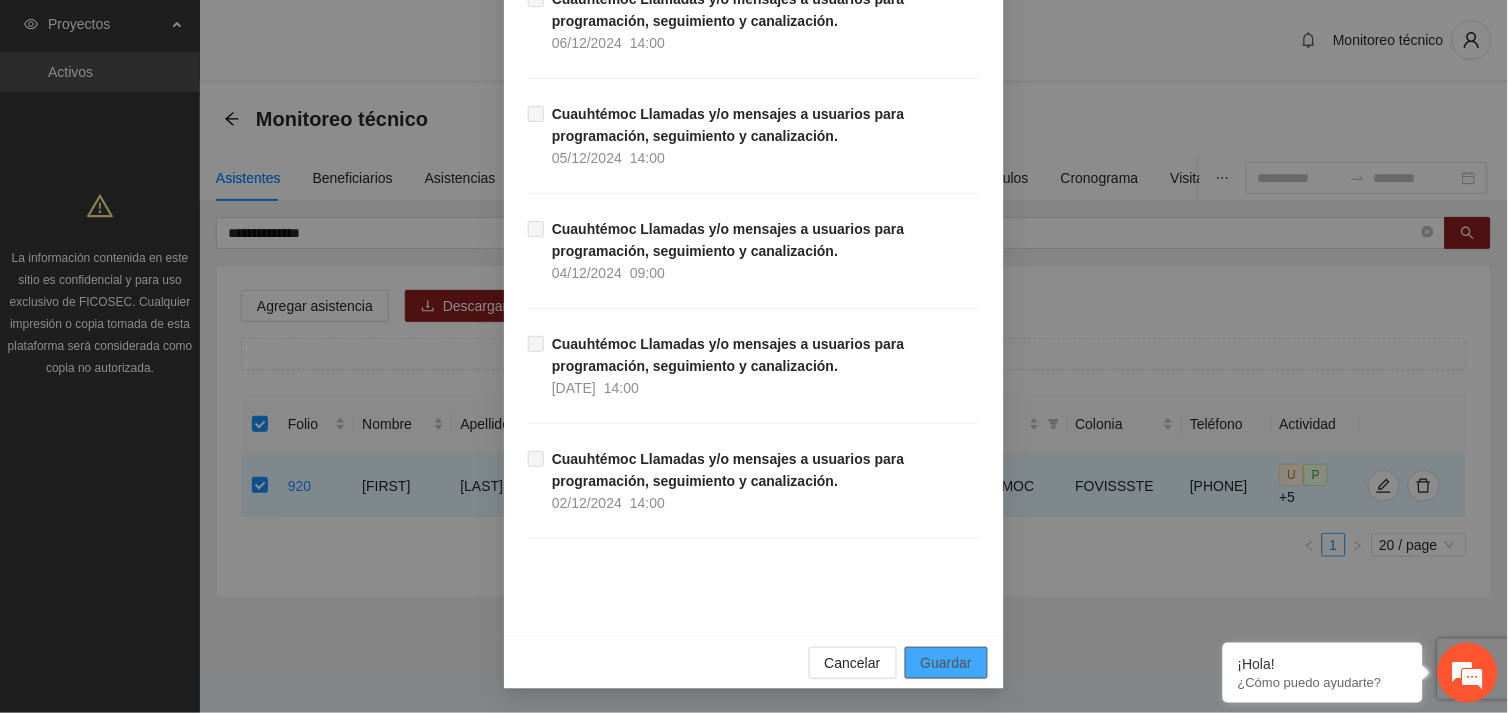 click on "Guardar" at bounding box center (946, 663) 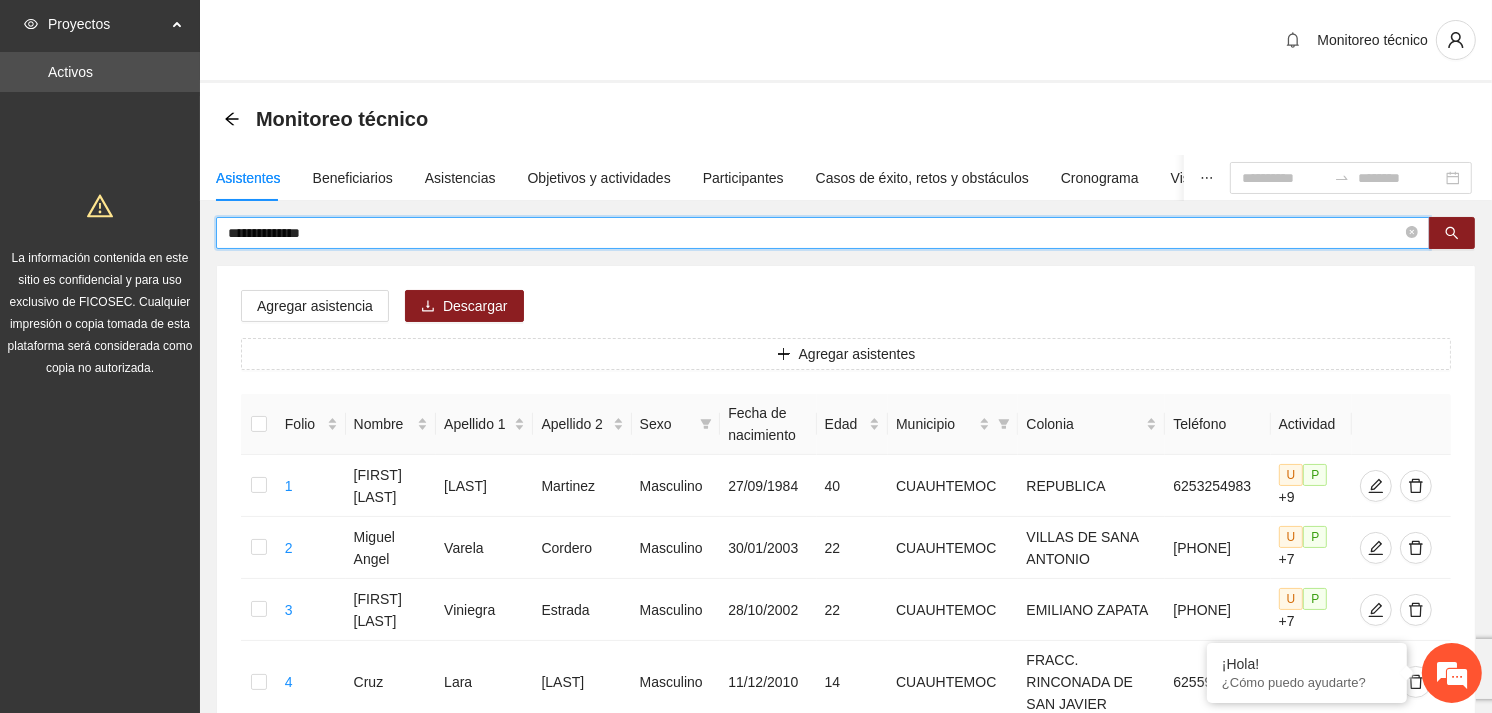 drag, startPoint x: 341, startPoint y: 236, endPoint x: 215, endPoint y: 244, distance: 126.253716 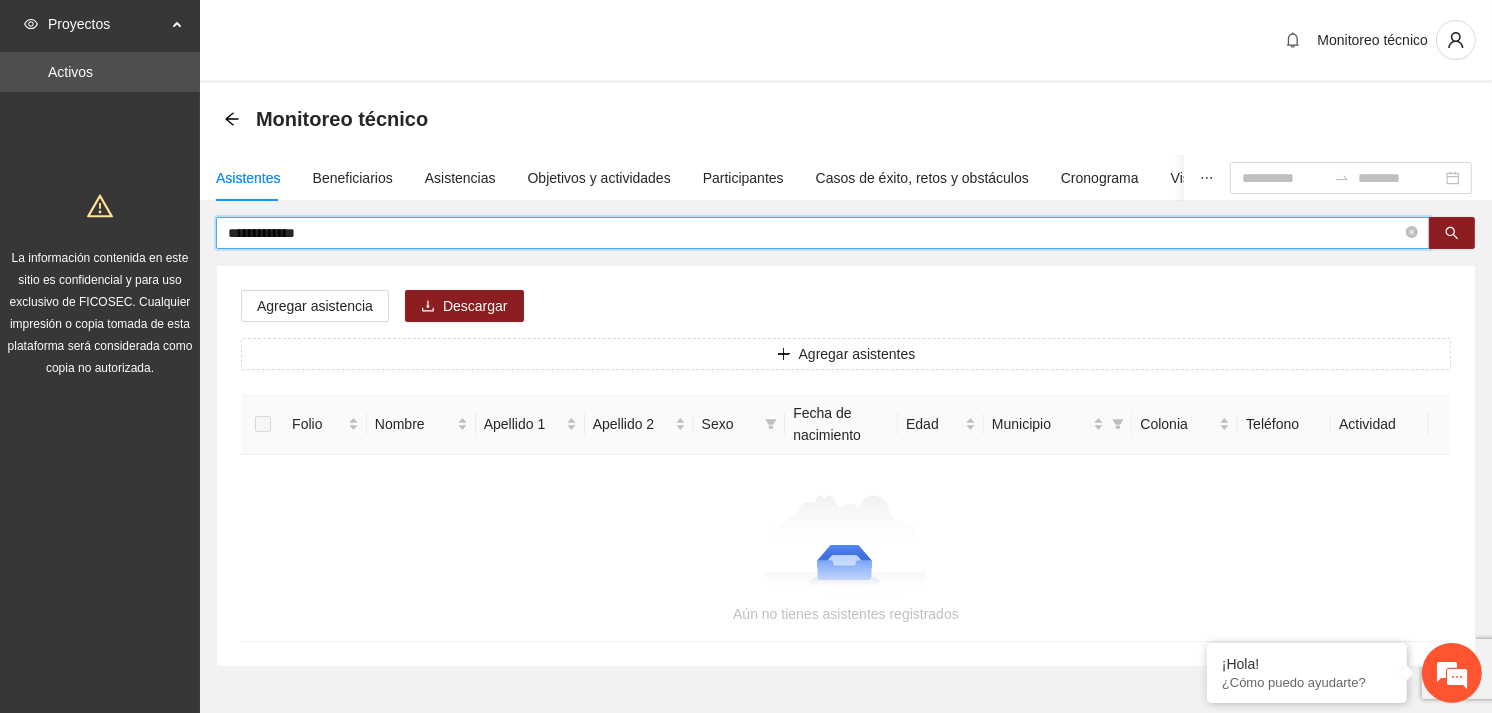 type on "**********" 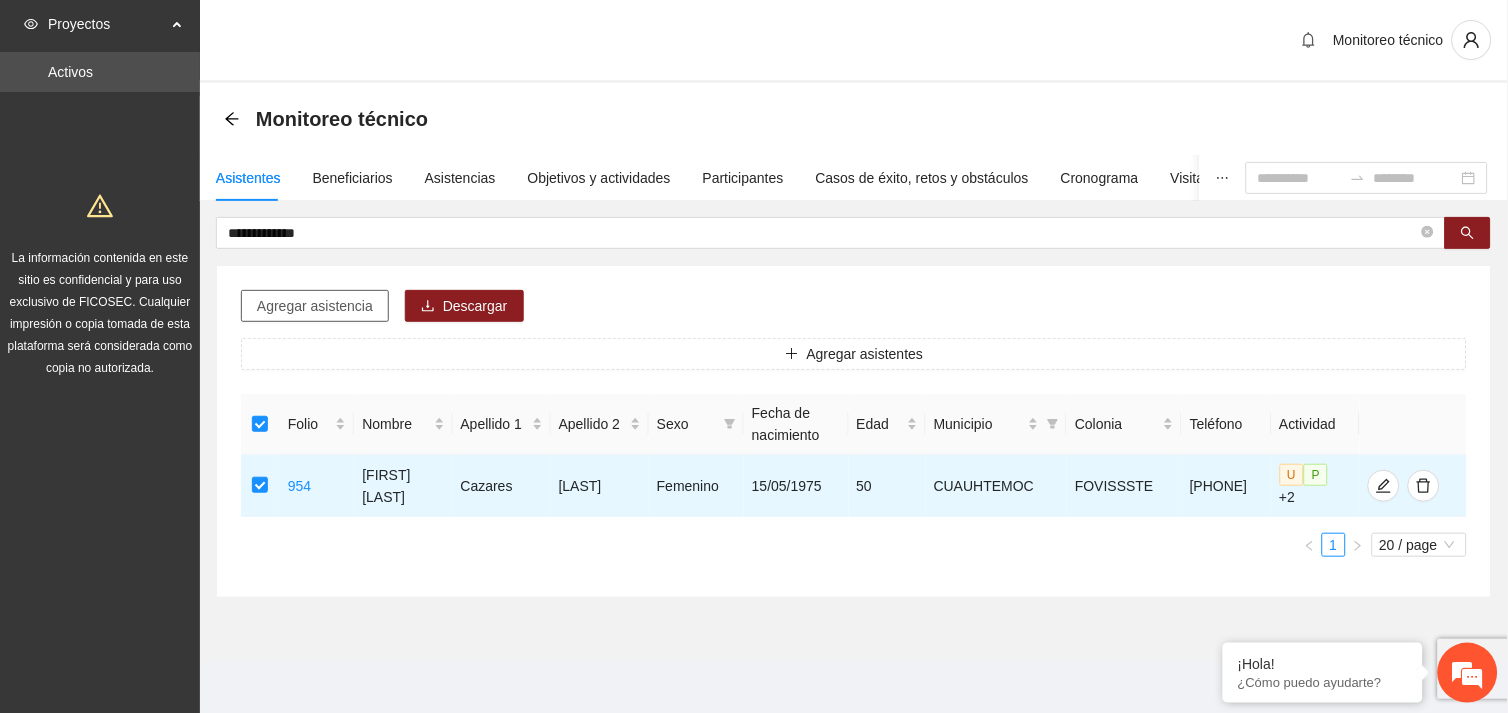 click on "Agregar asistencia" at bounding box center [315, 306] 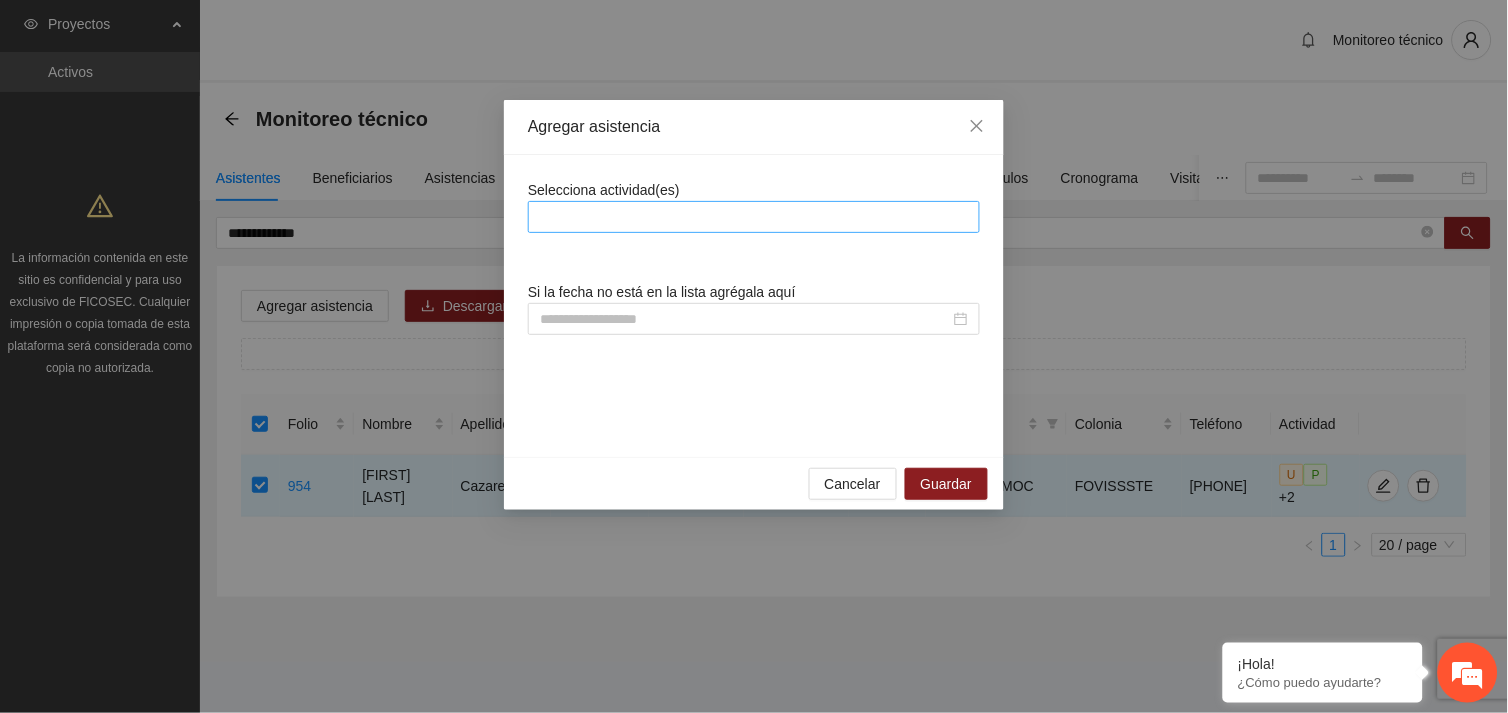 click at bounding box center [754, 217] 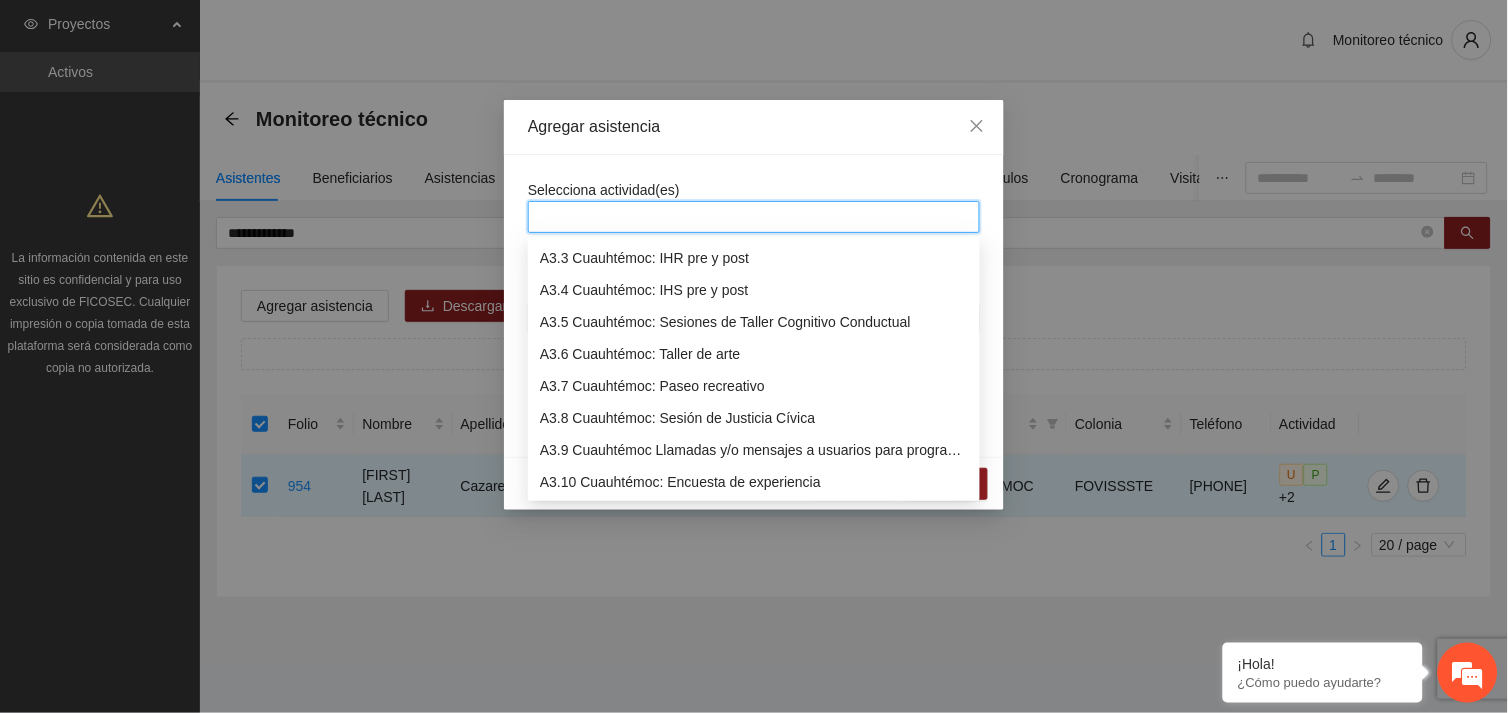 scroll, scrollTop: 1087, scrollLeft: 0, axis: vertical 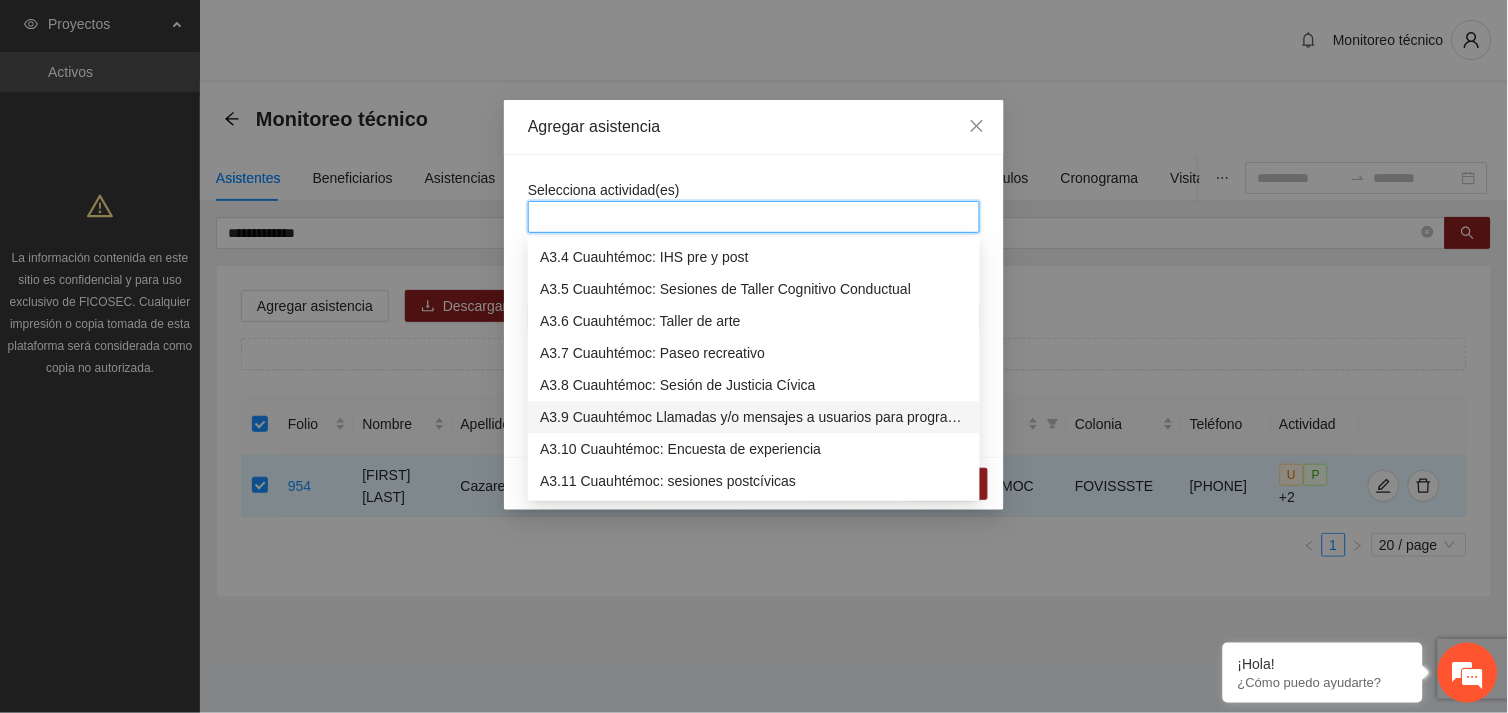 click on "A3.9 Cuauhtémoc Llamadas y/o mensajes a usuarios para programación, seguimiento y canalización." at bounding box center [754, 418] 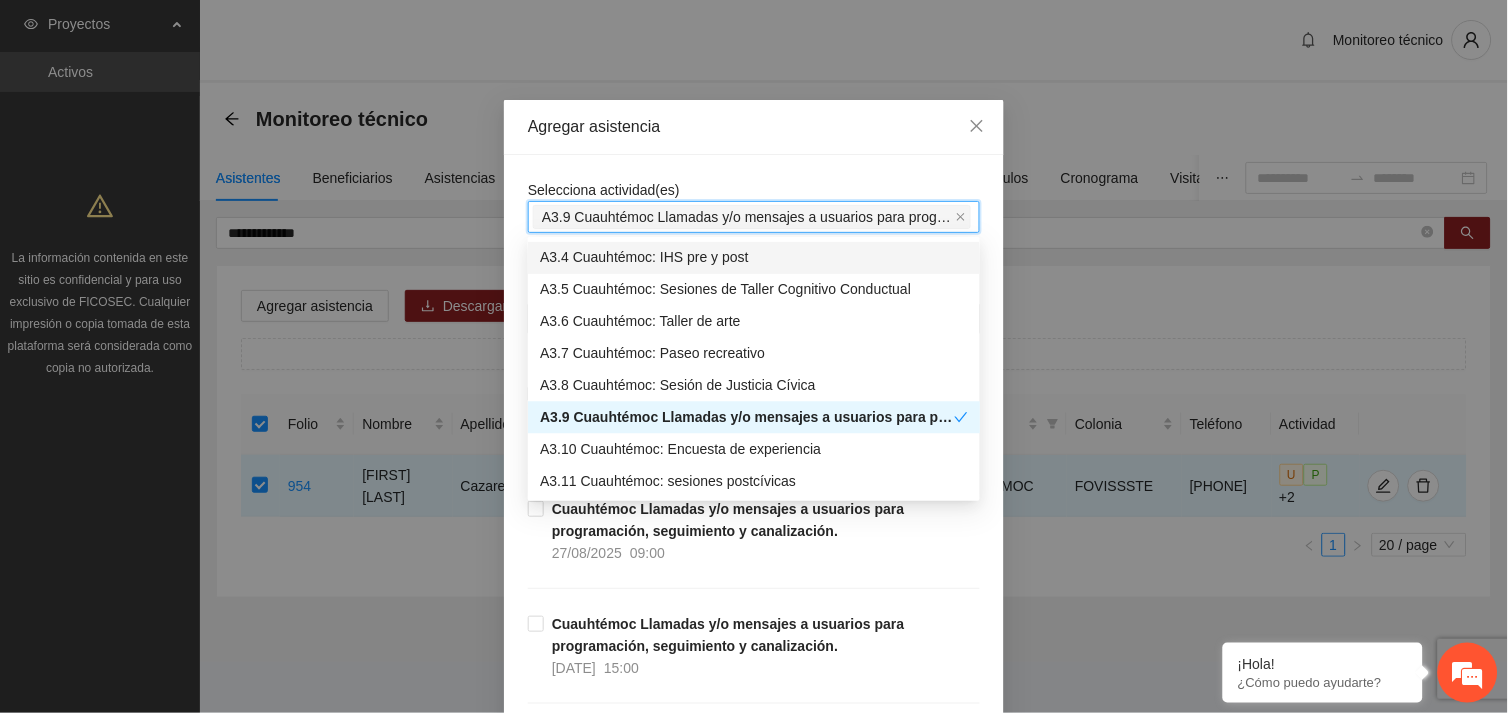 click on "Agregar asistencia" at bounding box center [754, 127] 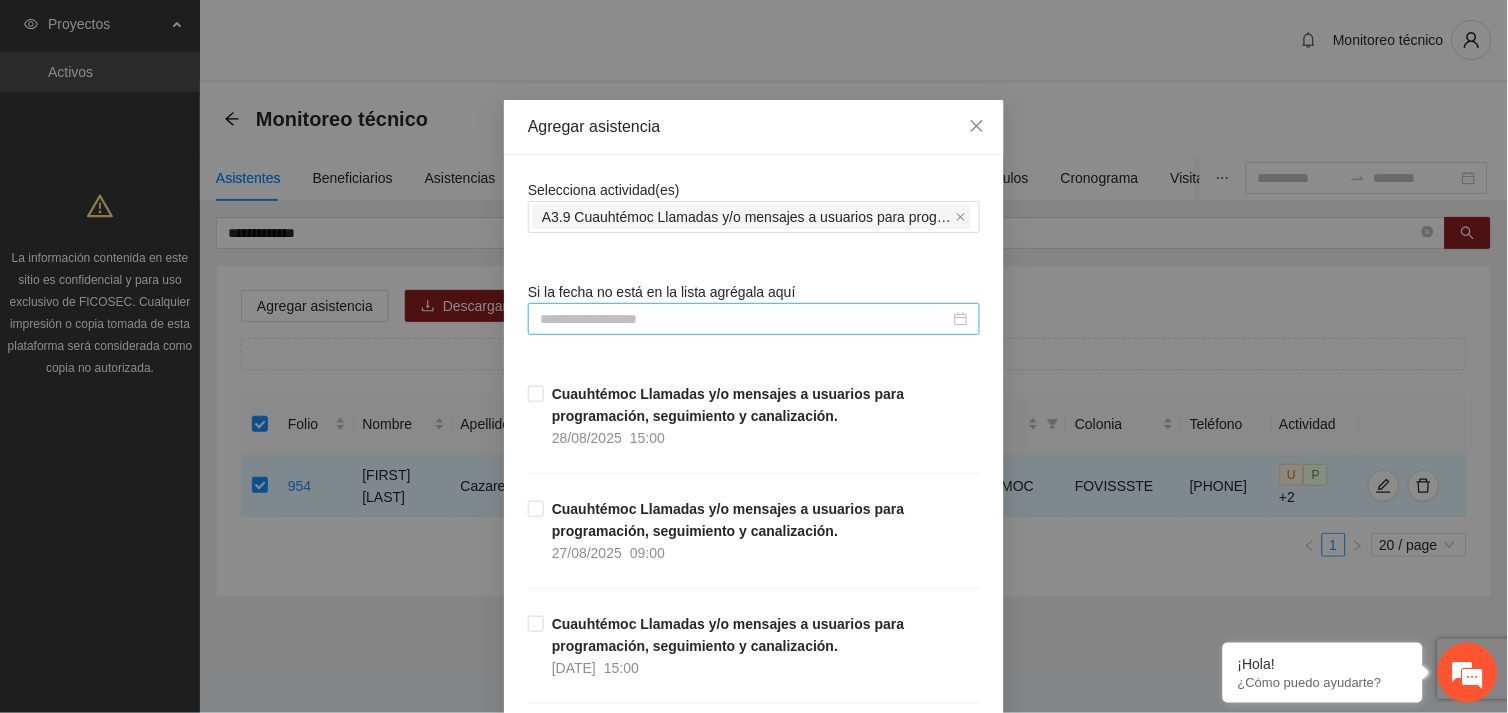click at bounding box center [745, 319] 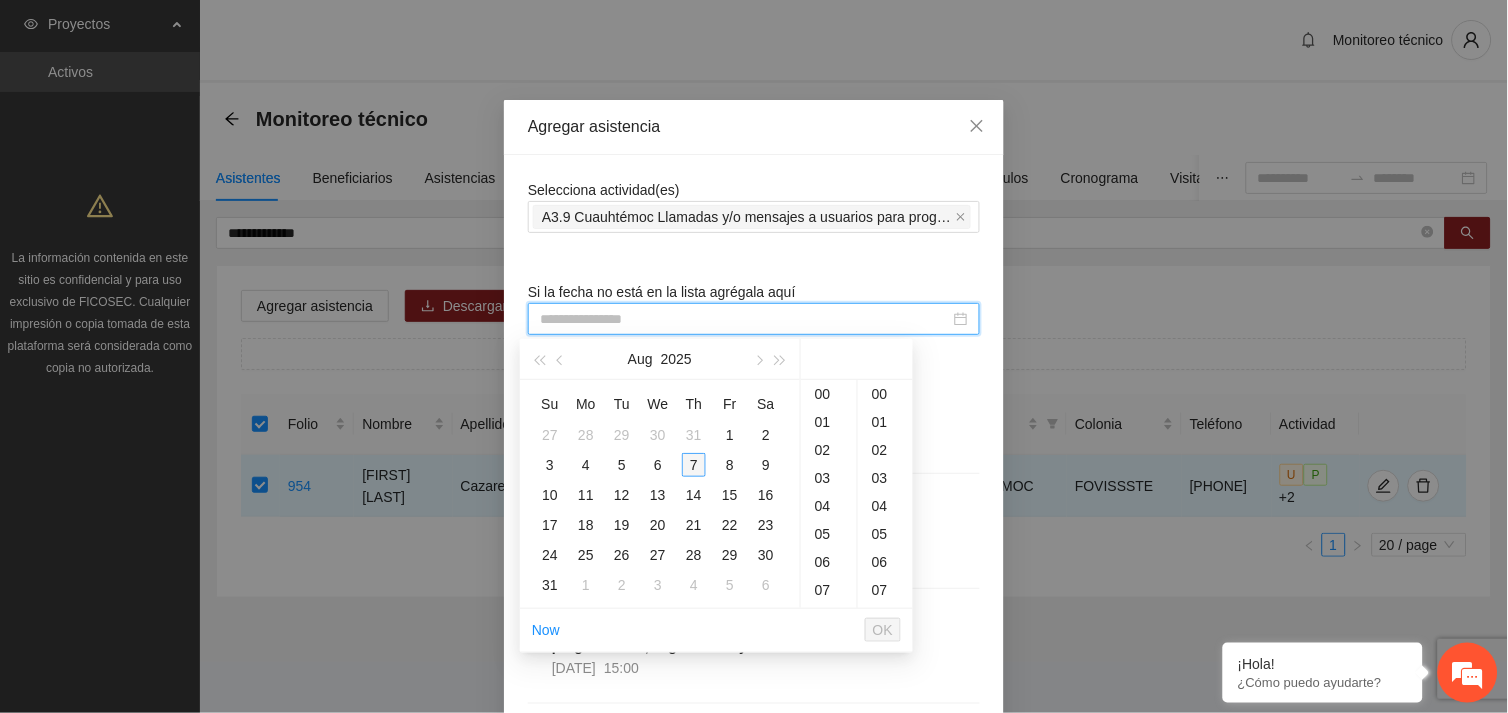 click on "7" at bounding box center [694, 465] 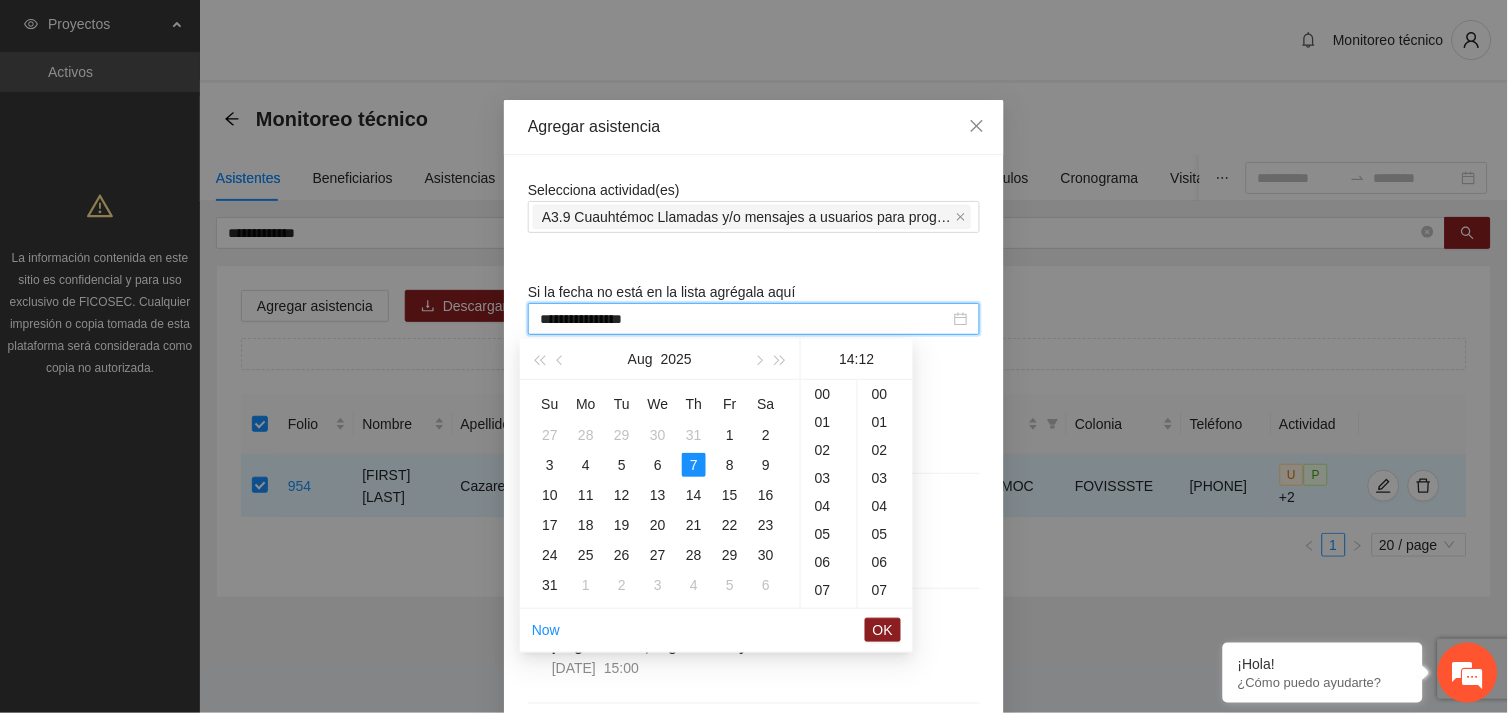 scroll, scrollTop: 392, scrollLeft: 0, axis: vertical 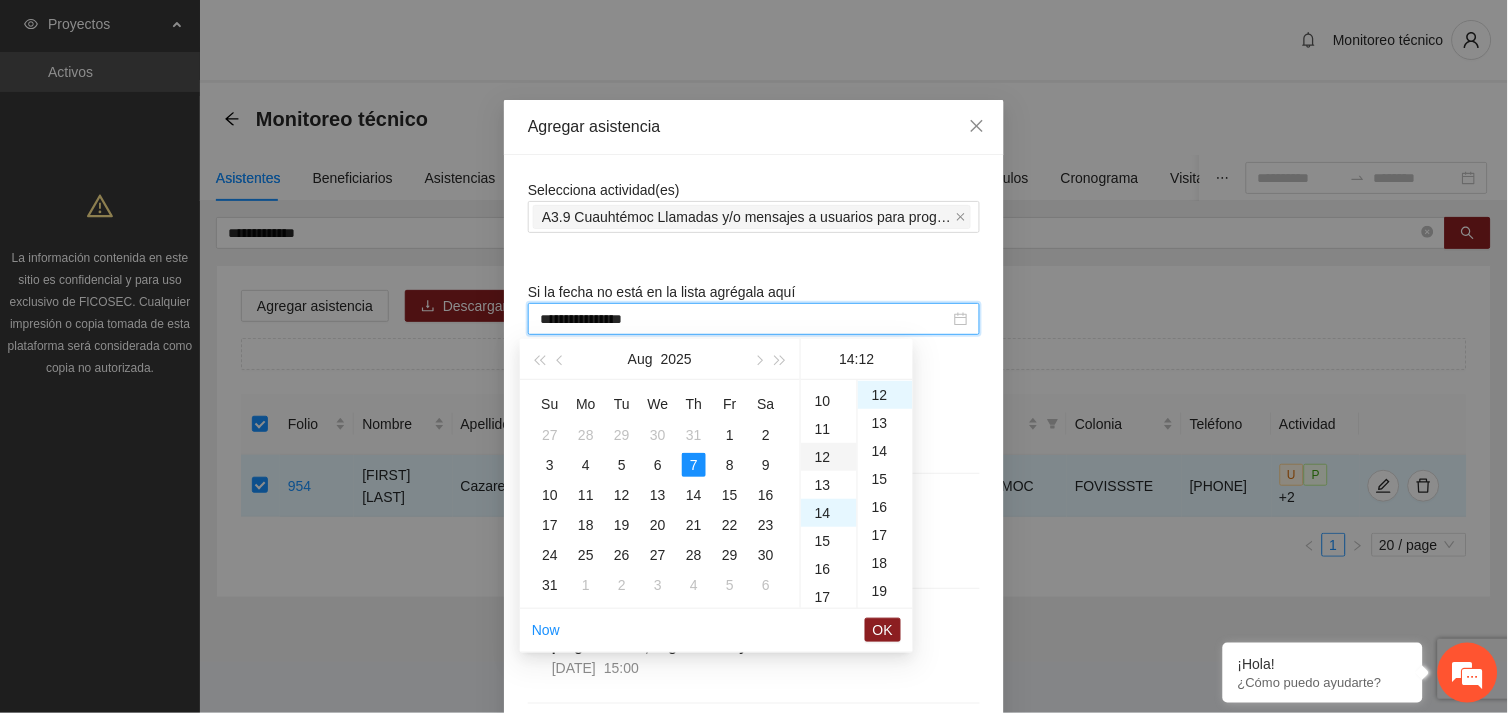 click on "12" at bounding box center [829, 457] 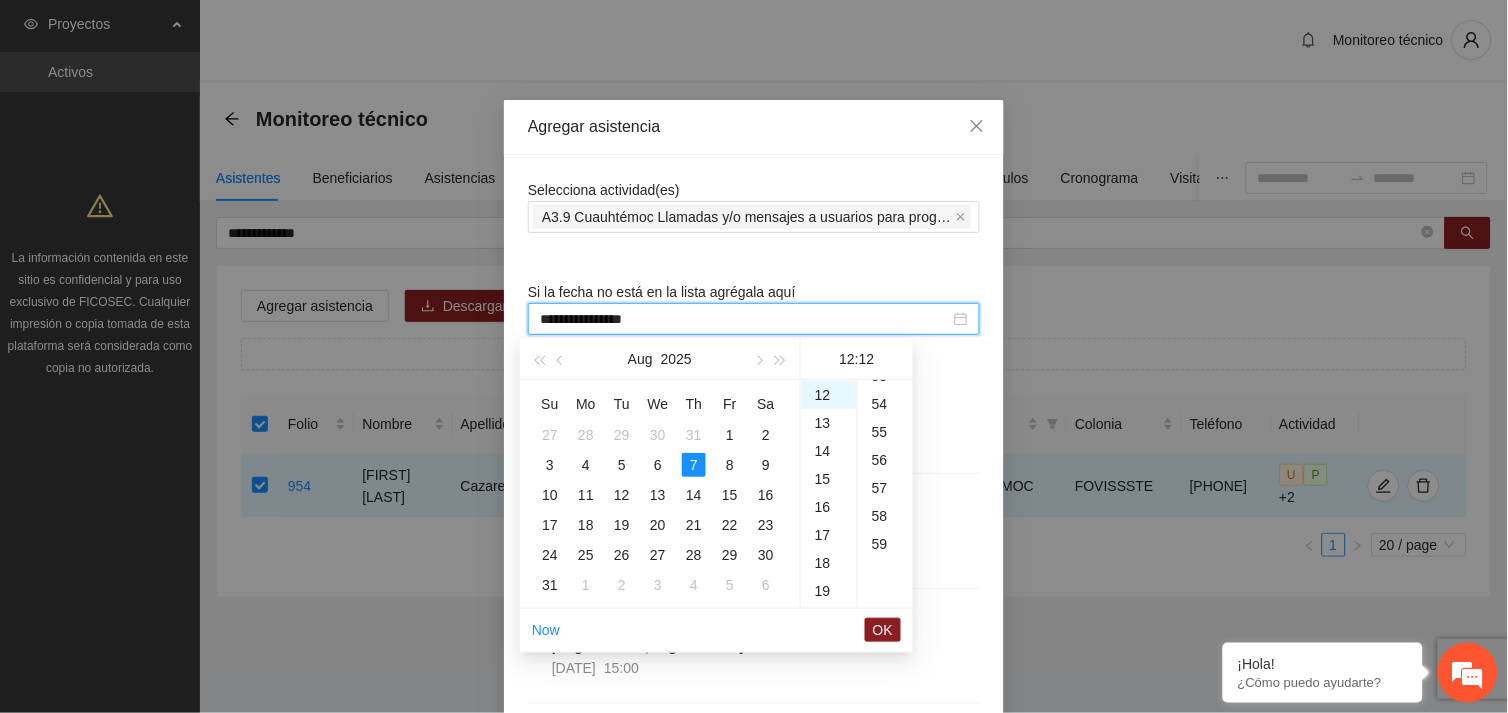 scroll, scrollTop: 1514, scrollLeft: 0, axis: vertical 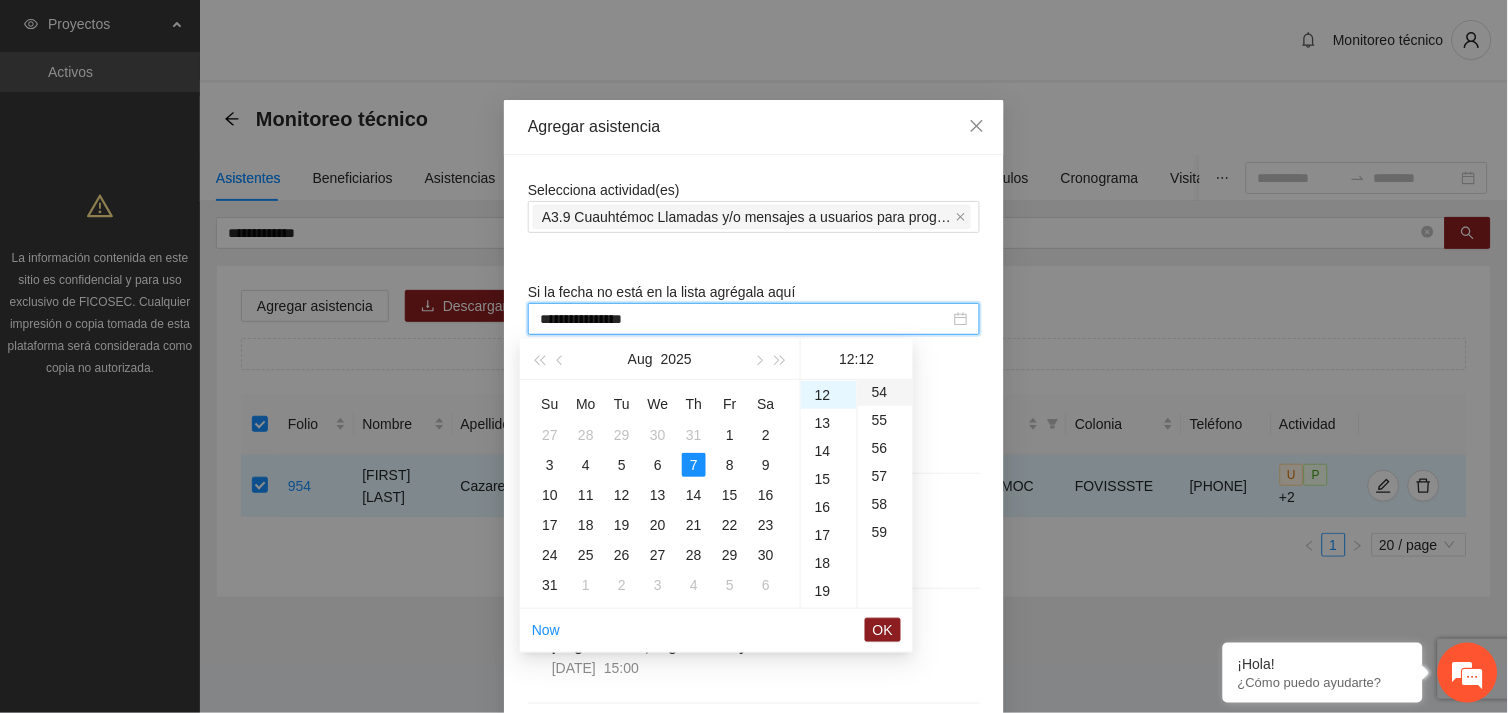 click on "54" at bounding box center (885, 392) 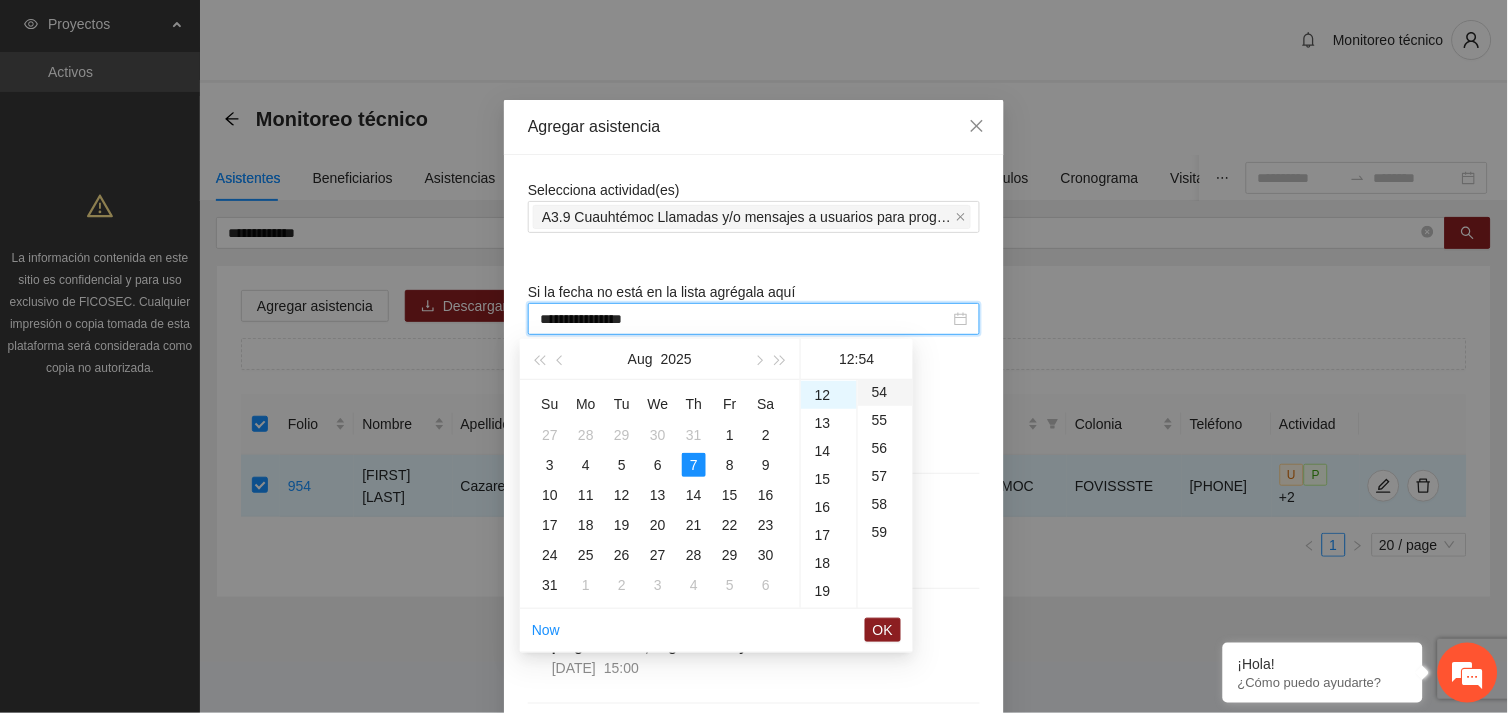 scroll, scrollTop: 1511, scrollLeft: 0, axis: vertical 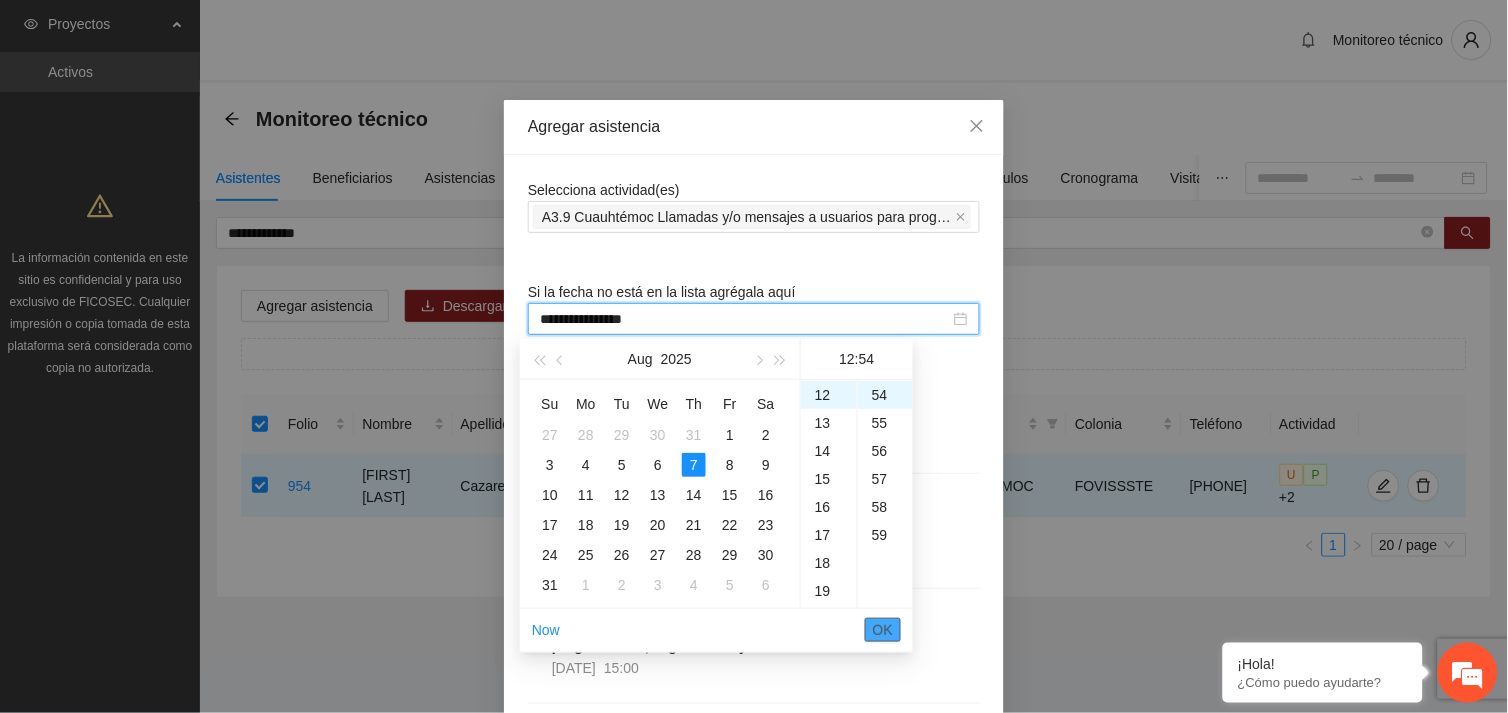 click on "OK" at bounding box center (883, 630) 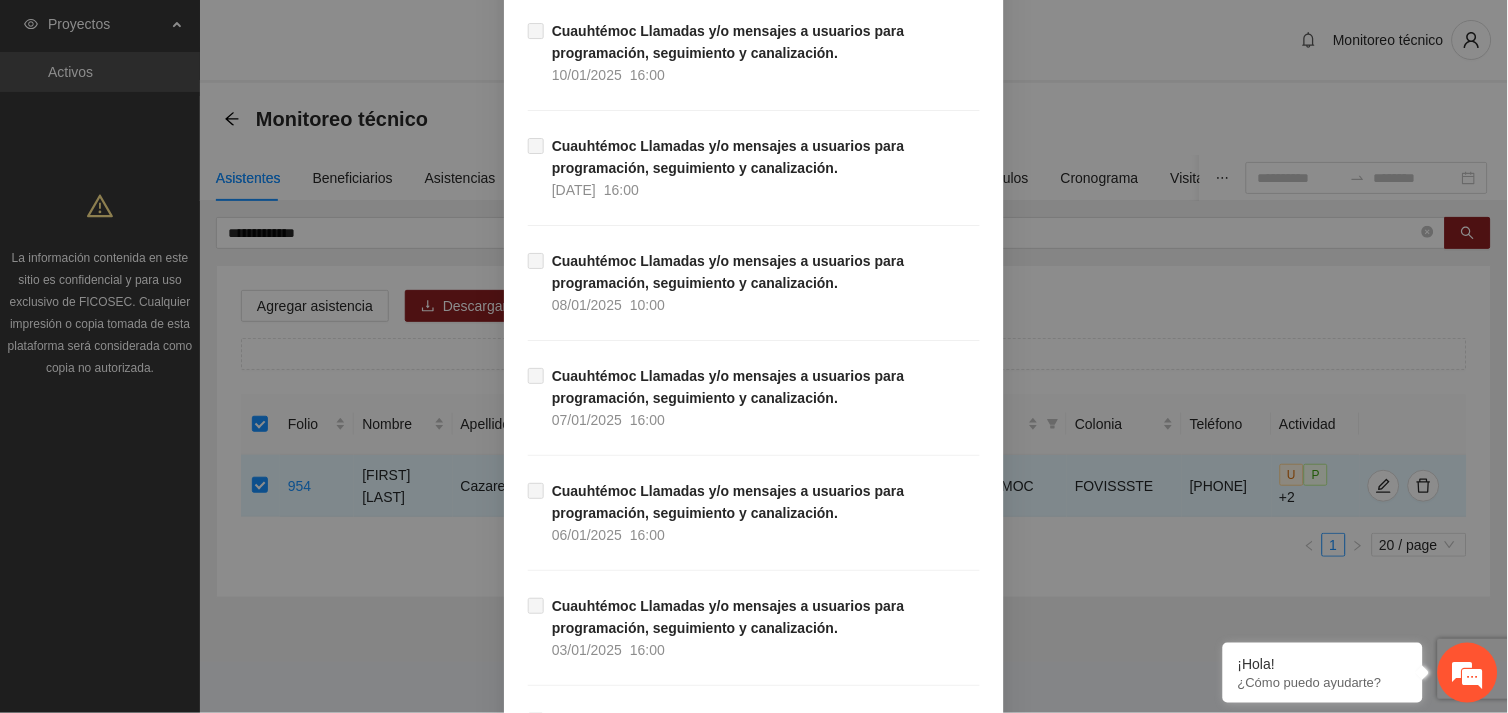 scroll, scrollTop: 20411, scrollLeft: 0, axis: vertical 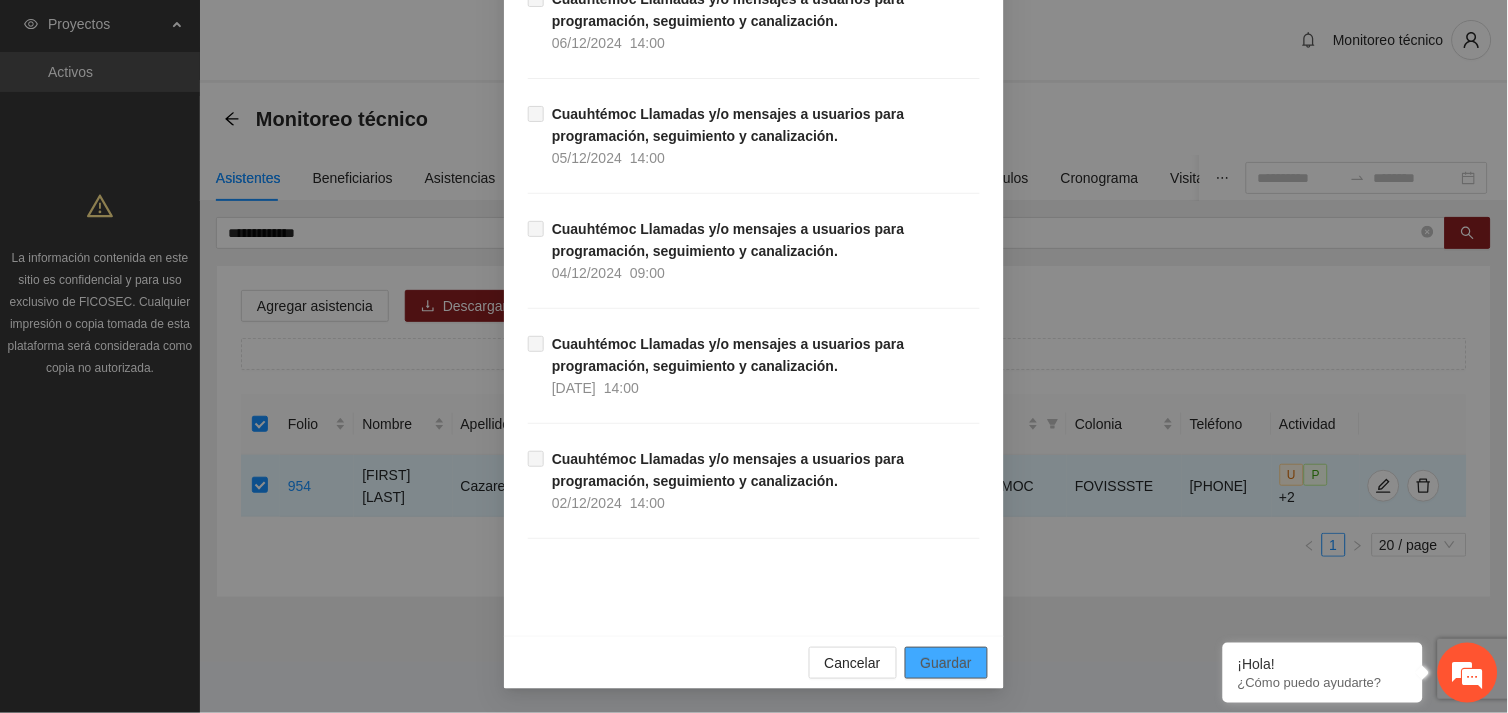 click on "Guardar" at bounding box center (946, 663) 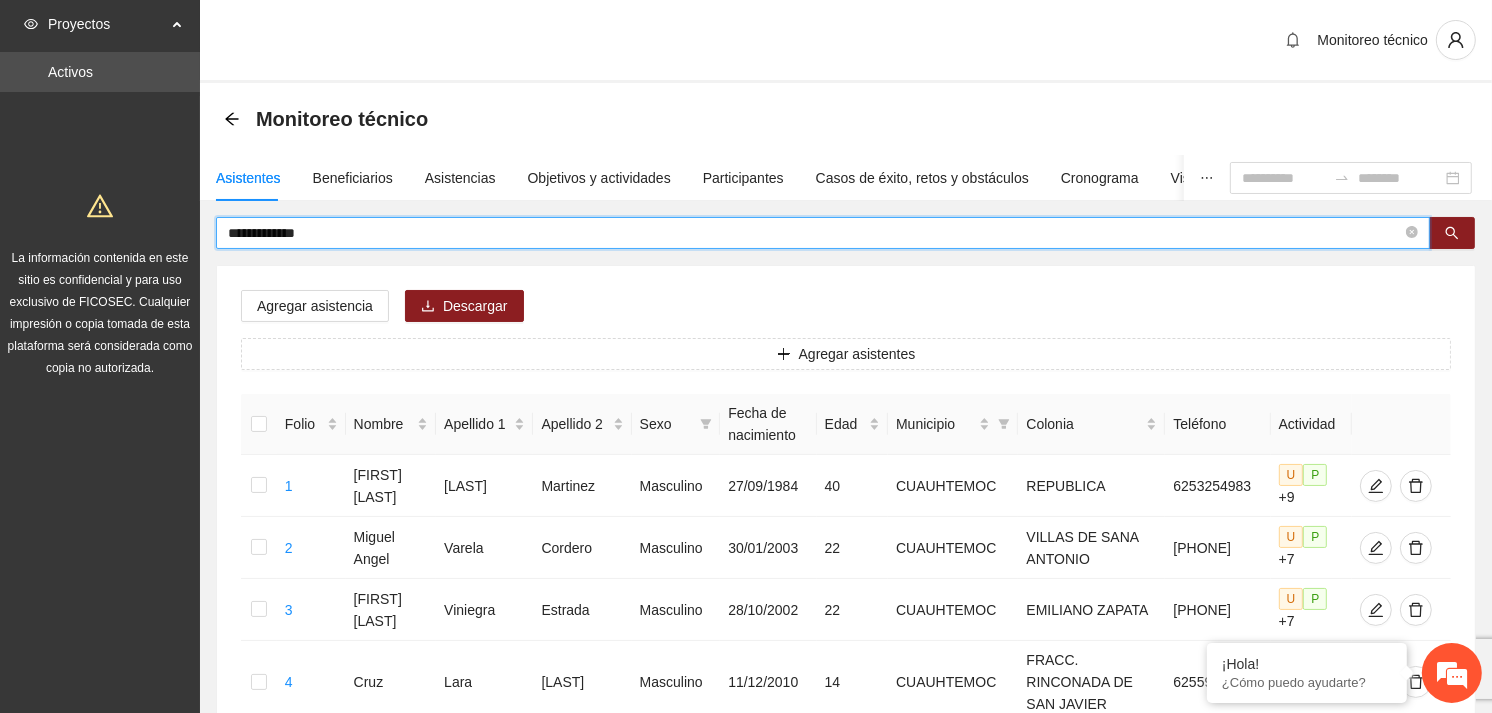 drag, startPoint x: 338, startPoint y: 232, endPoint x: 207, endPoint y: 235, distance: 131.03435 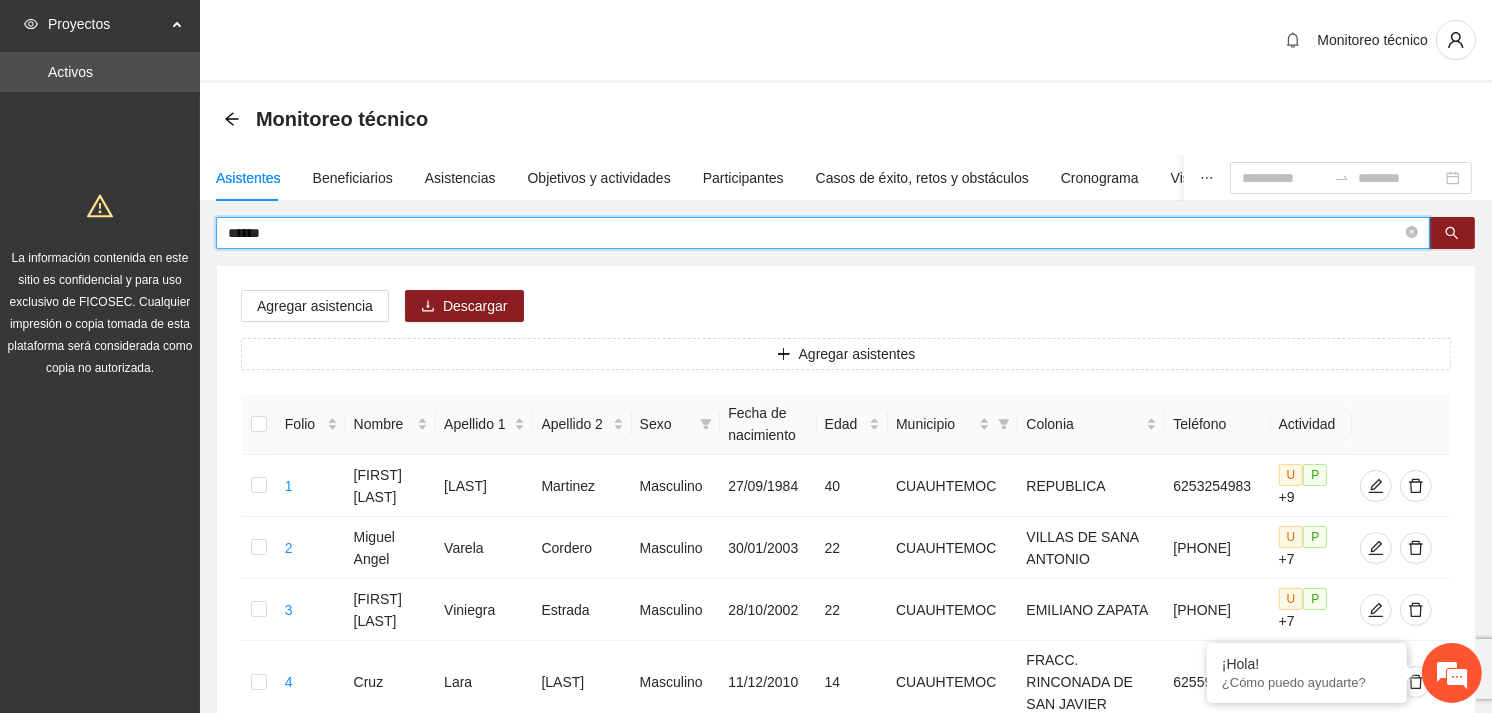 type on "******" 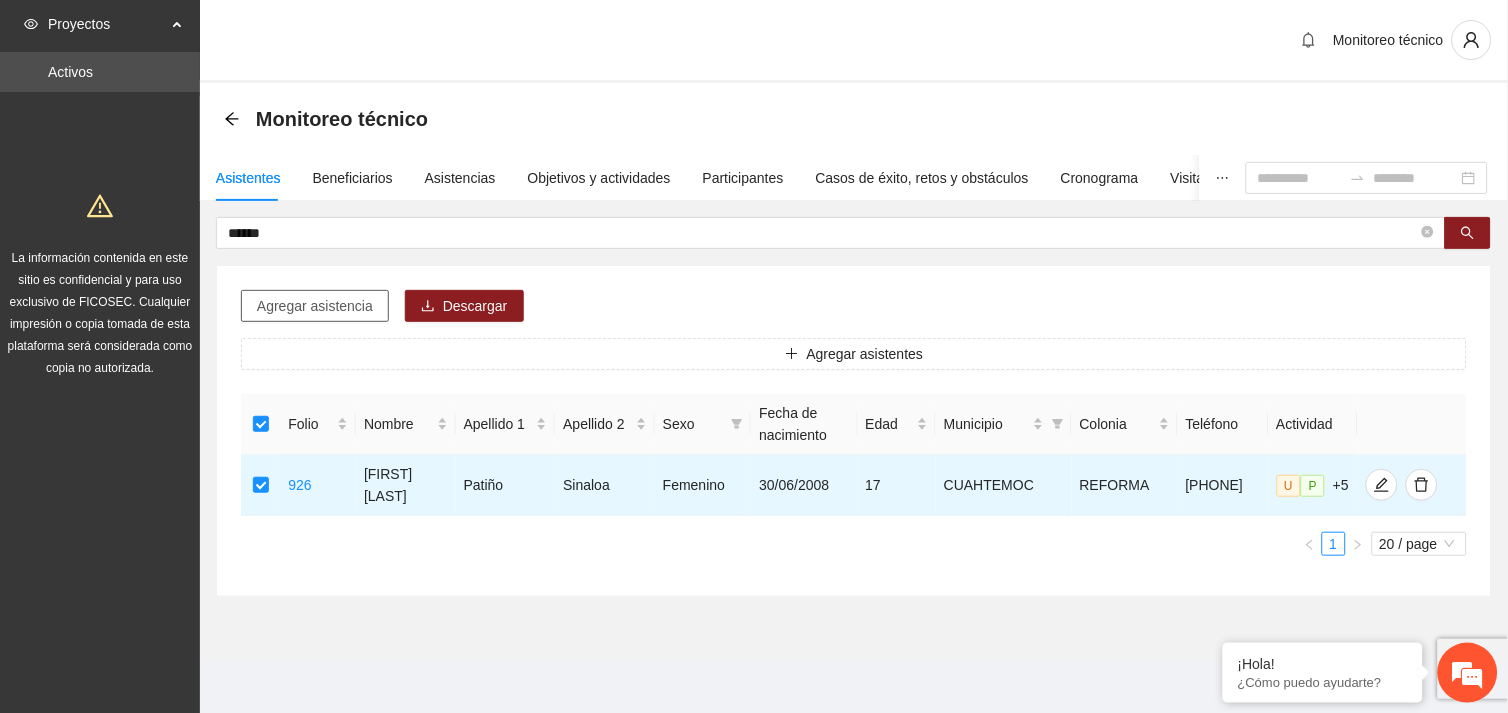 click on "Agregar asistencia" at bounding box center (315, 306) 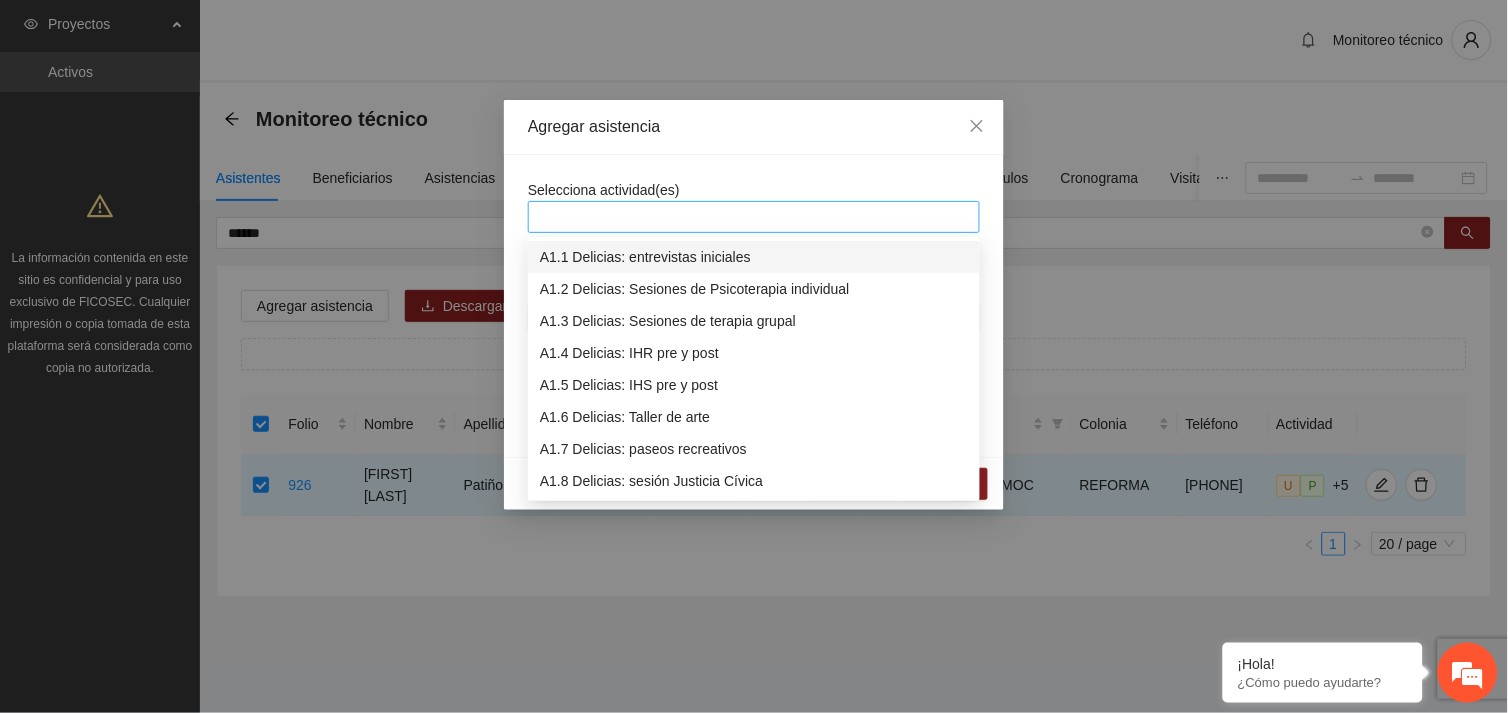 click at bounding box center (754, 217) 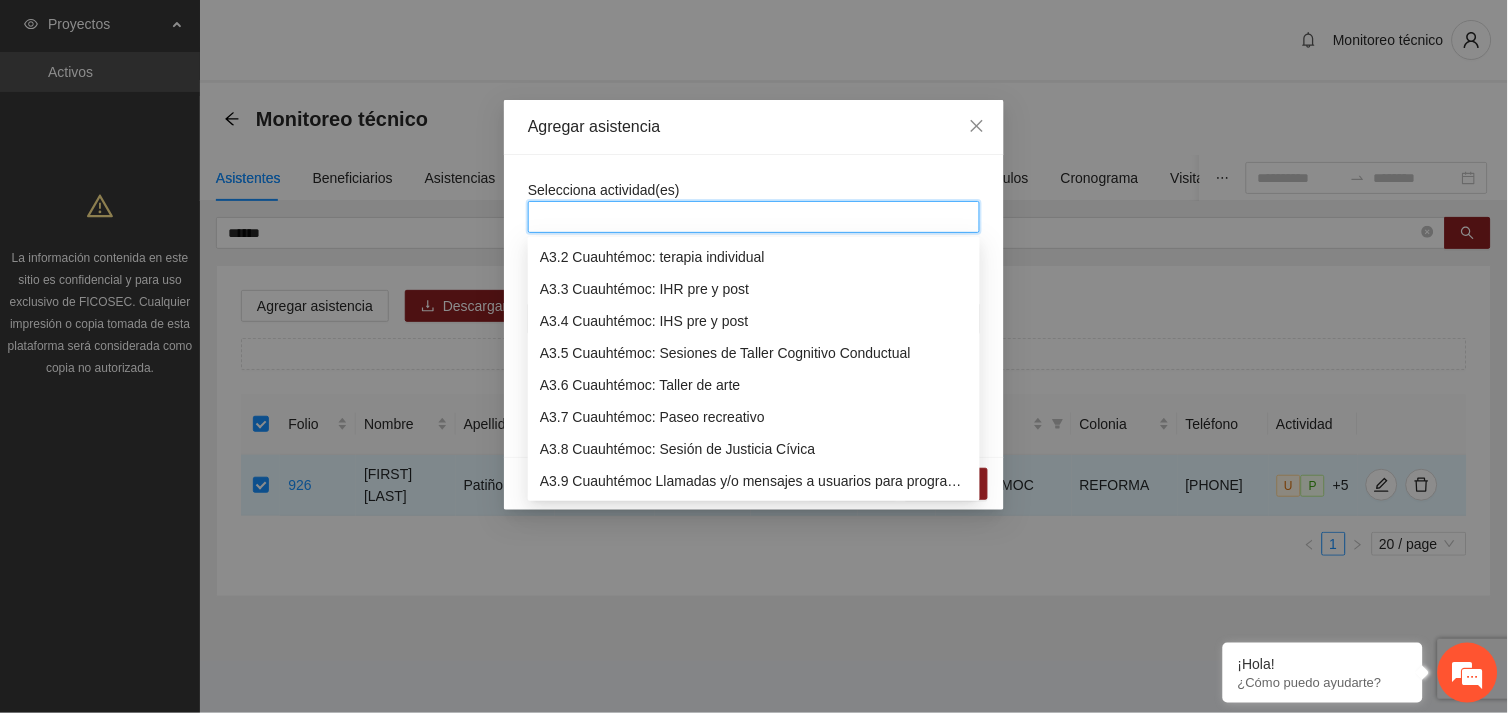 scroll, scrollTop: 1055, scrollLeft: 0, axis: vertical 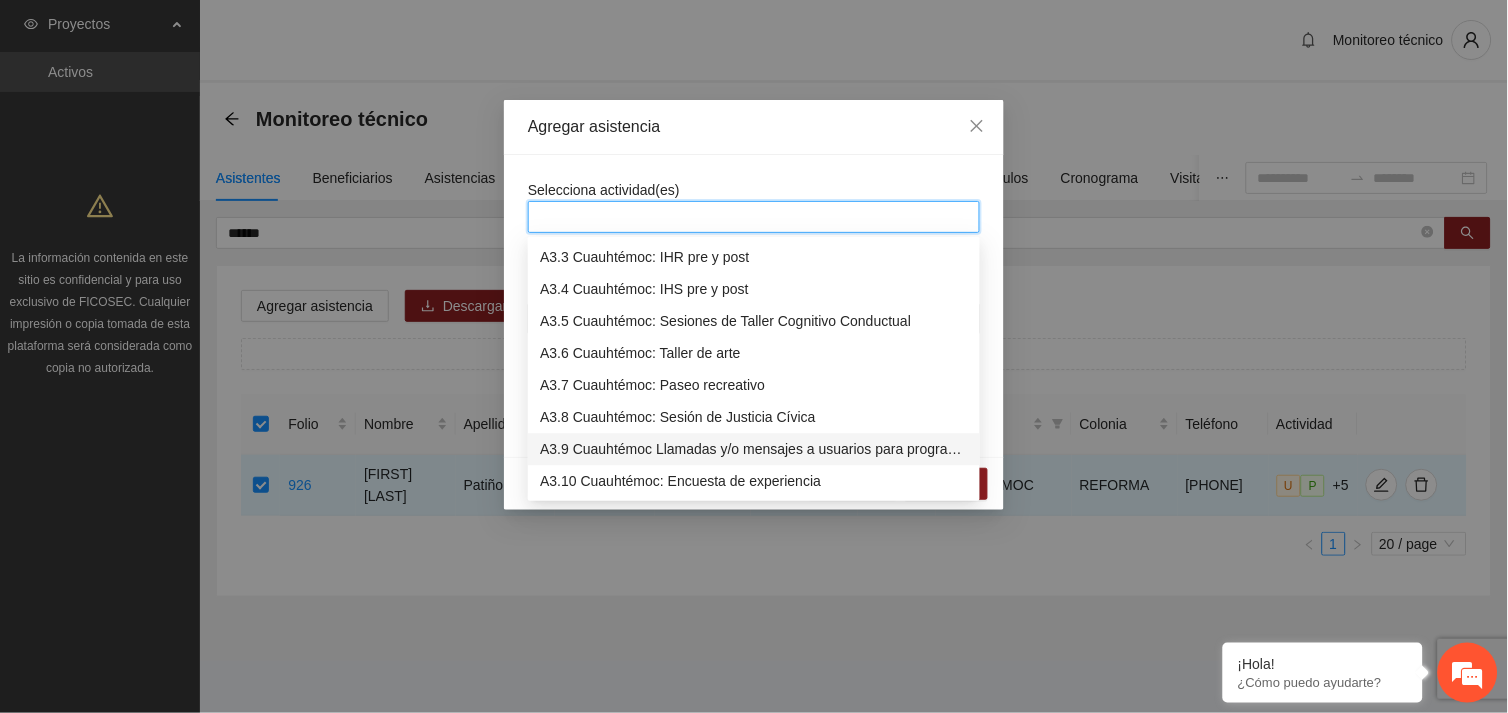 click on "A3.9 Cuauhtémoc Llamadas y/o mensajes a usuarios para programación, seguimiento y canalización." at bounding box center [754, 450] 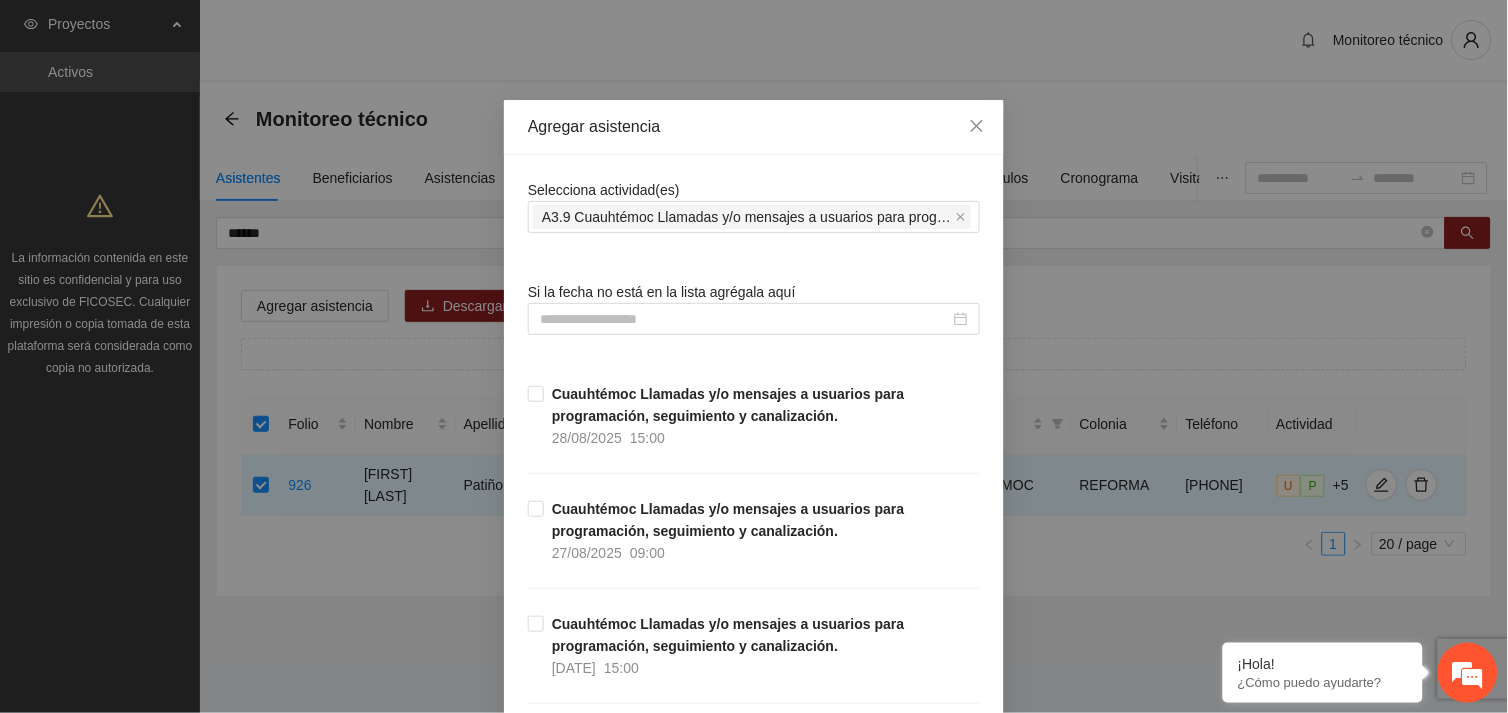 click on "Selecciona actividad(es) A3.9 Cuauhtémoc Llamadas y/o mensajes a usuarios para programación, seguimiento y canalización." at bounding box center [754, 206] 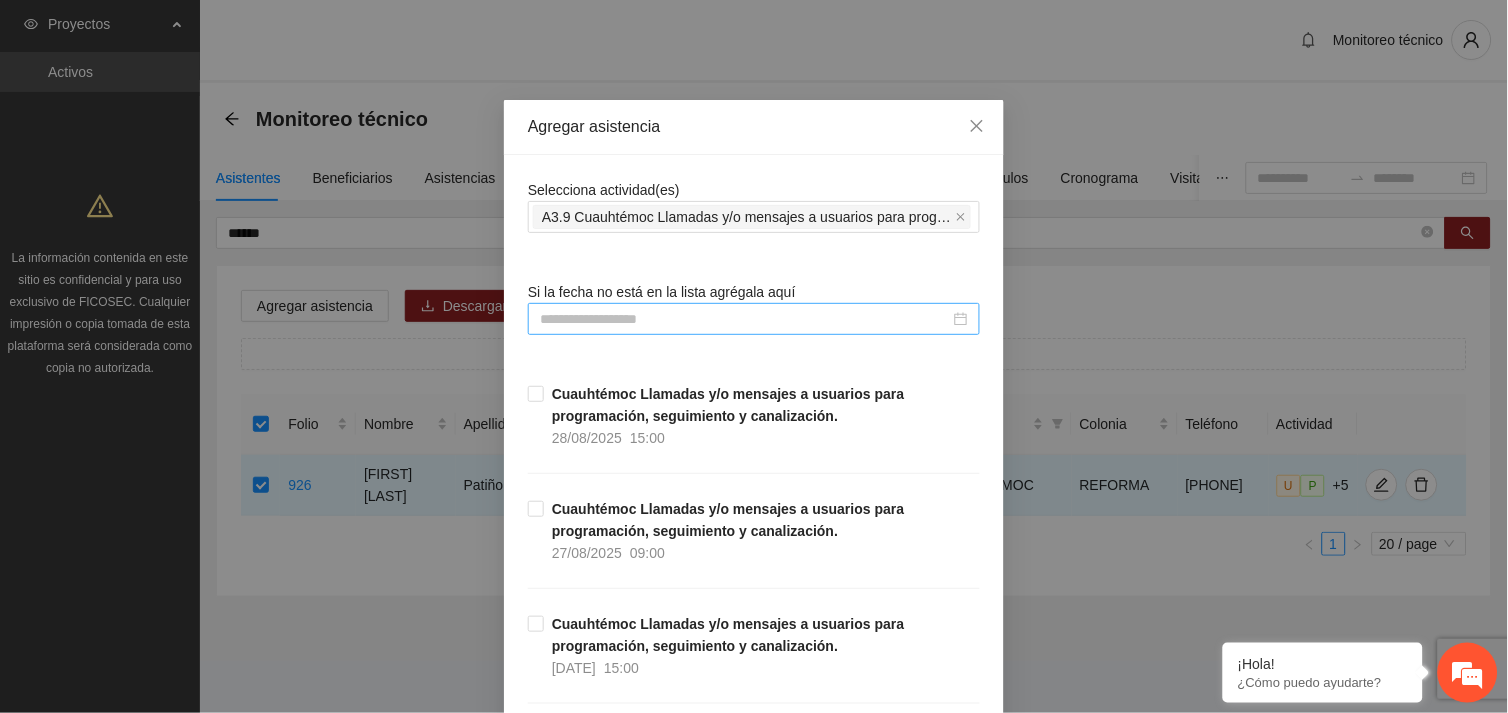 click at bounding box center (745, 319) 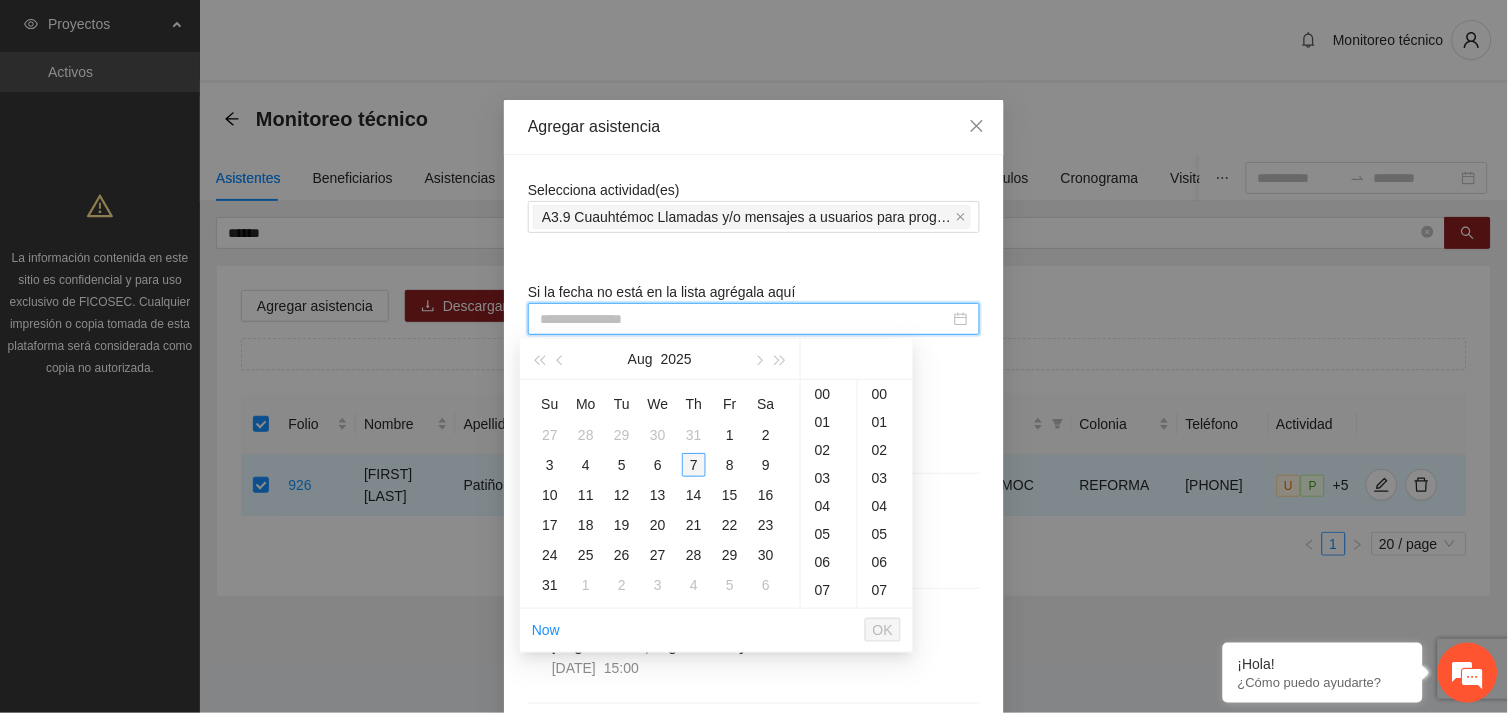 click on "7" at bounding box center [694, 465] 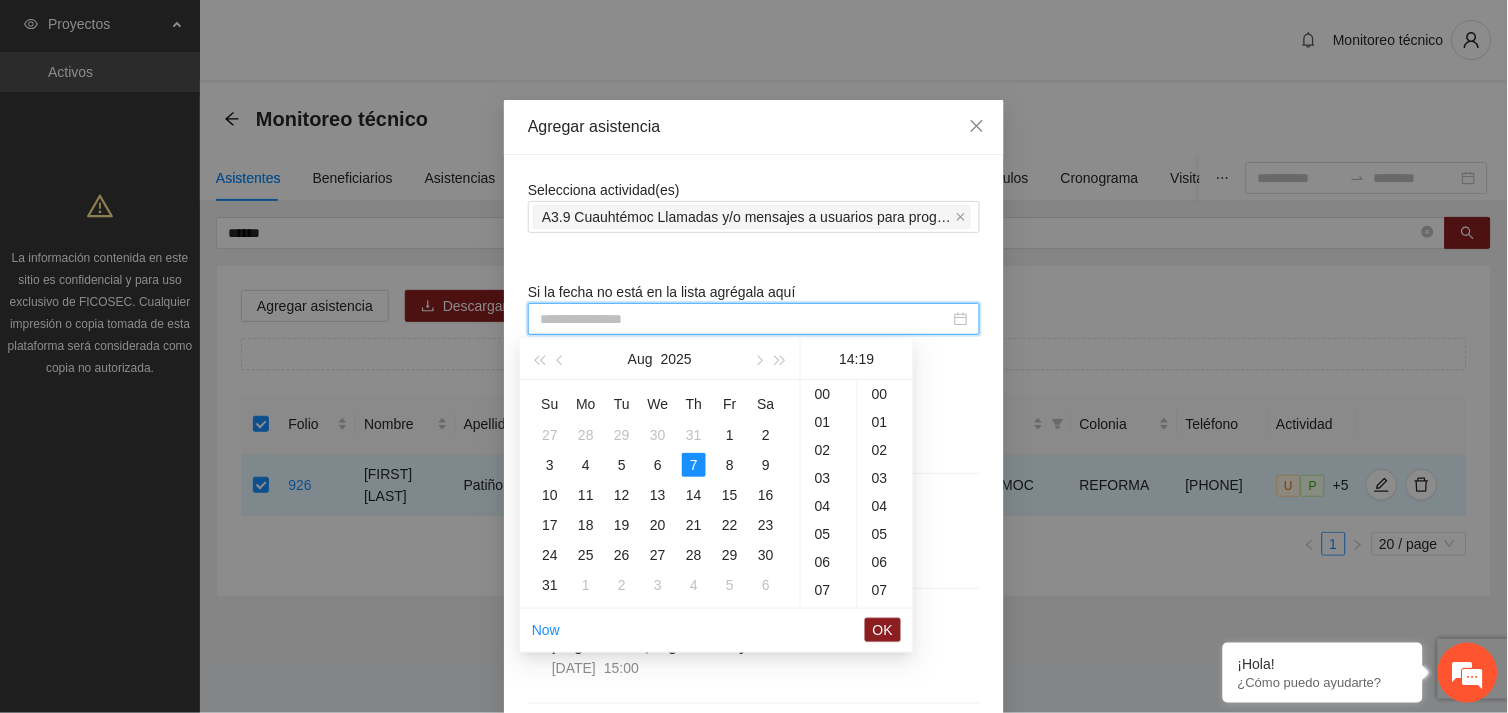 scroll, scrollTop: 392, scrollLeft: 0, axis: vertical 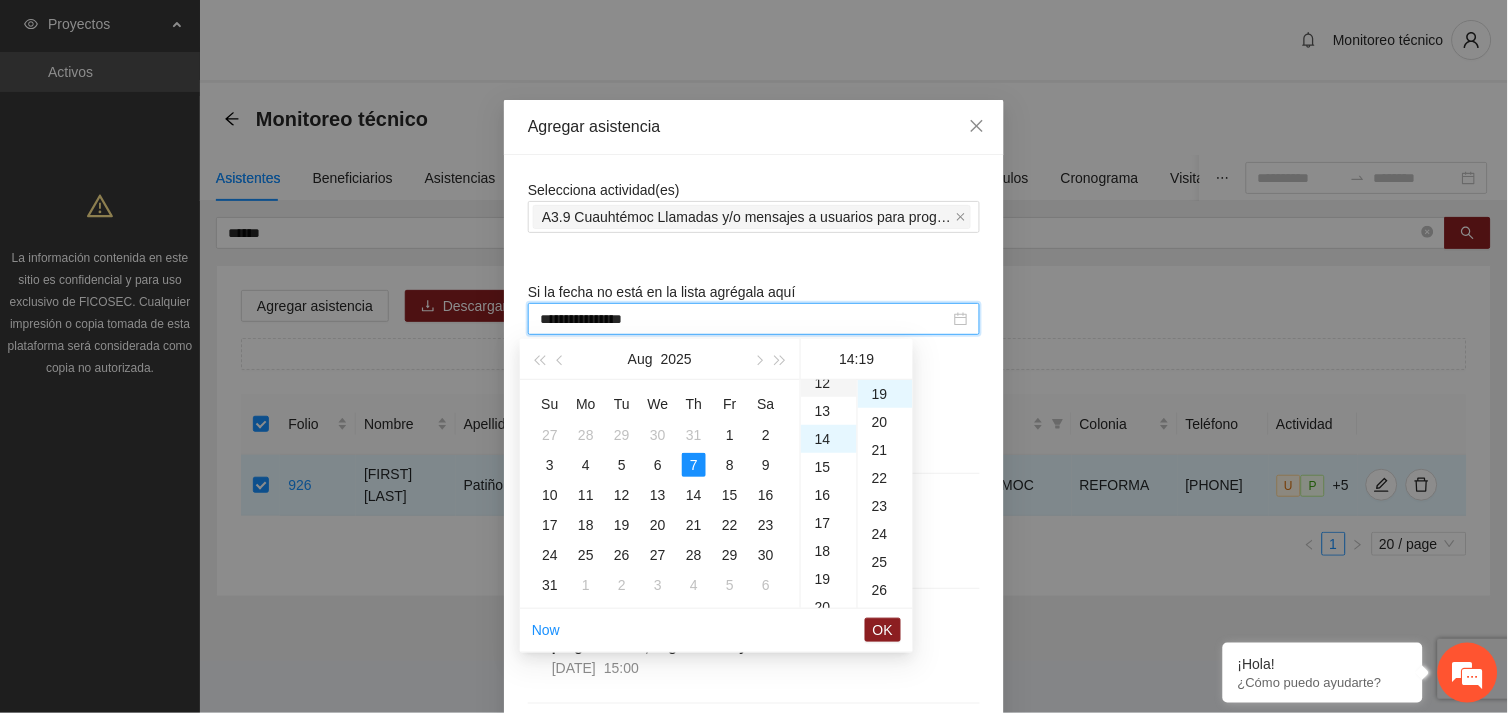 click on "12" at bounding box center [829, 383] 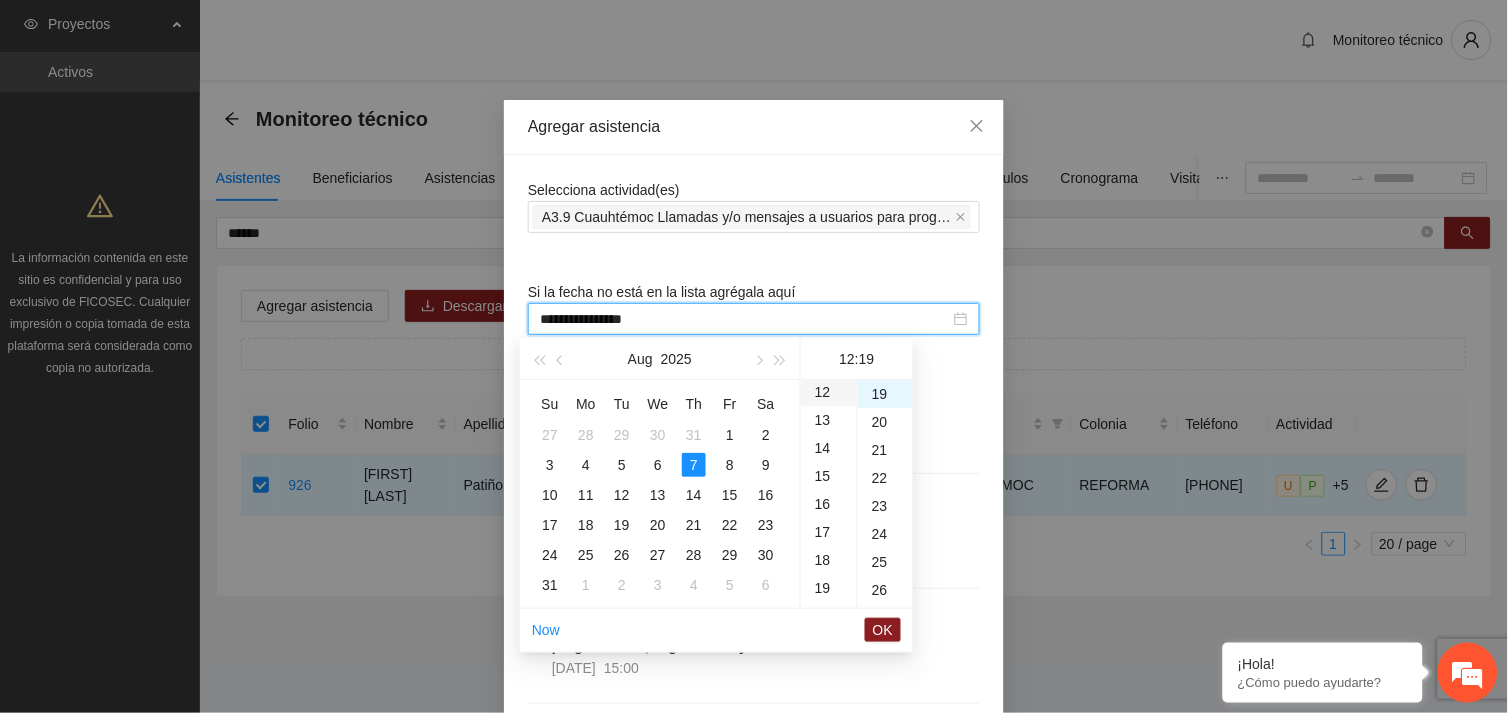 scroll, scrollTop: 335, scrollLeft: 0, axis: vertical 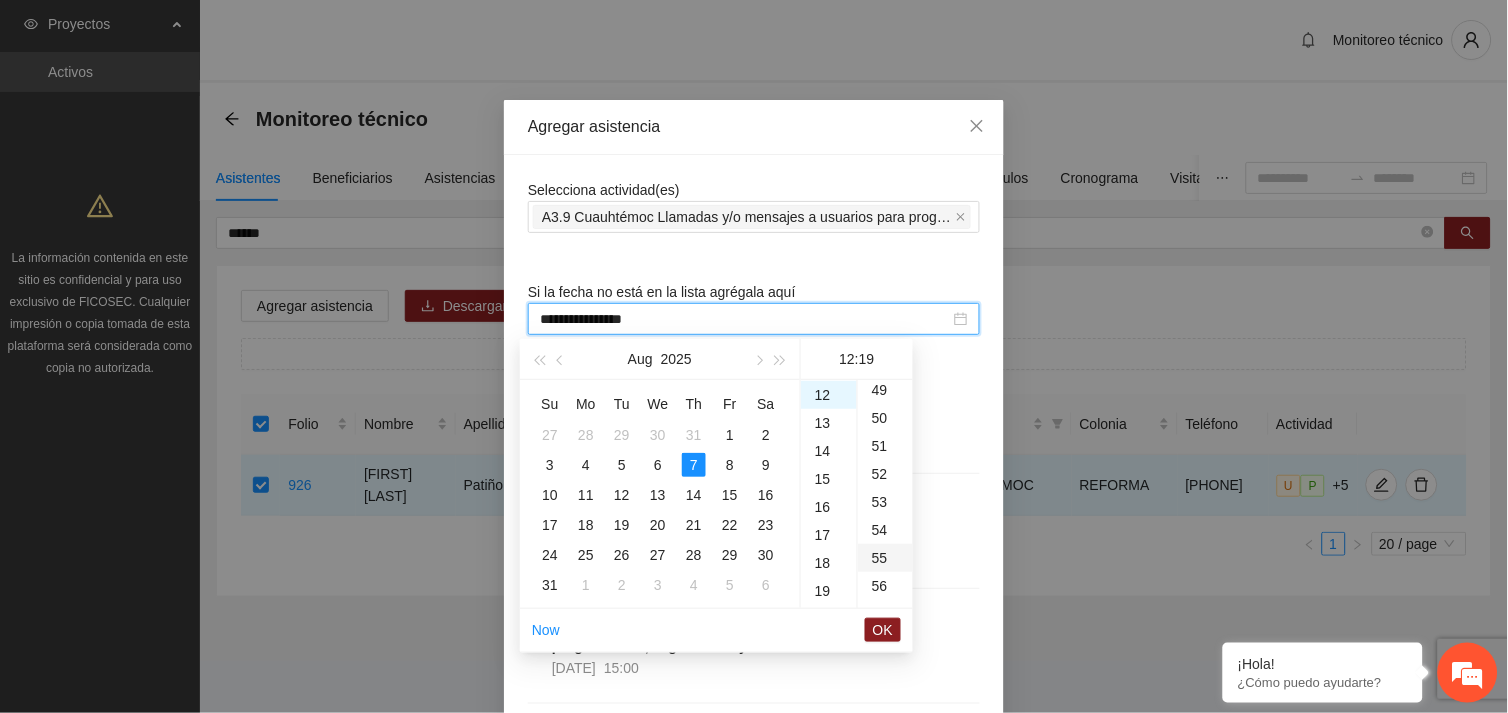 click on "55" at bounding box center [885, 558] 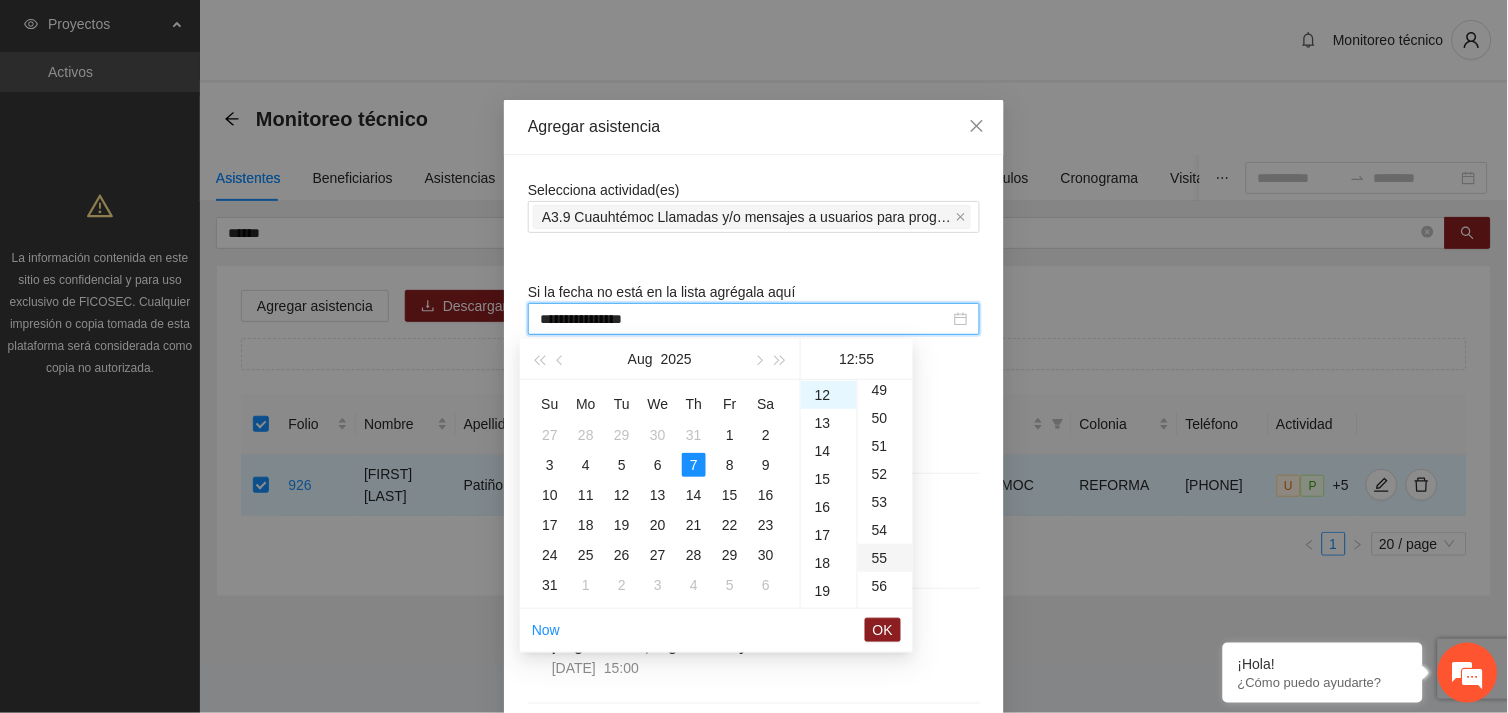 scroll, scrollTop: 1538, scrollLeft: 0, axis: vertical 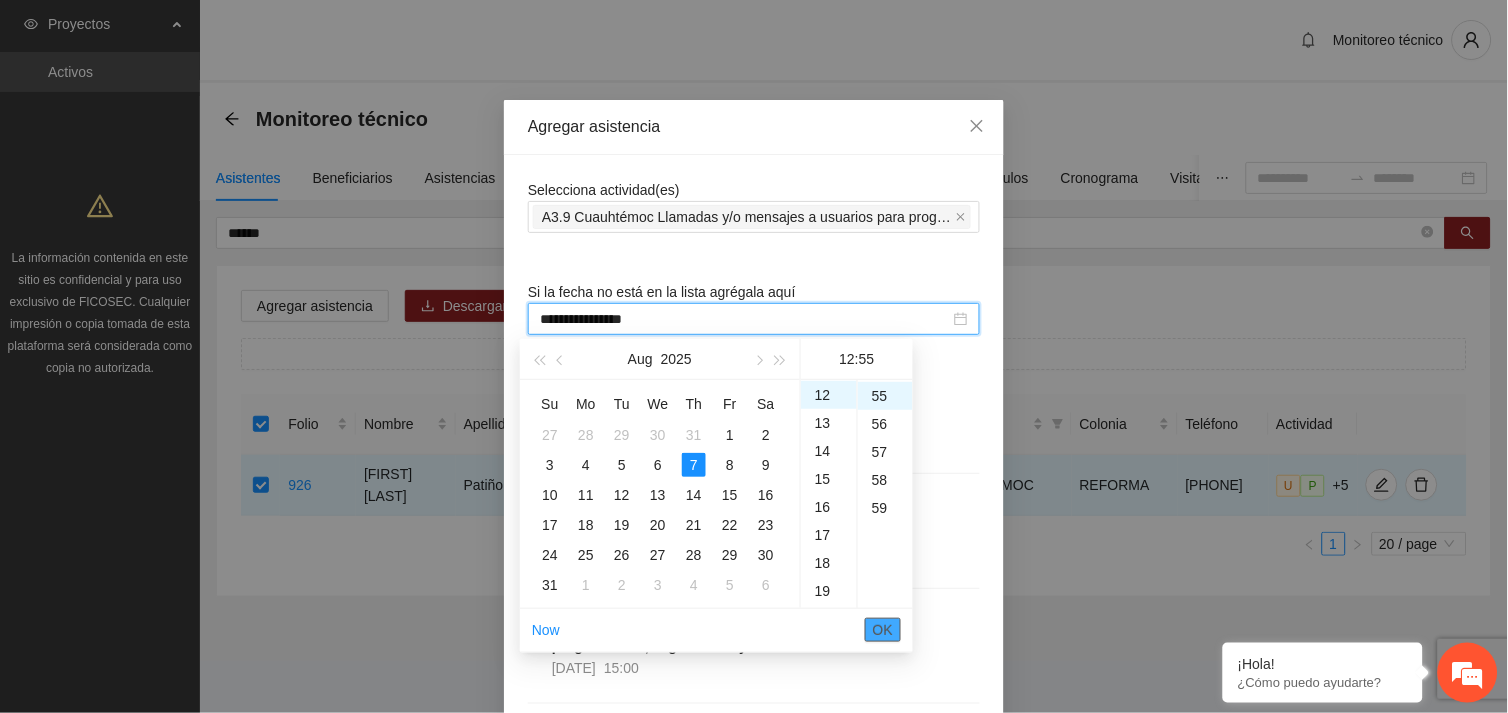 click on "OK" at bounding box center (883, 630) 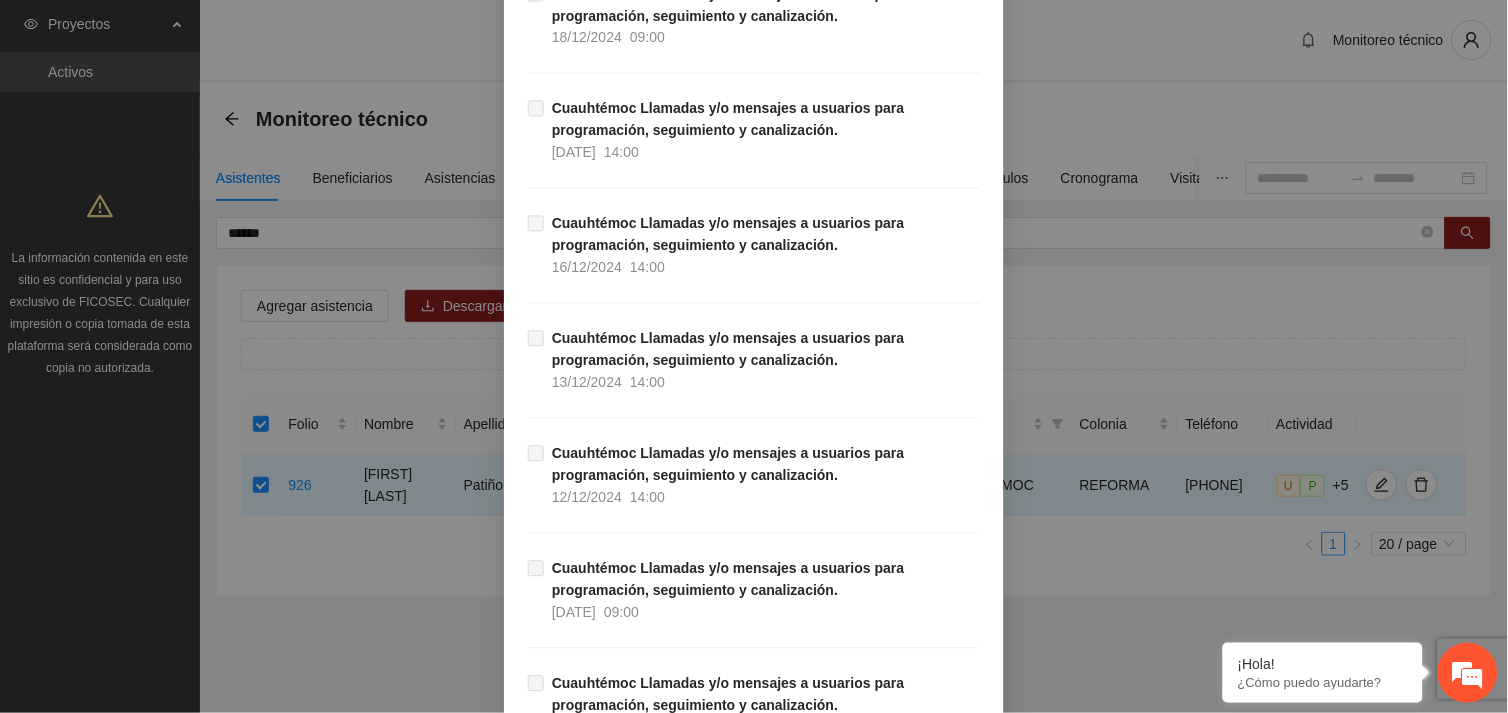 scroll, scrollTop: 20411, scrollLeft: 0, axis: vertical 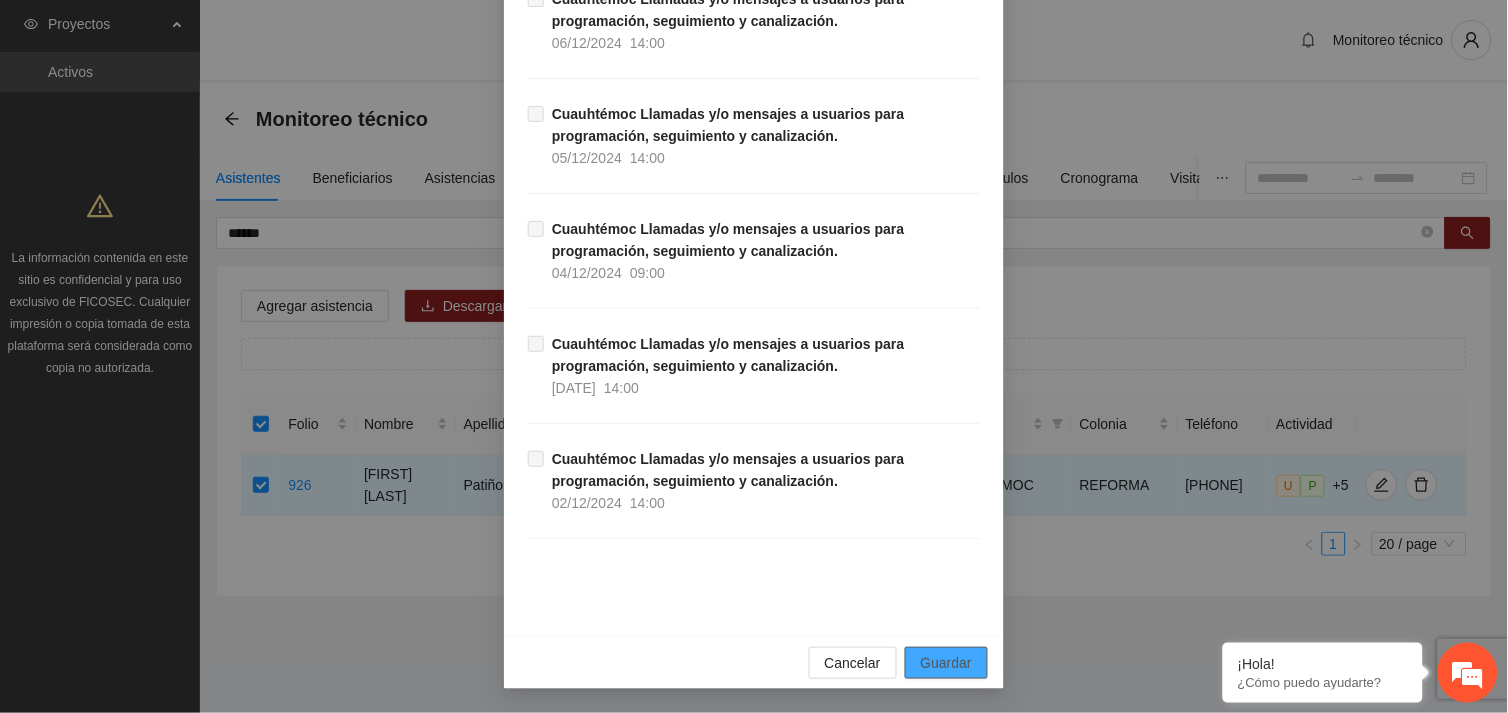 click on "Guardar" at bounding box center (946, 663) 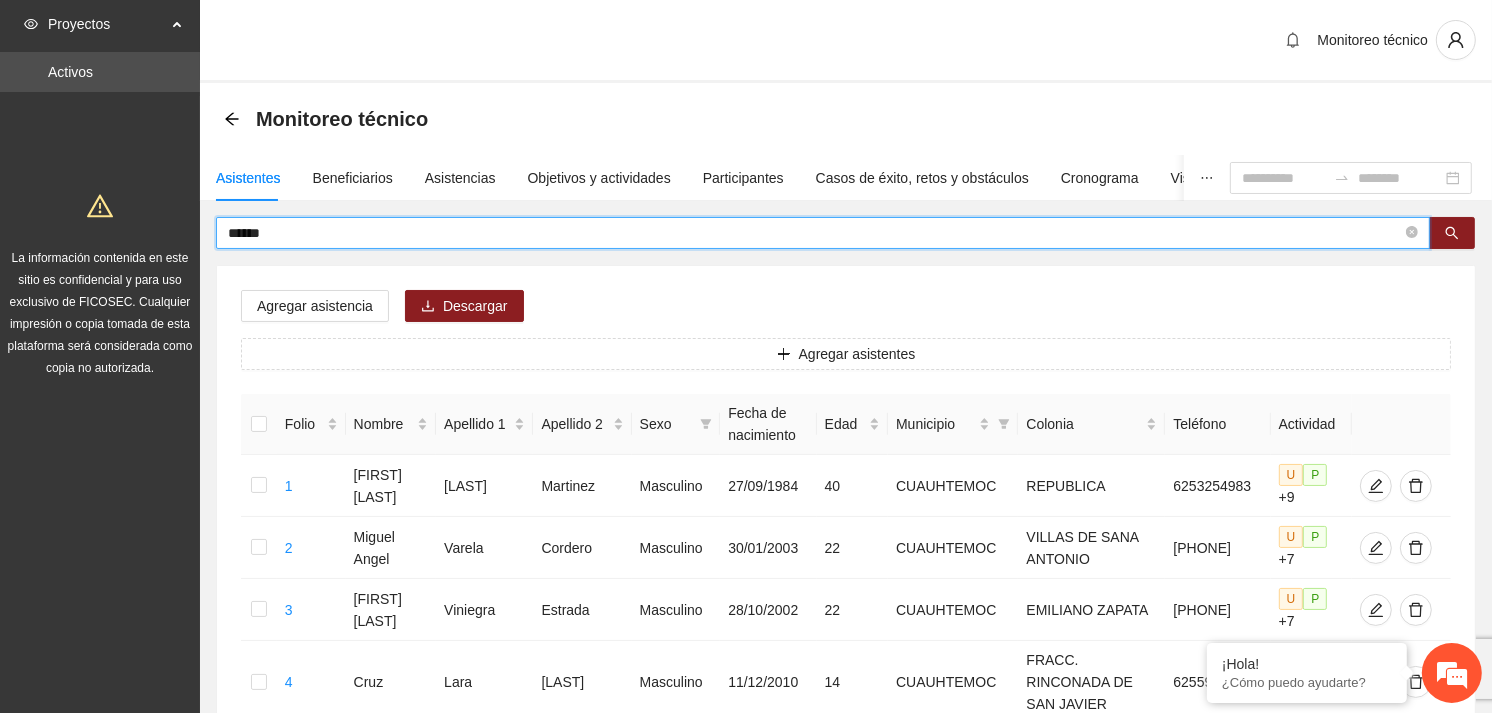 drag, startPoint x: 291, startPoint y: 232, endPoint x: 196, endPoint y: 233, distance: 95.005264 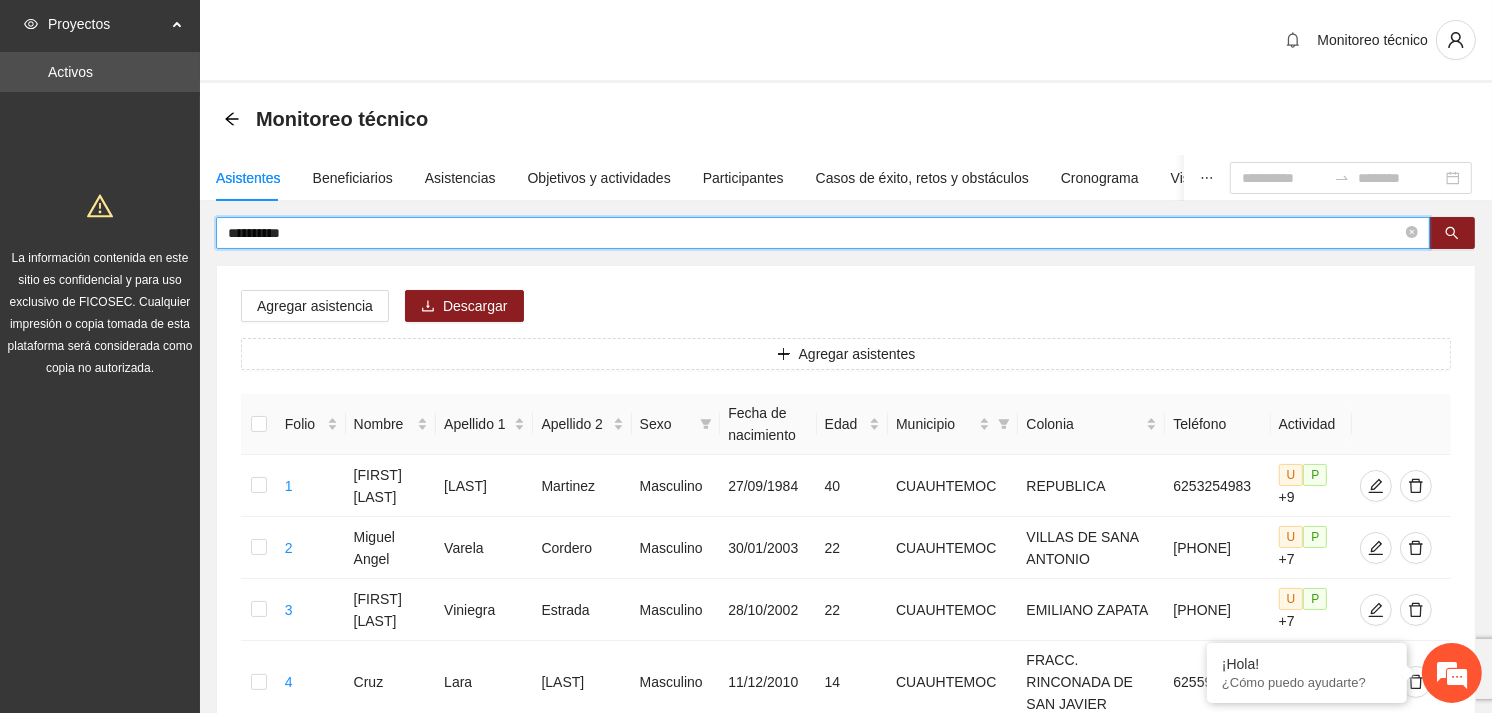 type on "**********" 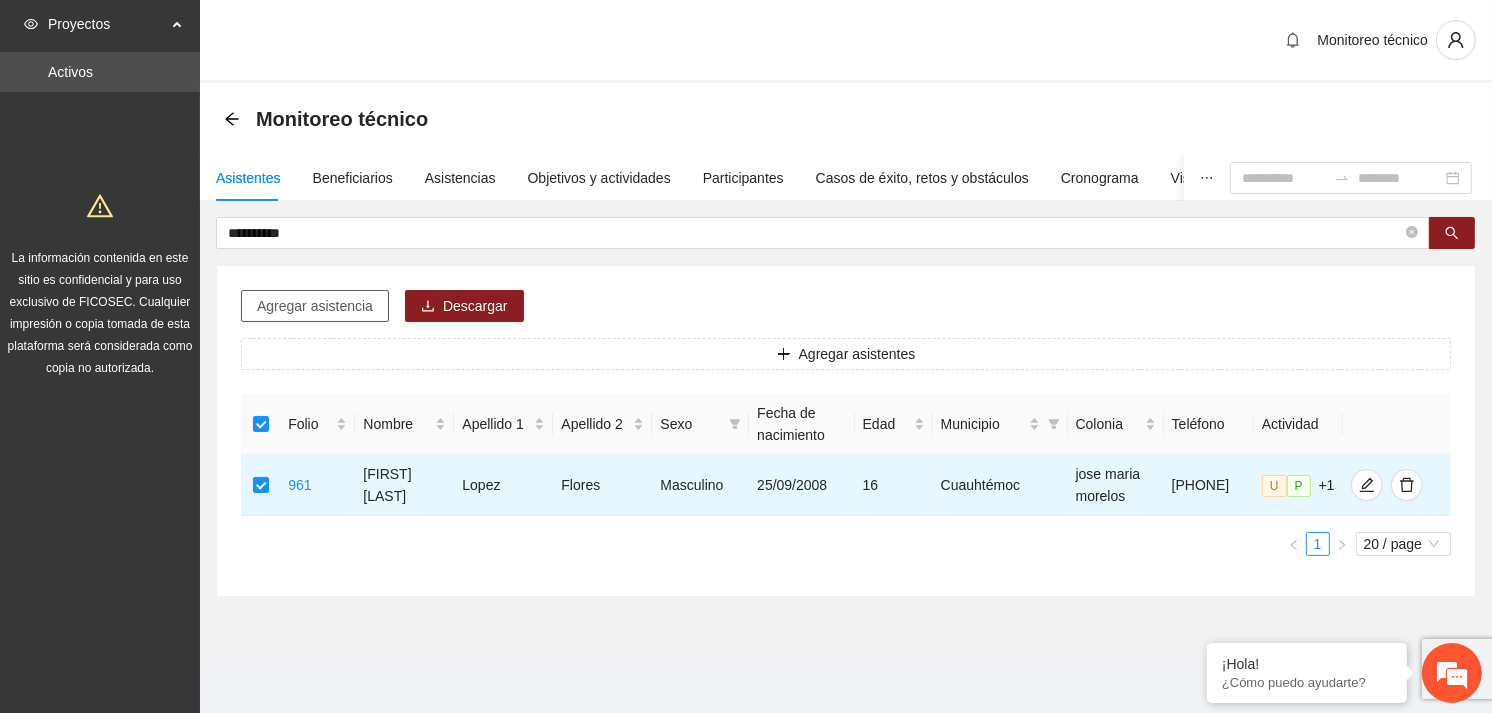 click on "Agregar asistencia" at bounding box center [315, 306] 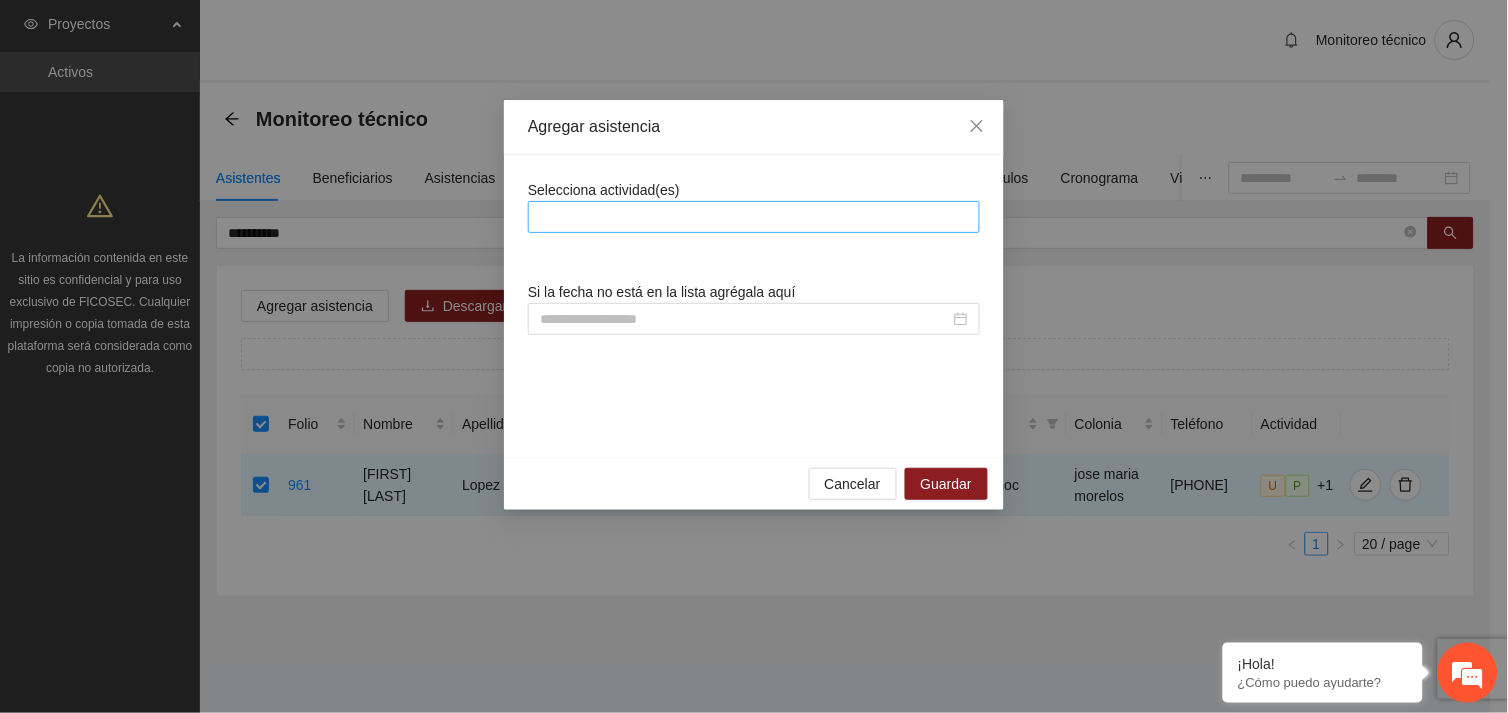 click at bounding box center (754, 217) 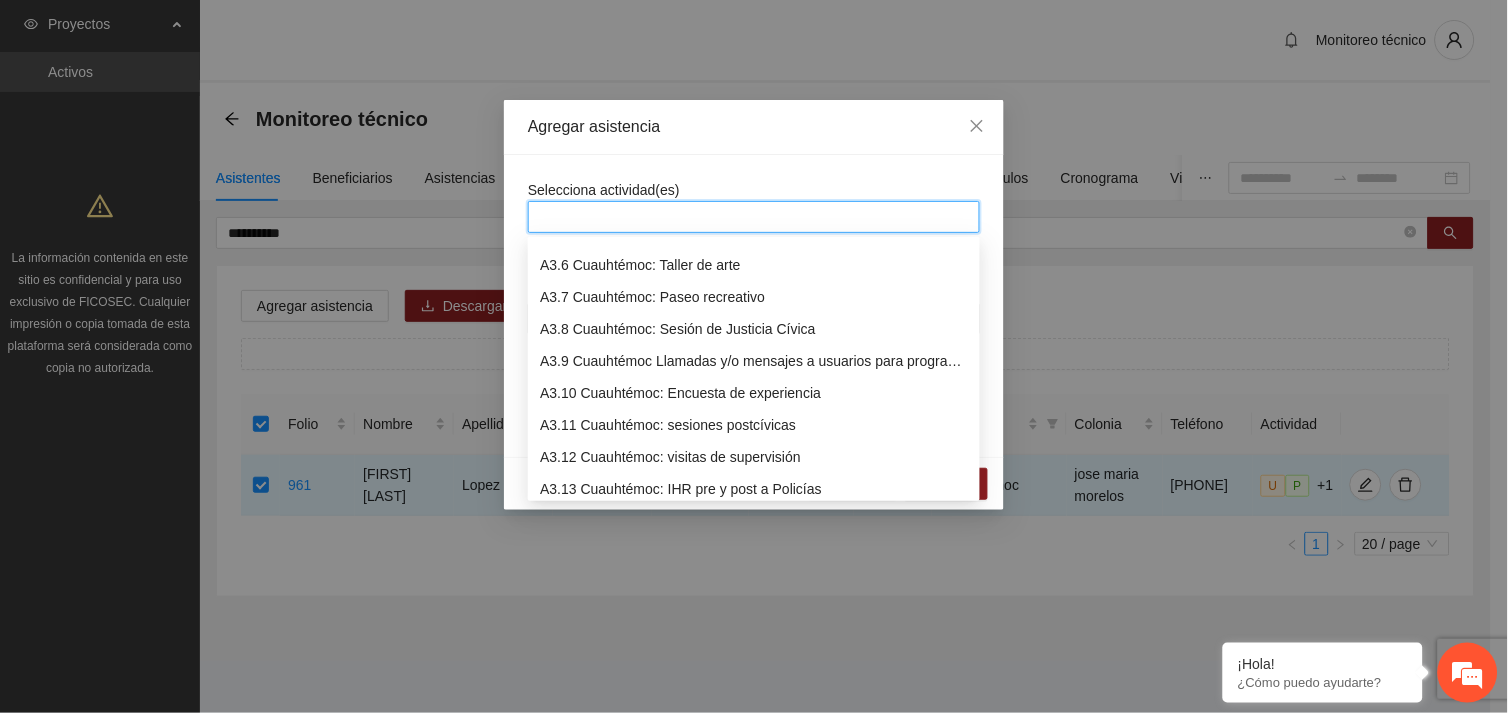 scroll, scrollTop: 1215, scrollLeft: 0, axis: vertical 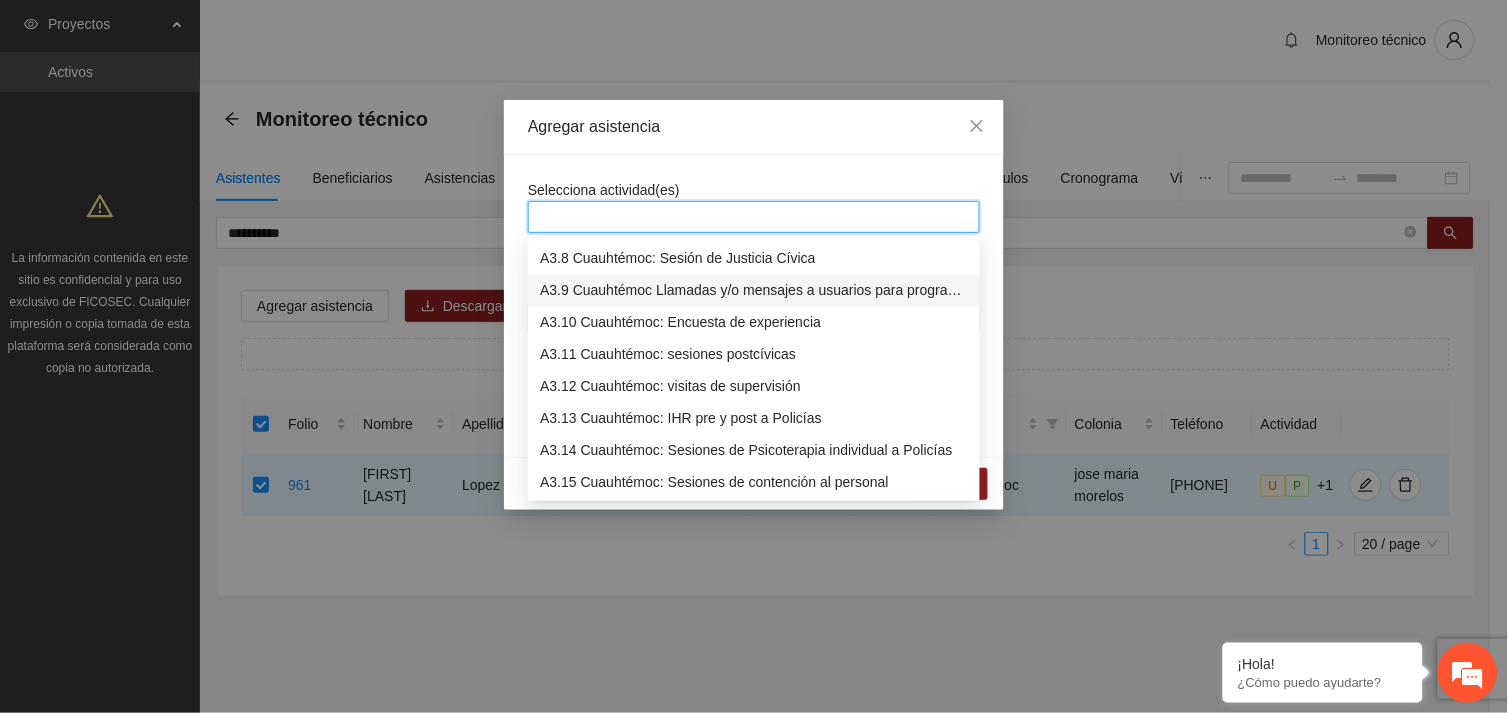 click on "A3.9 Cuauhtémoc Llamadas y/o mensajes a usuarios para programación, seguimiento y canalización." at bounding box center (754, 290) 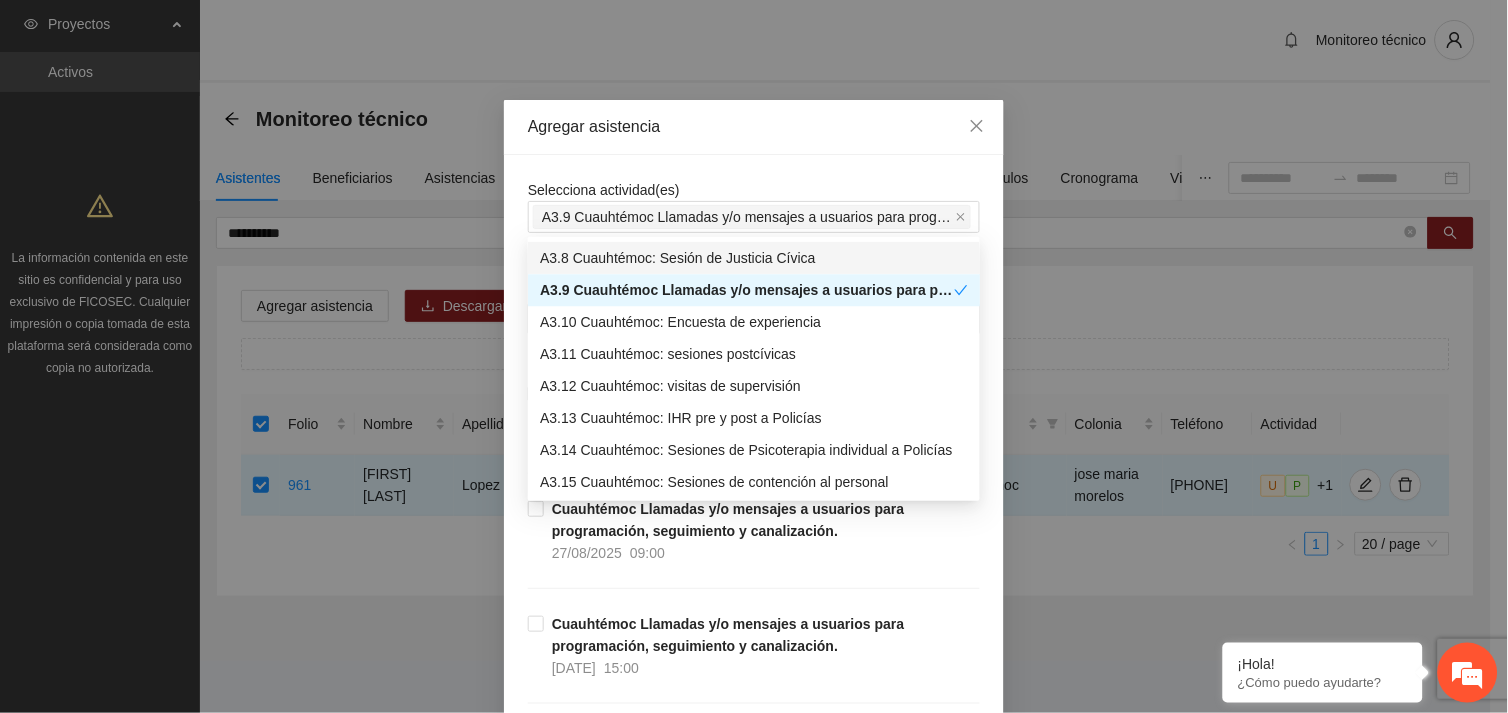 click on "Selecciona actividad(es) A3.9 Cuauhtémoc Llamadas y/o mensajes a usuarios para programación, seguimiento y canalización.   Si la fecha no está en la lista agrégala aquí Cuauhtémoc Llamadas y/o mensajes a usuarios para programación, seguimiento y canalización. 28/08/2025 15:00 Cuauhtémoc Llamadas y/o mensajes a usuarios para programación, seguimiento y canalización. 27/08/2025 09:00 Cuauhtémoc Llamadas y/o mensajes a usuarios para programación, seguimiento y canalización. 26/08/2025 15:00 Cuauhtémoc Llamadas y/o mensajes a usuarios para programación, seguimiento y canalización. 25/08/2025 09:00 Cuauhtémoc Llamadas y/o mensajes a usuarios para programación, seguimiento y canalización. 22/08/2025 09:00 Cuauhtémoc Llamadas y/o mensajes a usuarios para programación, seguimiento y canalización. 21/08/2025 15:00 Cuauhtémoc Llamadas y/o mensajes a usuarios para programación, seguimiento y canalización. 20/08/2025 09:00 19/08/2025 15:00 18/08/2025 09:00 15/08/2025 09:00 14/08/2025 15:00" at bounding box center [754, 10598] 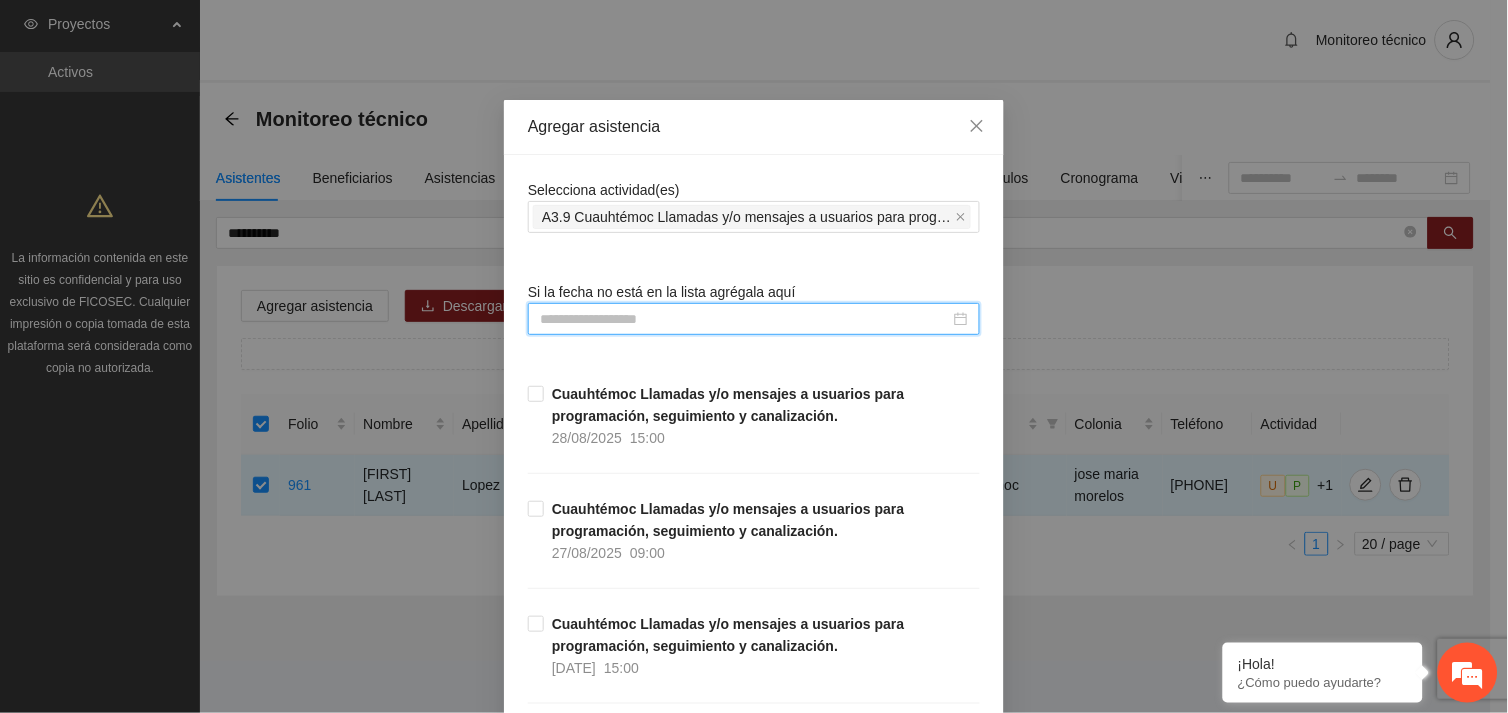 click at bounding box center [745, 319] 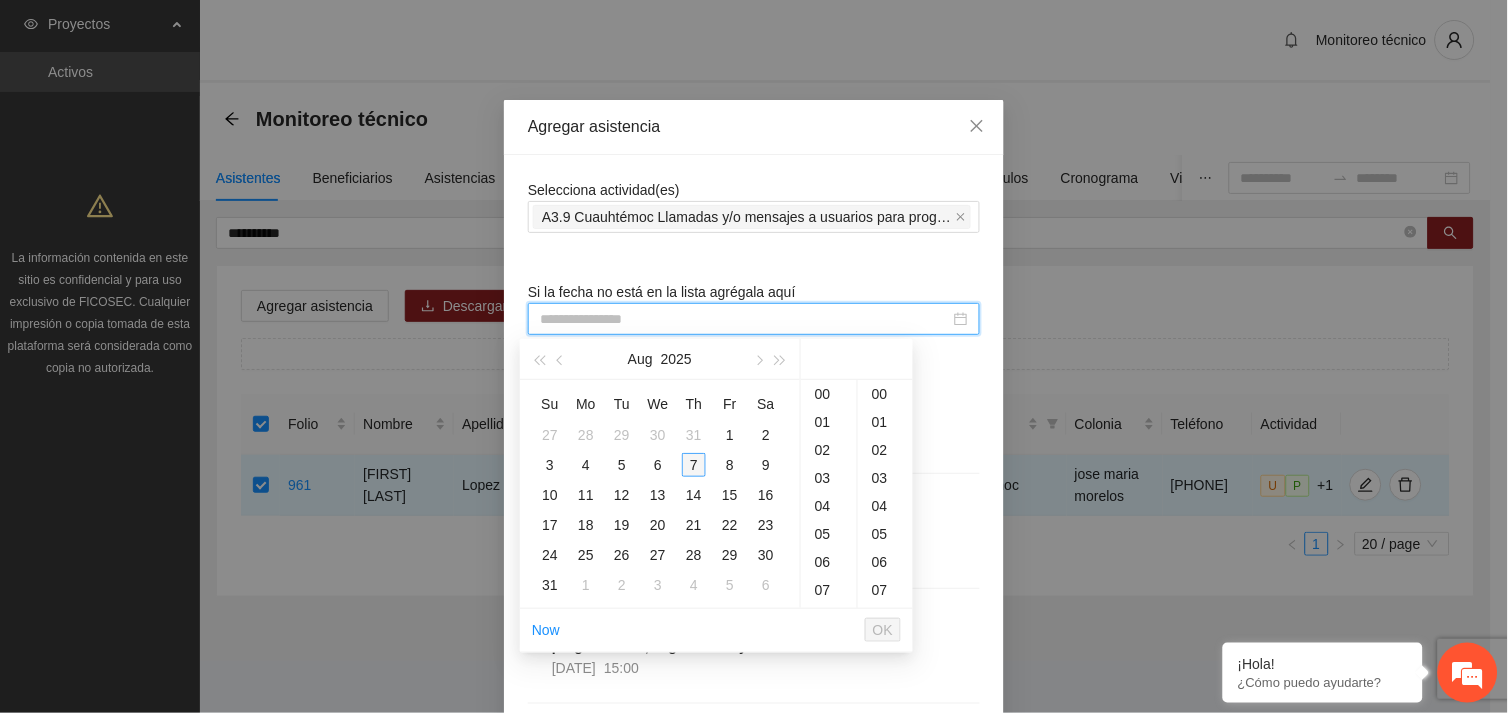 click on "7" at bounding box center [694, 465] 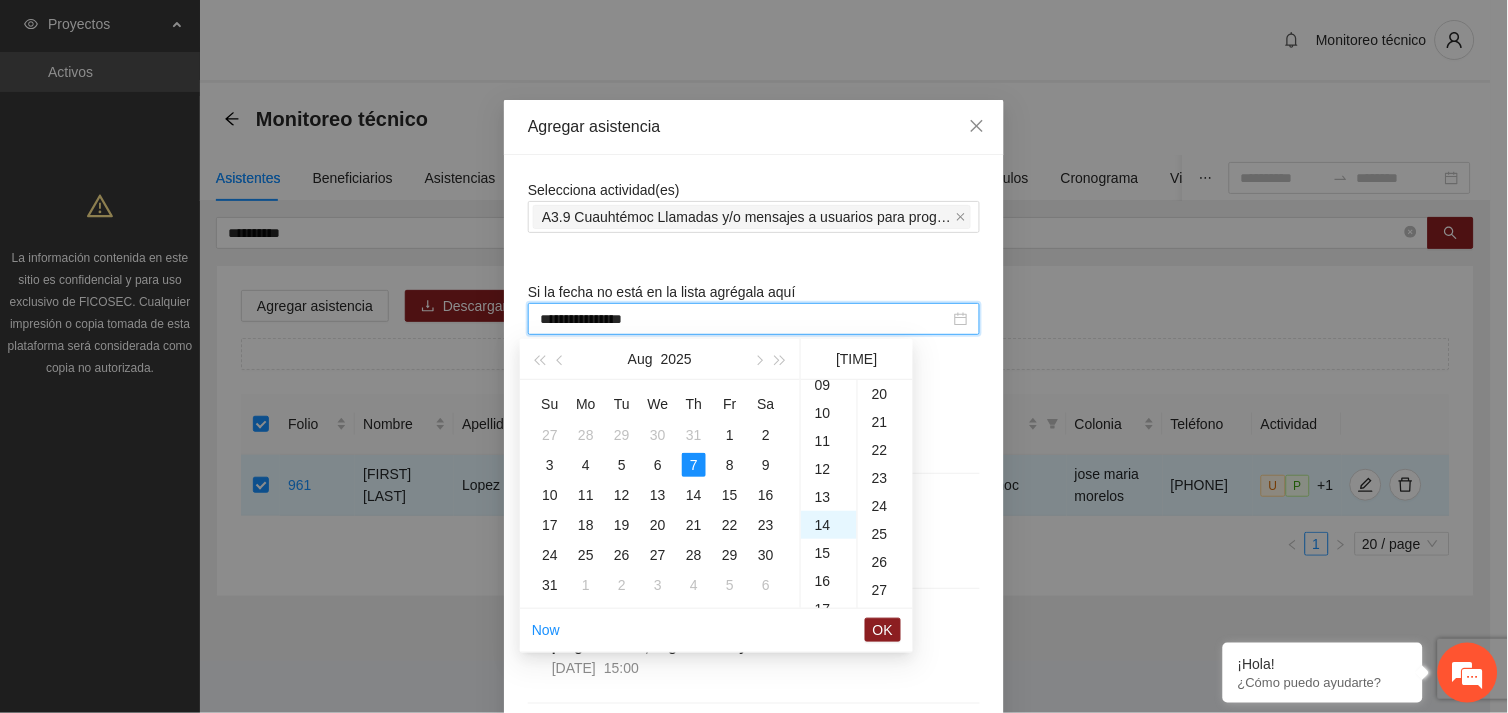 scroll, scrollTop: 392, scrollLeft: 0, axis: vertical 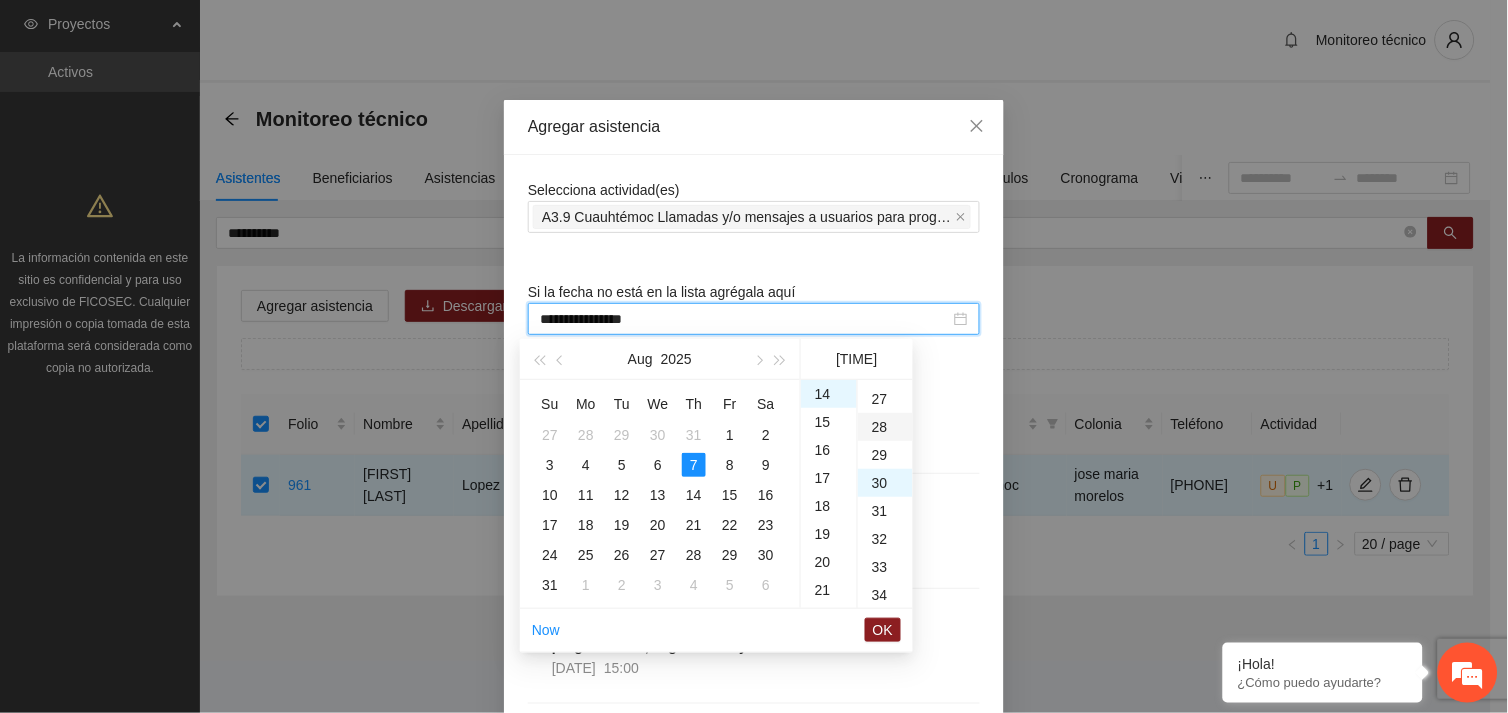 click on "28" at bounding box center [885, 427] 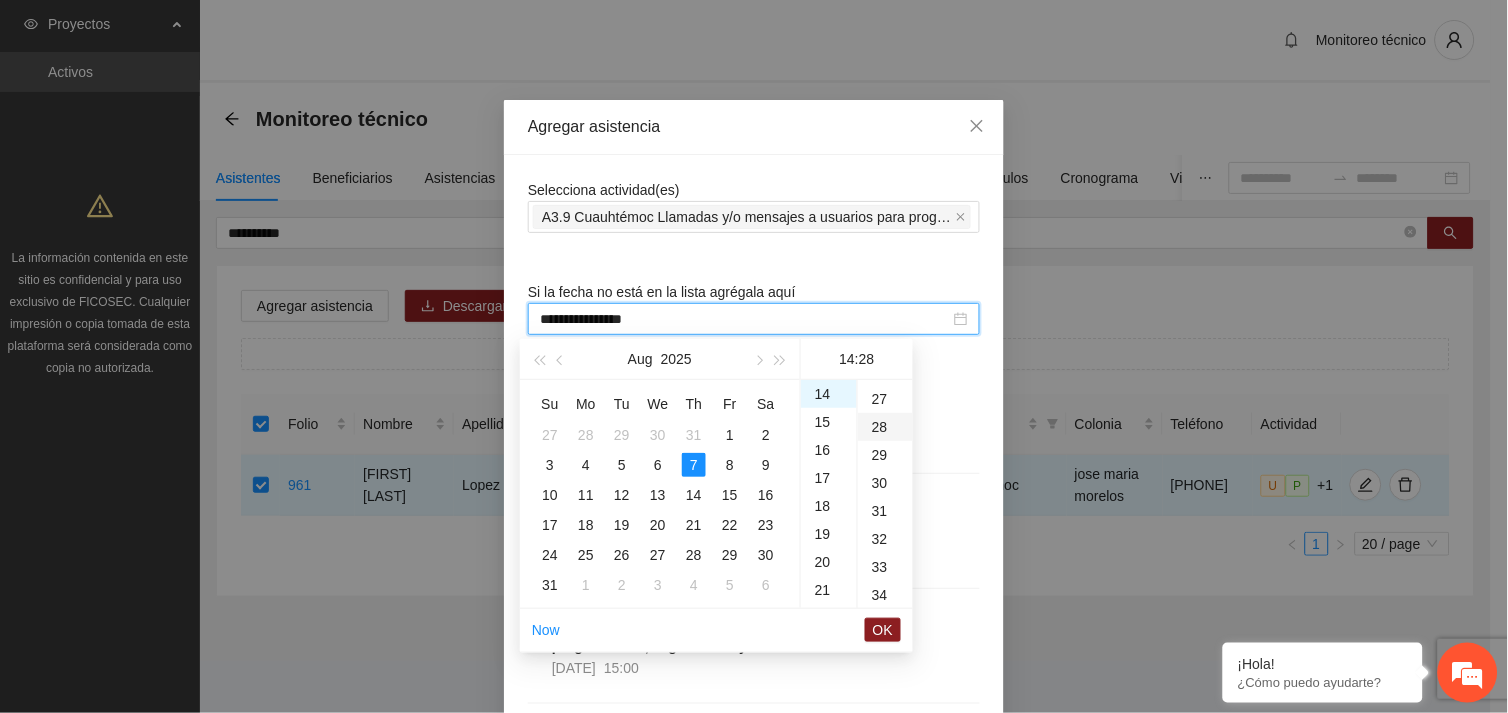 scroll, scrollTop: 784, scrollLeft: 0, axis: vertical 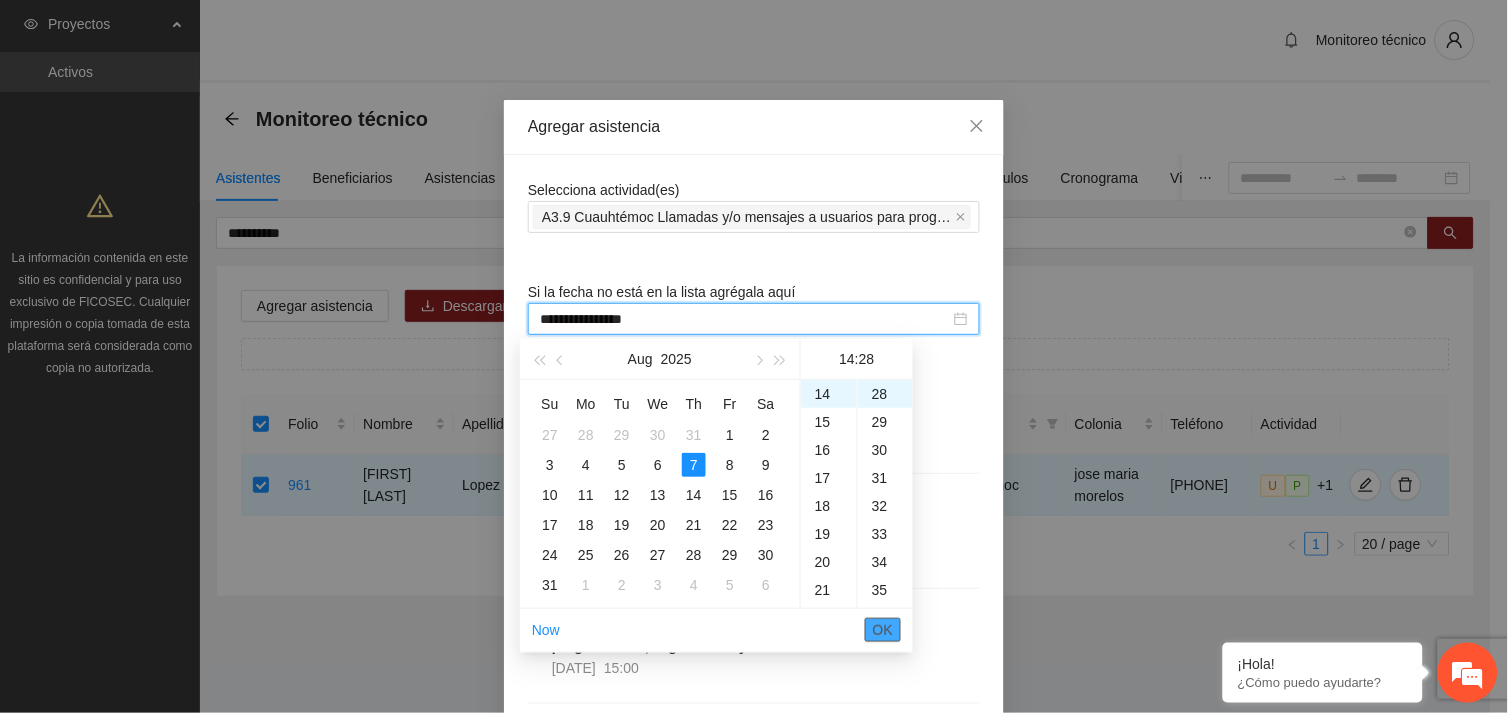click on "OK" at bounding box center (883, 630) 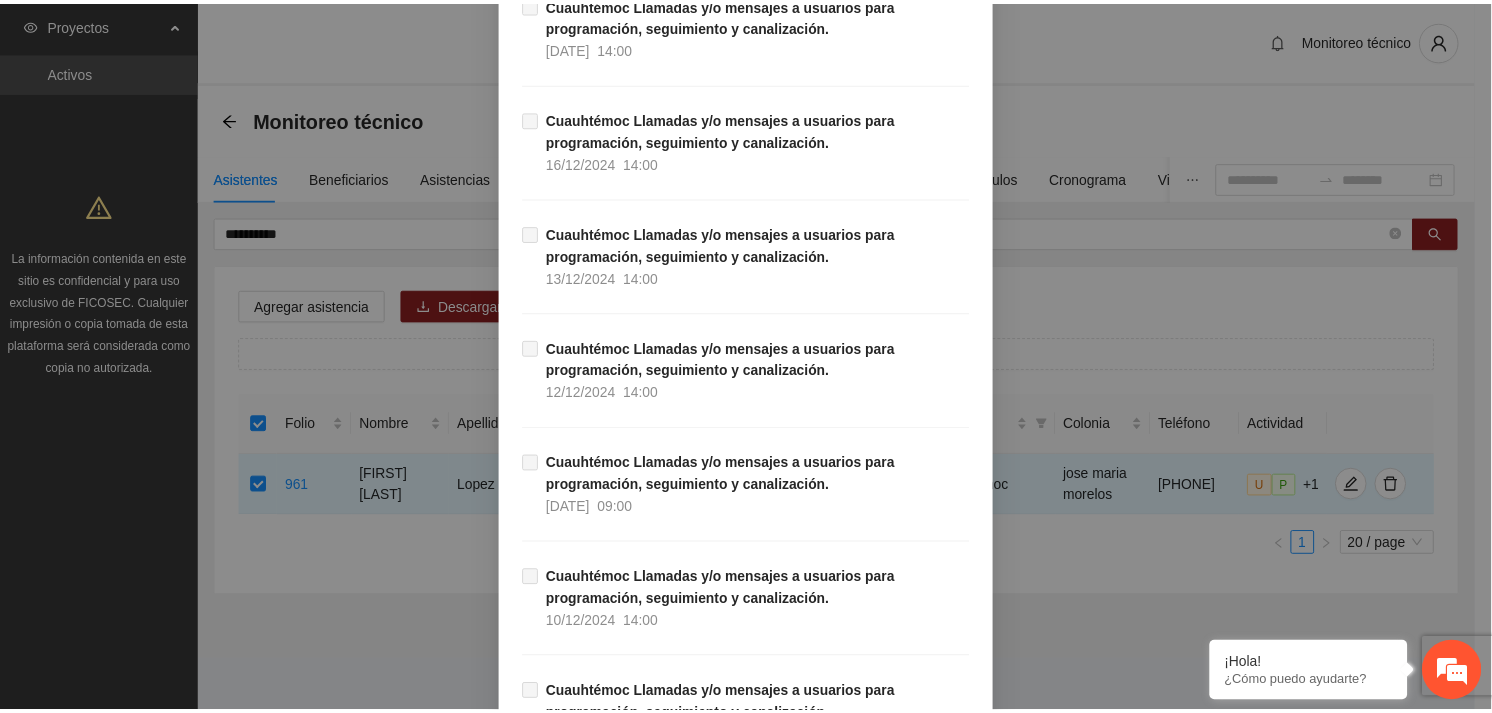 scroll, scrollTop: 20411, scrollLeft: 0, axis: vertical 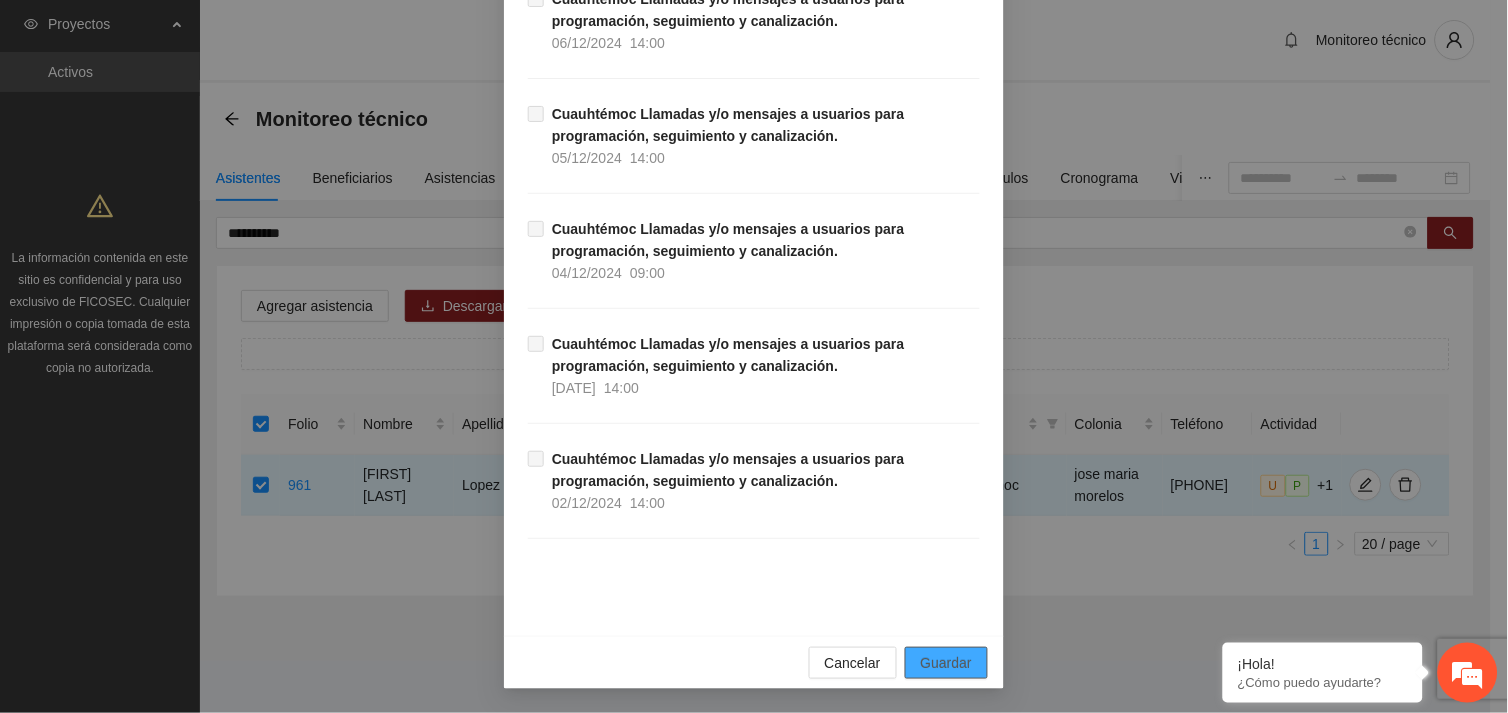 click on "Guardar" at bounding box center [946, 663] 